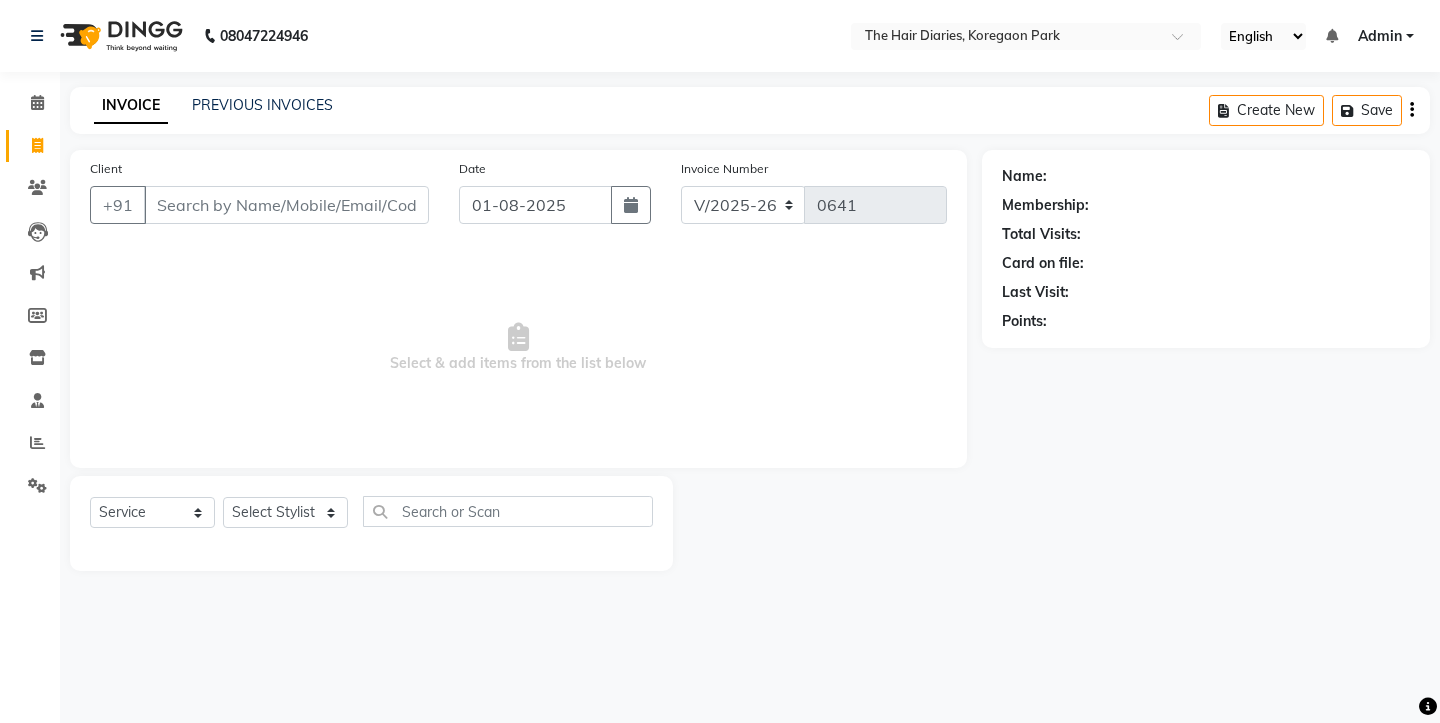 select on "782" 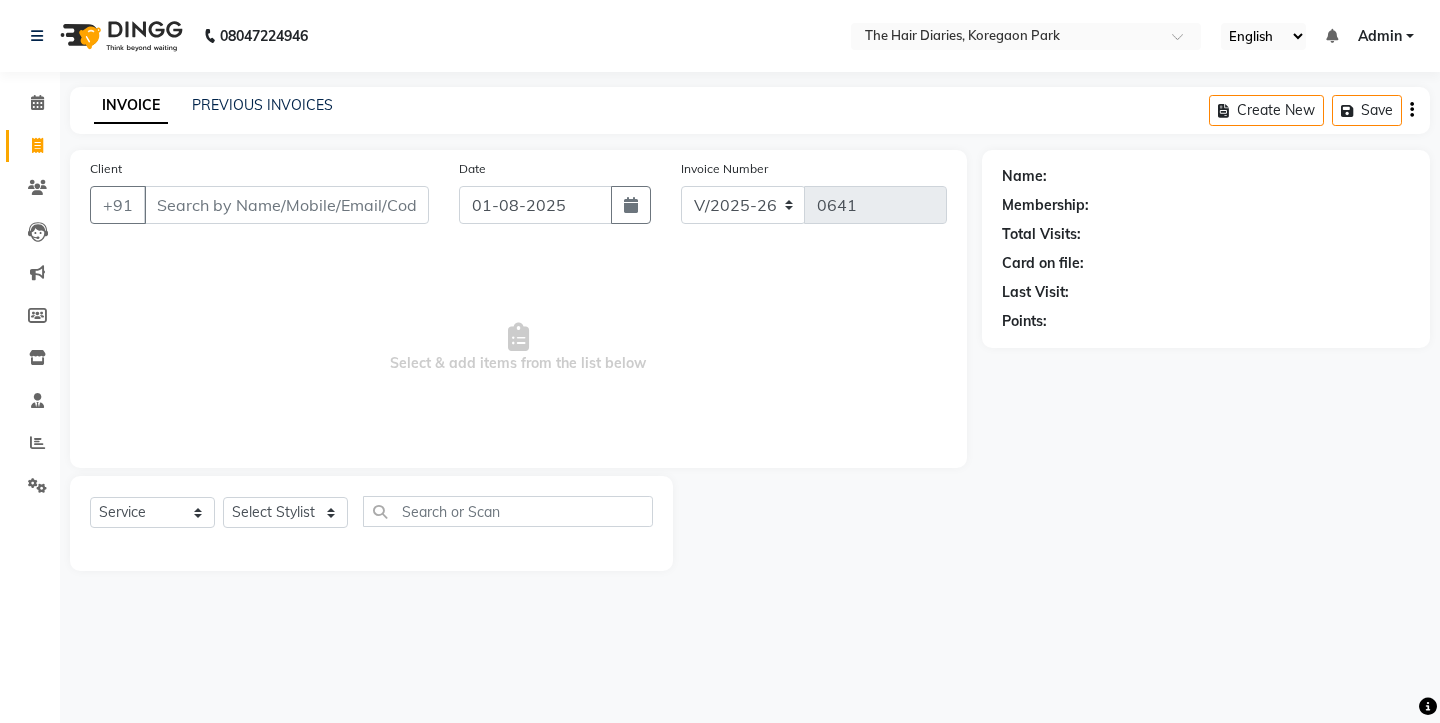 scroll, scrollTop: 0, scrollLeft: 0, axis: both 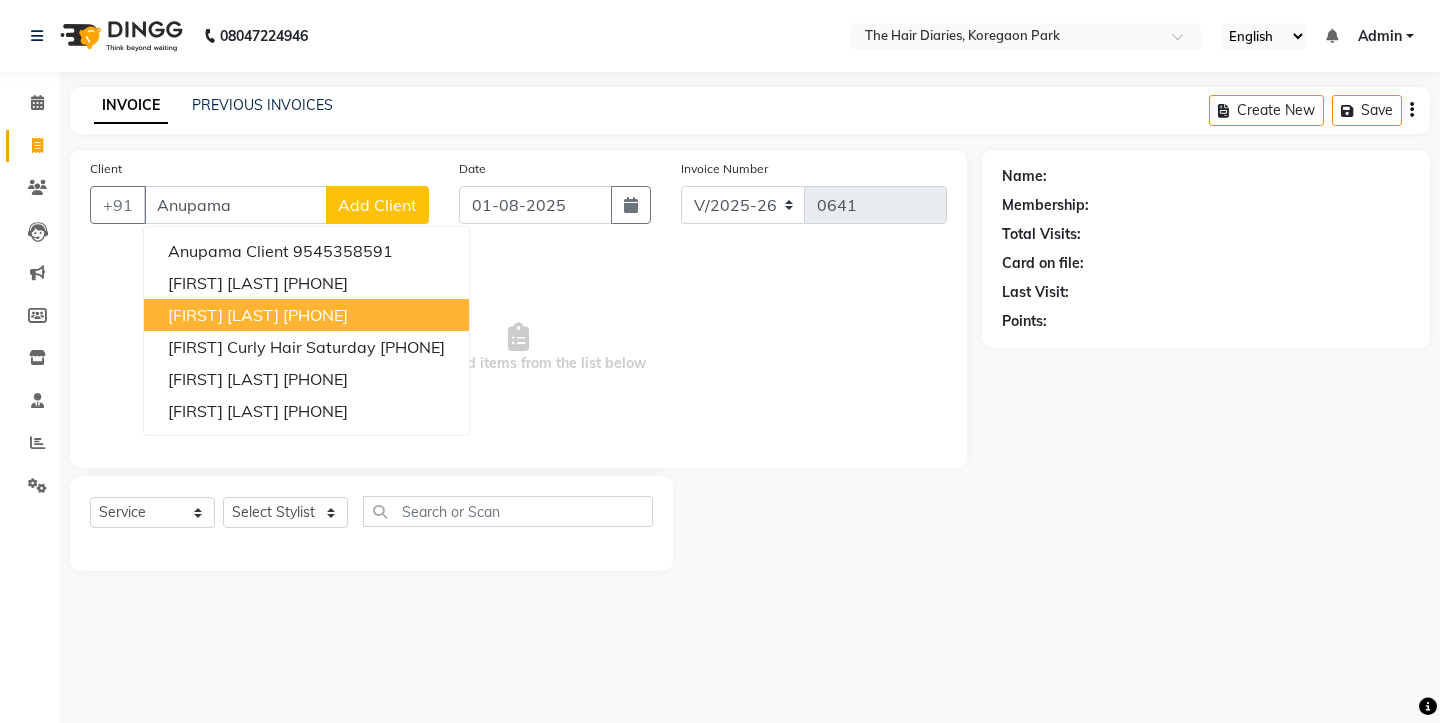 click on "[FIRST] [LAST]" at bounding box center [223, 315] 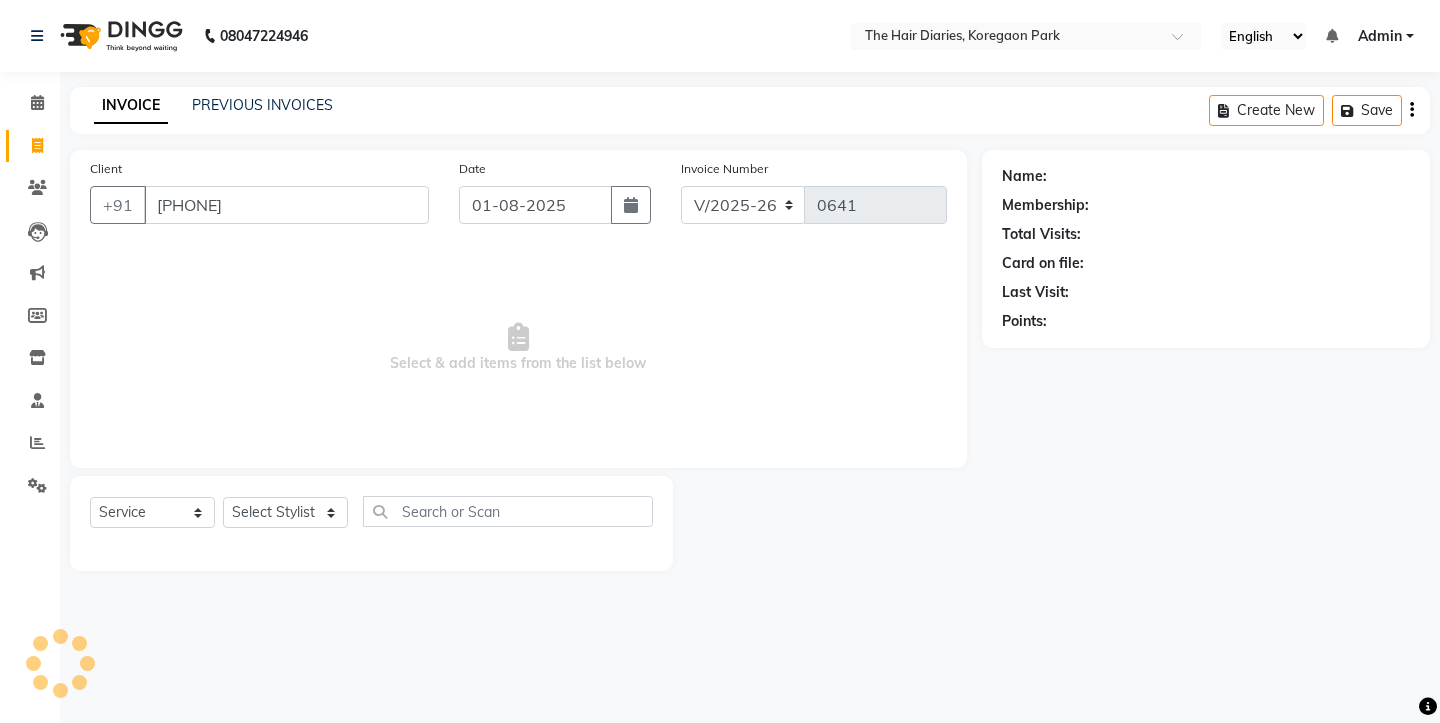 type on "[PHONE]" 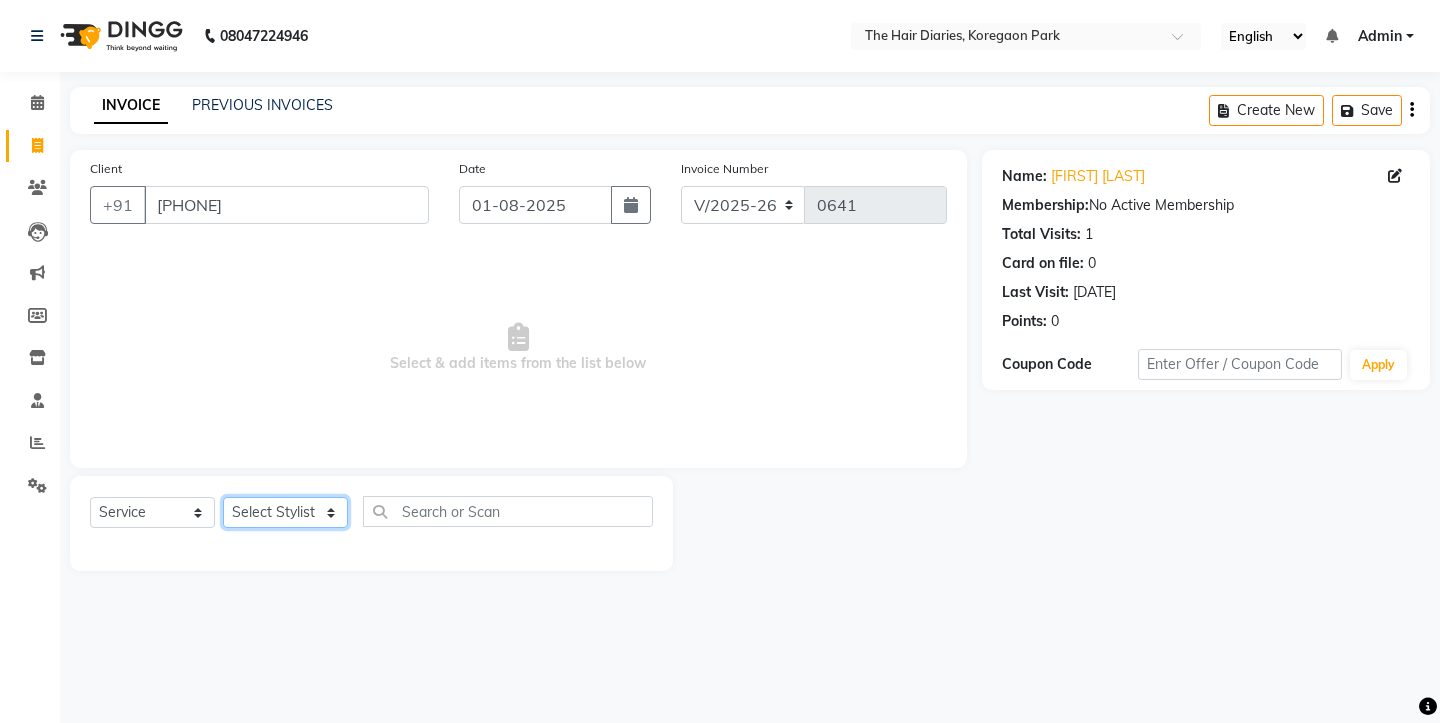 click on "Select Stylist Aaryan Adnan Adnan Ankita Anubha Jyoti  Lalita Manali  Maneger Nazlin Jeena Sanah  Sohail Sonia  Surbhi Thakkur Vidya Wasim" 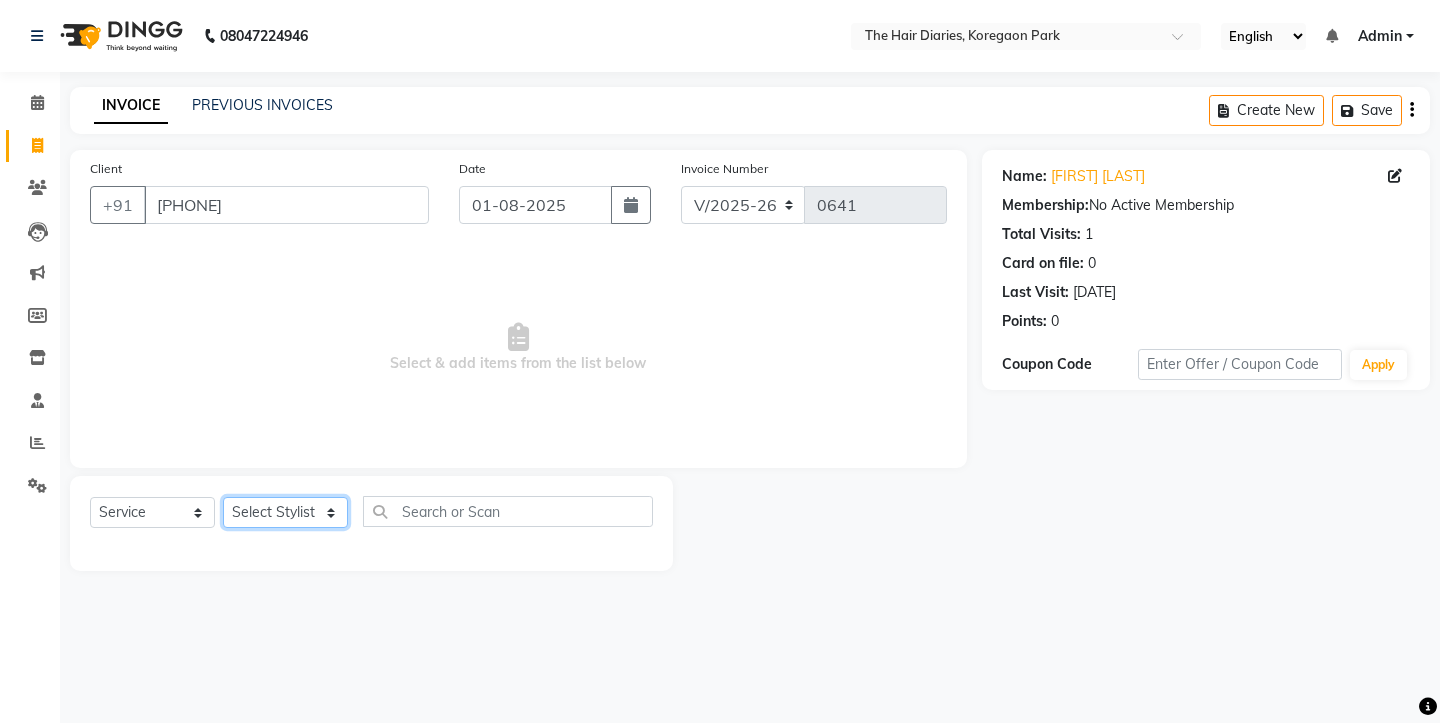select on "12915" 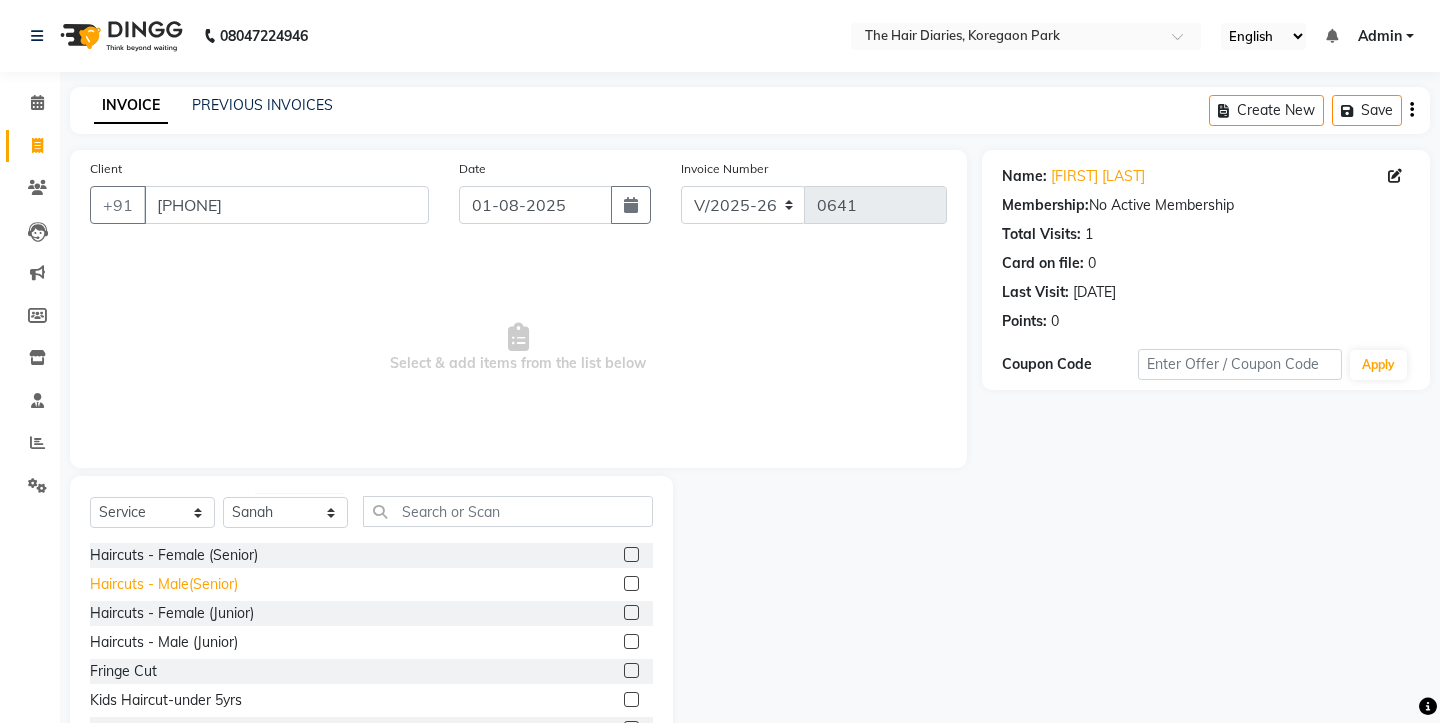 click on "Haircuts - Male(Senior)" 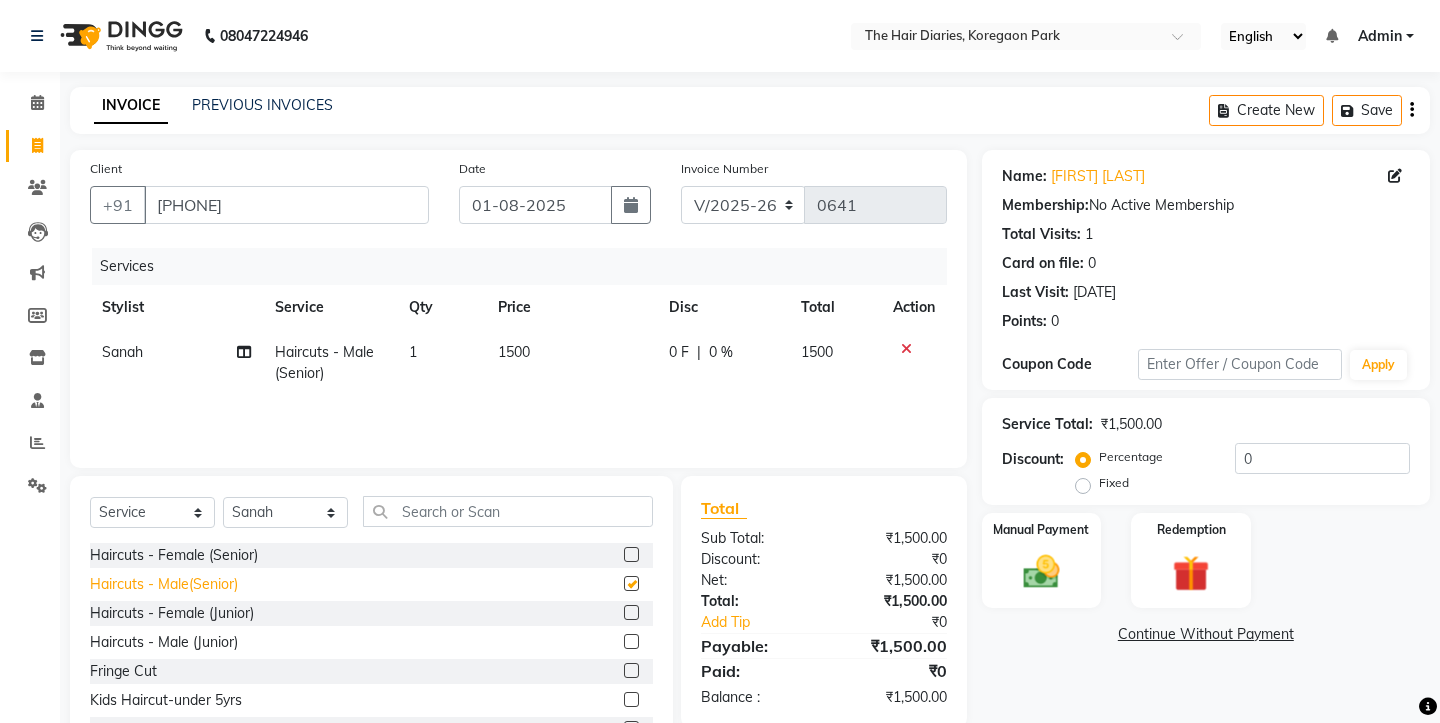checkbox on "false" 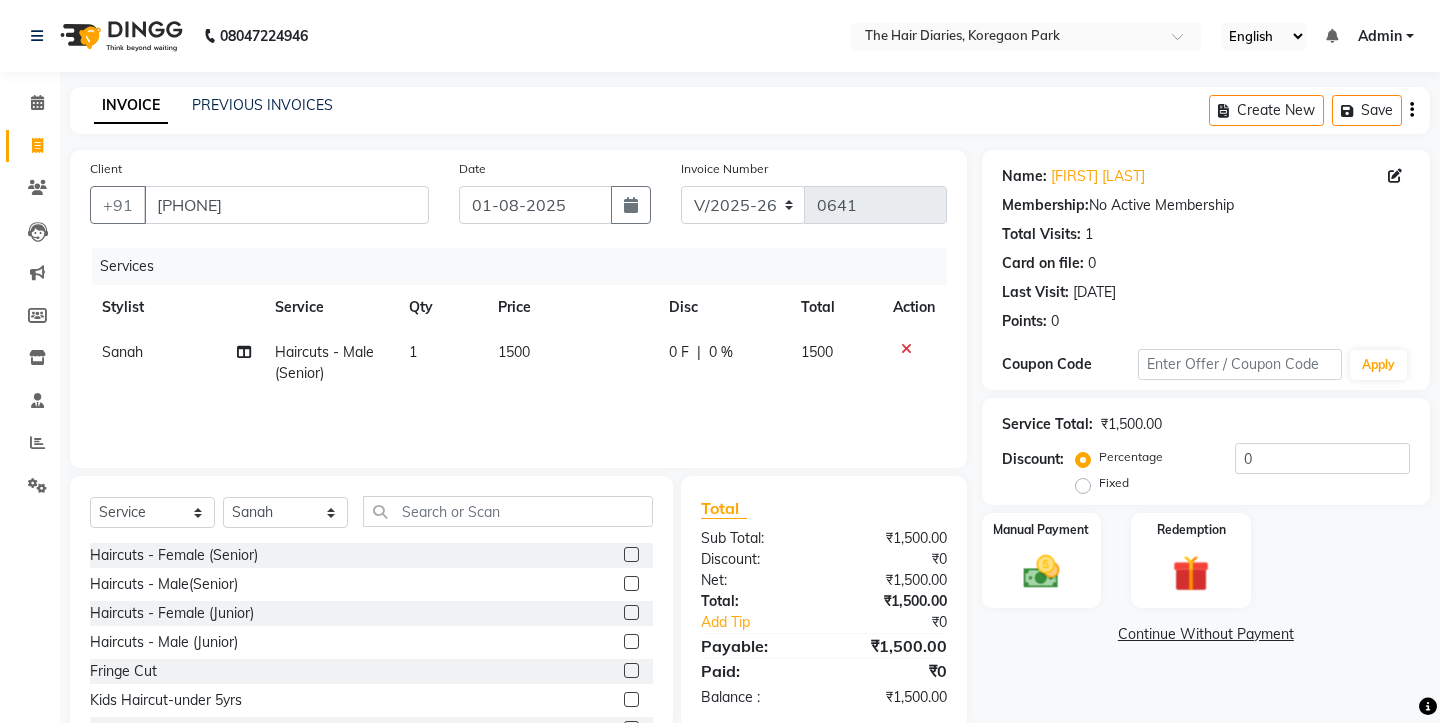 click on "1500" 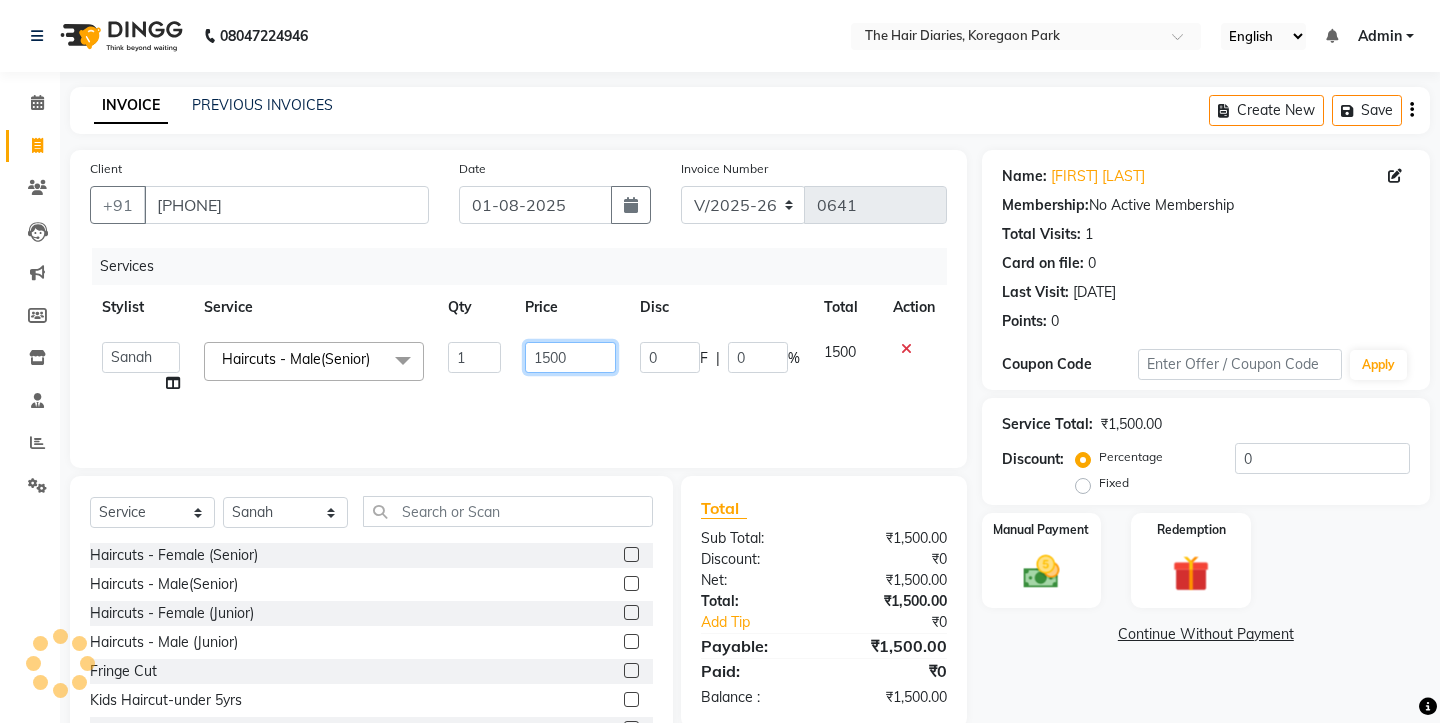 click on "1500" 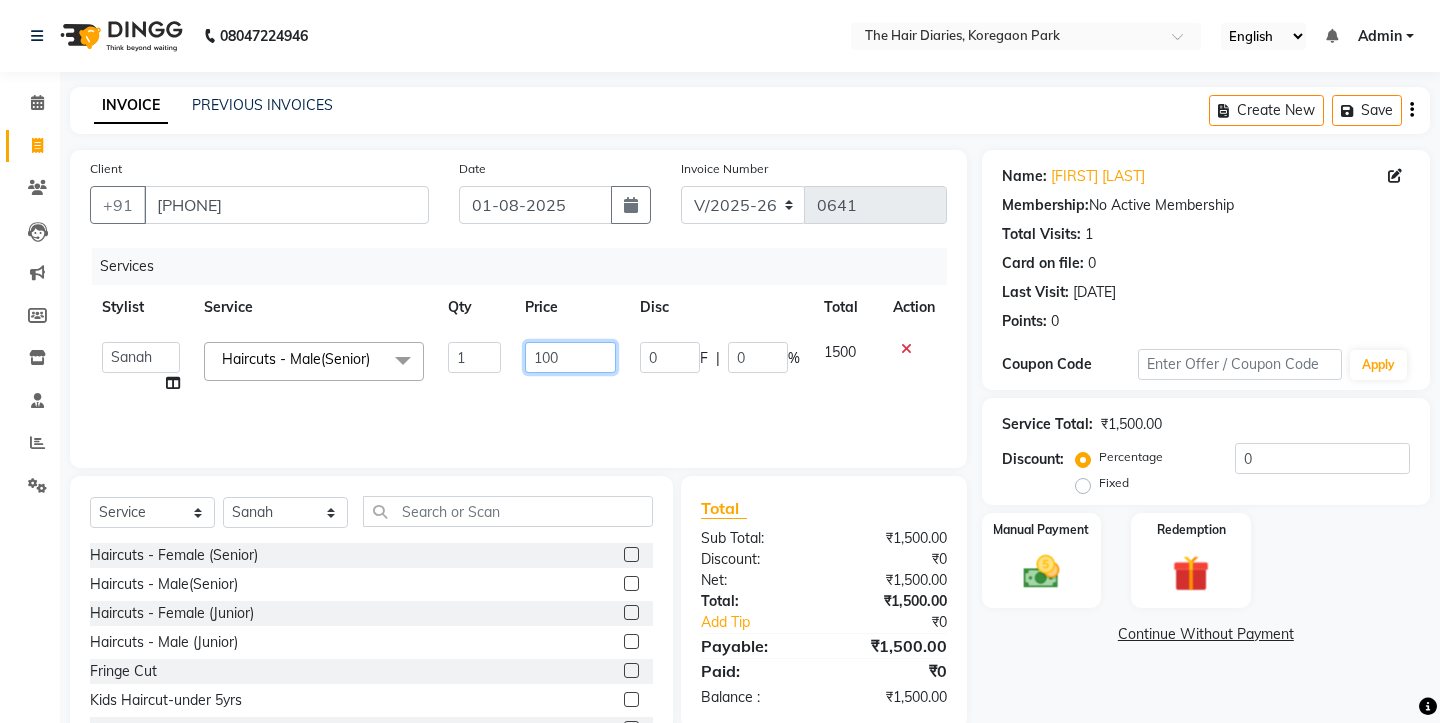type on "1700" 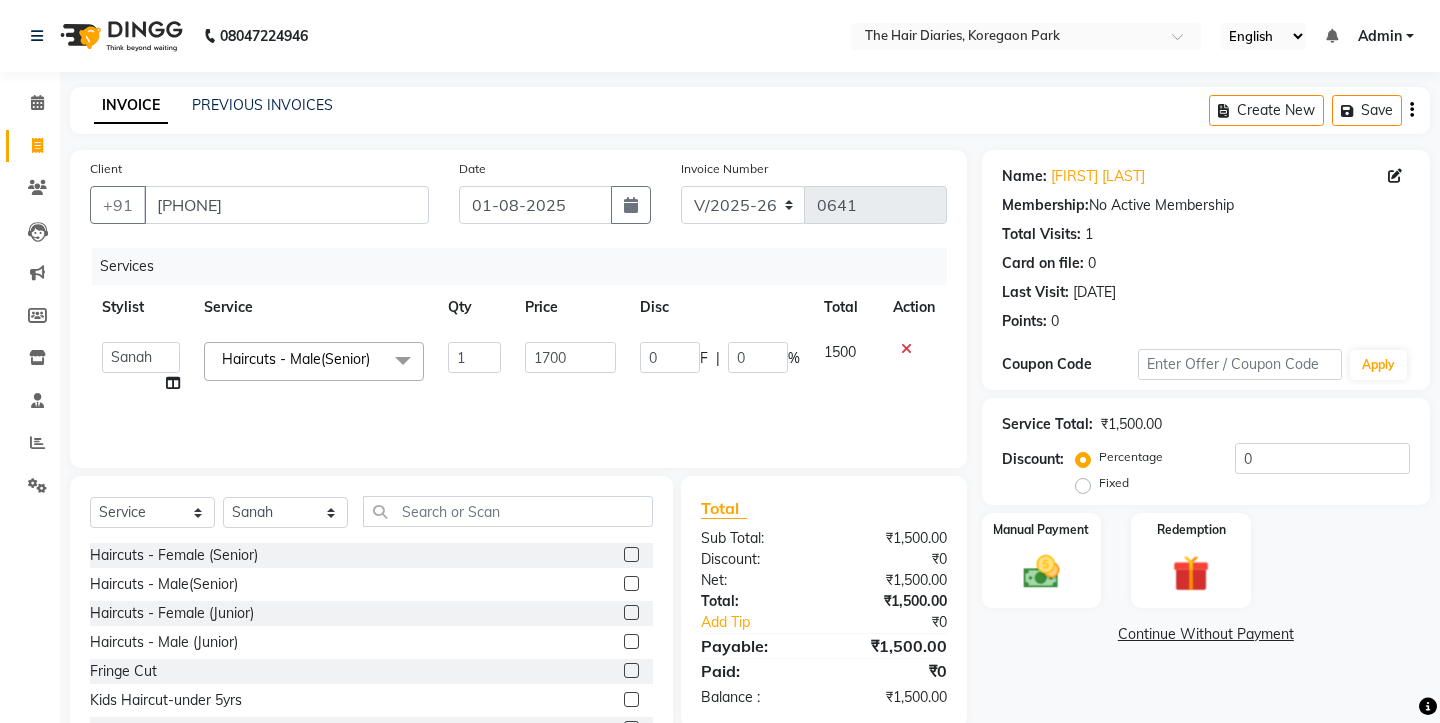 click on "Services Stylist Service Qty Price Disc Total Action  [FIRST]   [FIRST]   [FIRST]   [FIRST]   [FIRST]   [FIRST]    [FIRST]   [FIRST]    [FIRST]   [FIRST] [LAST]   [FIRST]    [FIRST]   [LAST]    [FIRST] [LAST]   [FIRST]   [FIRST]   [FIRST]   [FIRST]   [FIRST]   [FIRST]  Haircuts - Male(Senior)  x Haircuts - Female (Senior) Haircuts - Male(Senior) Haircuts - Female (Junior) Haircuts - Male (Junior) Fringe Cut Kids Haircut-under 5yrs Hair trim Hair Fading Gents Haircuts  (Male) Haircut -Male (Junior old) Shampoo - Shampoo Extension wash Styling - Blowdry Styling - Curls Styling - Crimp Styling - Gents Style Saree Draping Beard Styling - Trim Beard Styling - Beard Styling Touchups Full  Touchups Half Global Color - Full Global Color - Half Toning Highlights - Full Highlights - 3/4Th Highlights - Half Low Lights Highlights And Global Balayage - Full Balayage - Half Balayage - Front Treatments - Fringe(Botox) Treatments - Crown (Botox) Treatments - Full (Botox) Treatments - Male Top (Botox) Treatments - Full (Backwastreatment) Treatments - Full (Filller) Milkshake spa K-18" 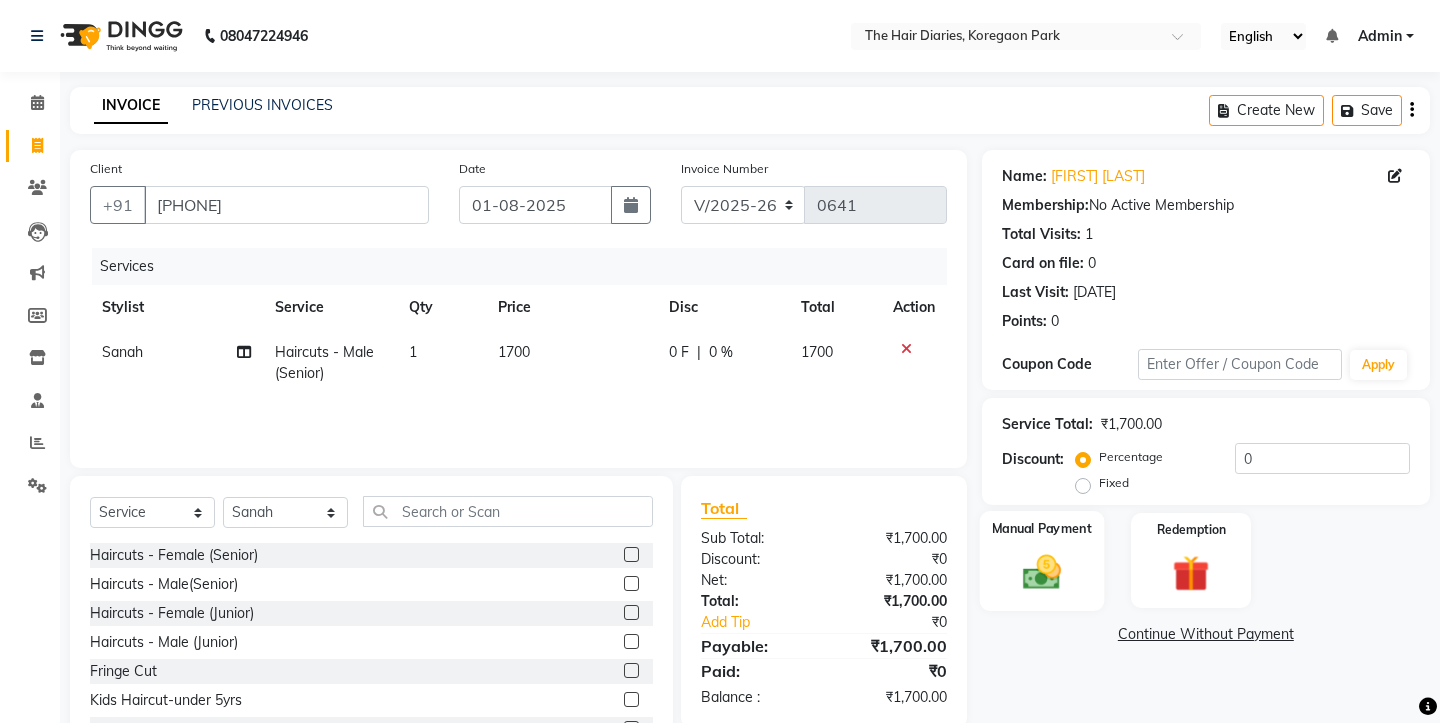 click 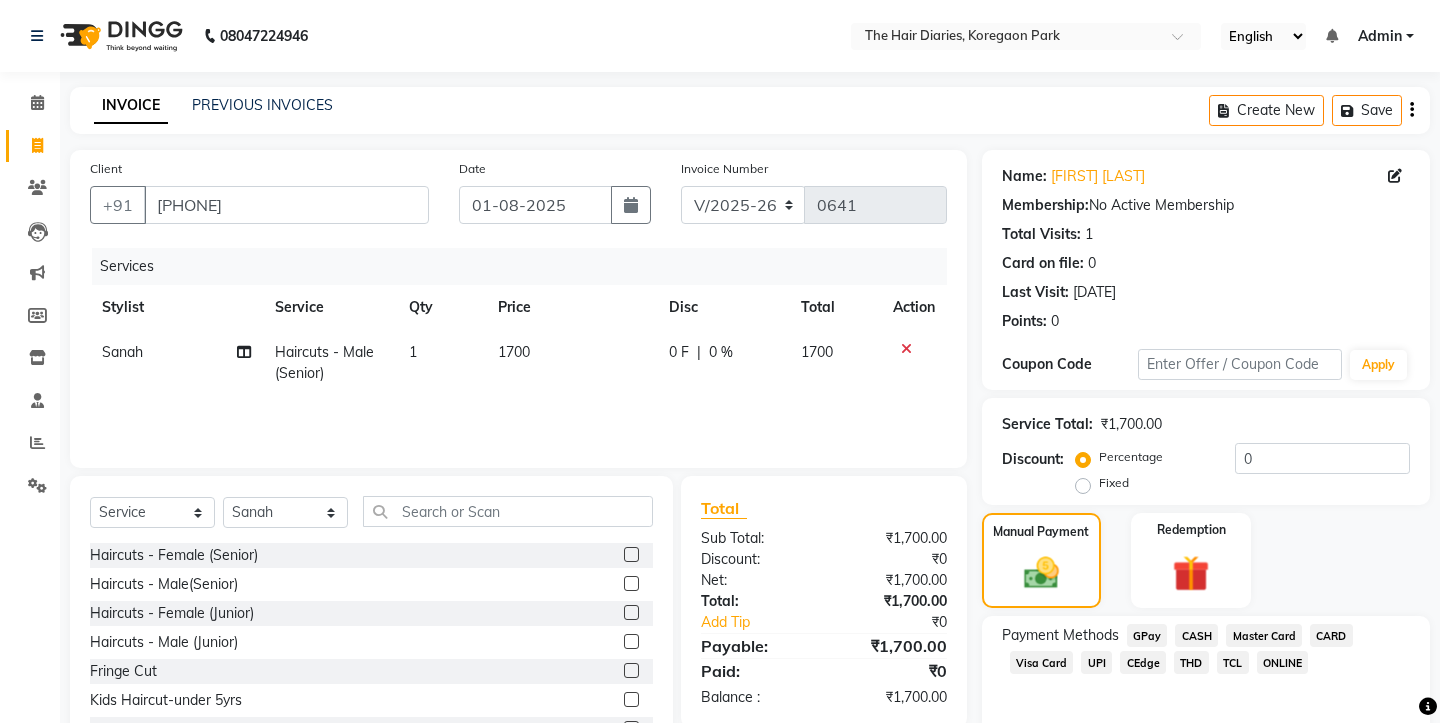 click on "TCL" 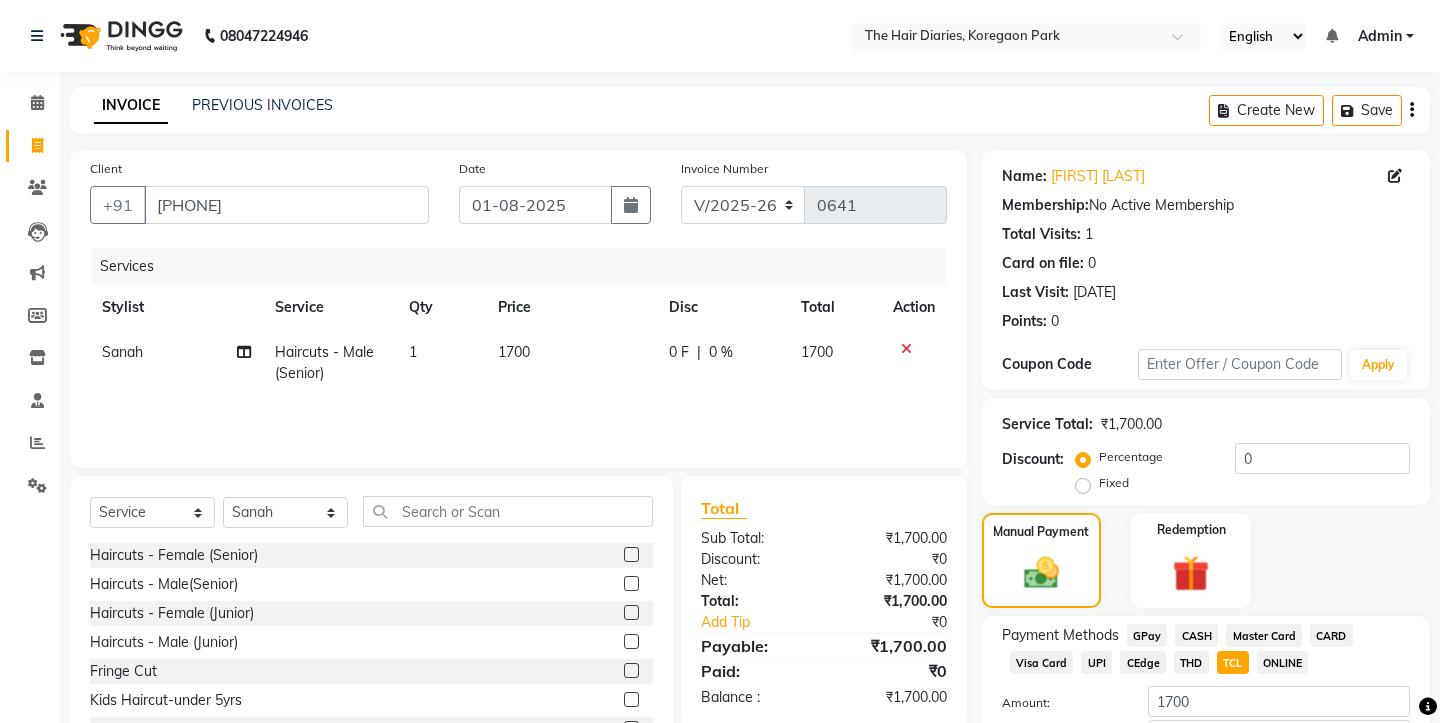 scroll, scrollTop: 118, scrollLeft: 0, axis: vertical 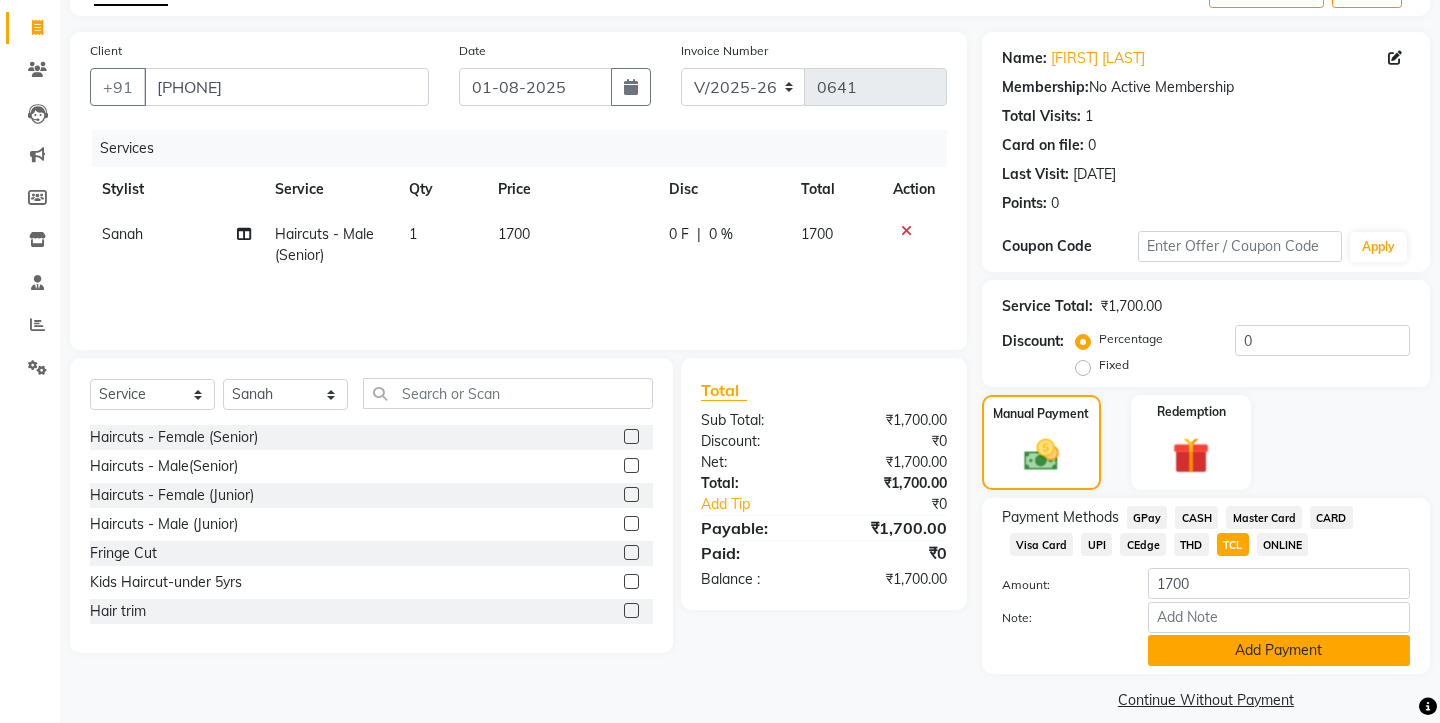 click on "Add Payment" 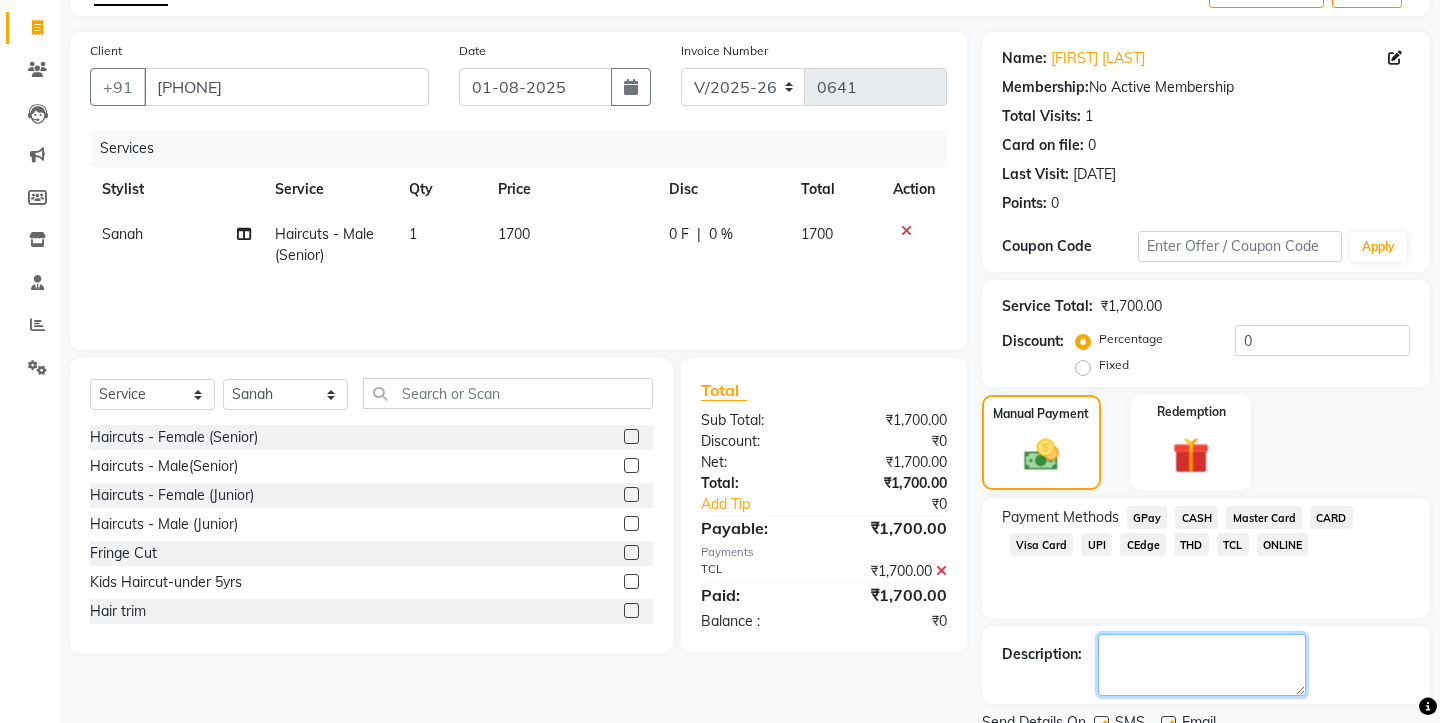 click 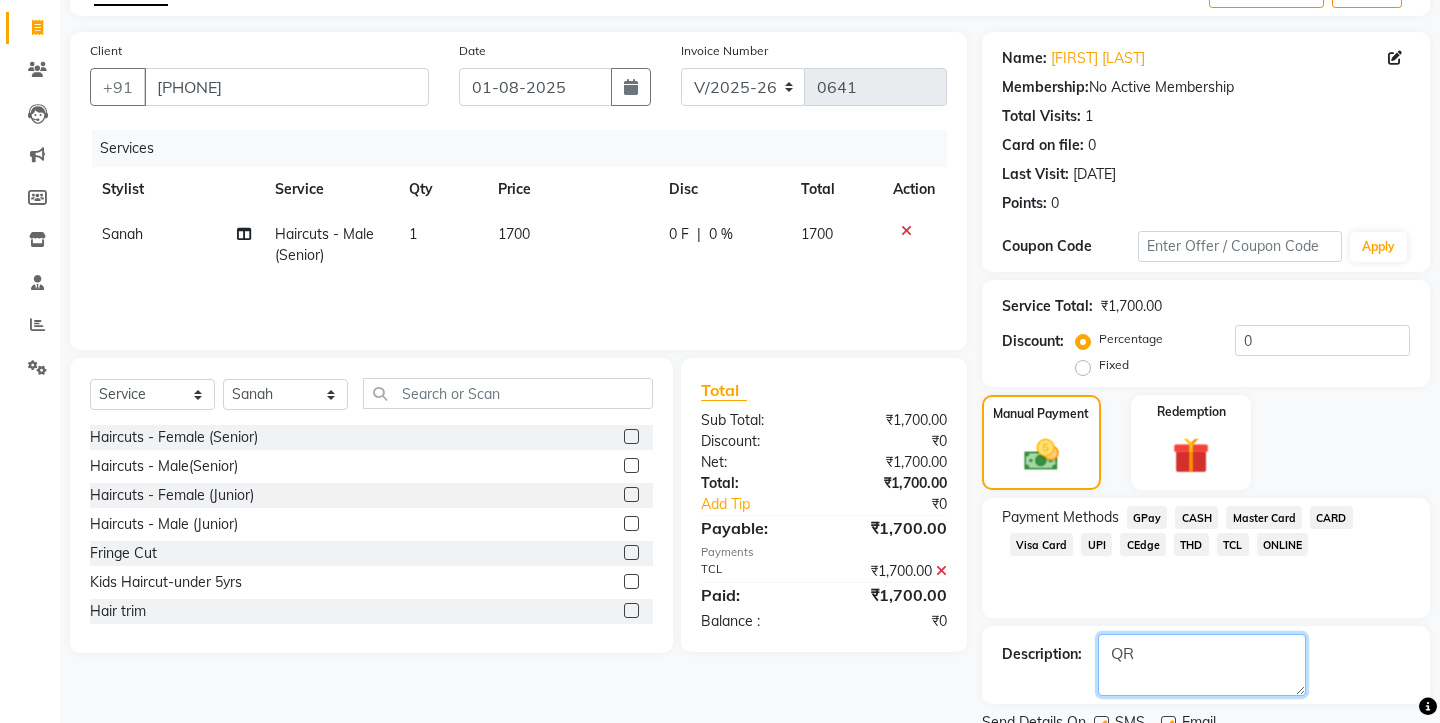 type on "QR" 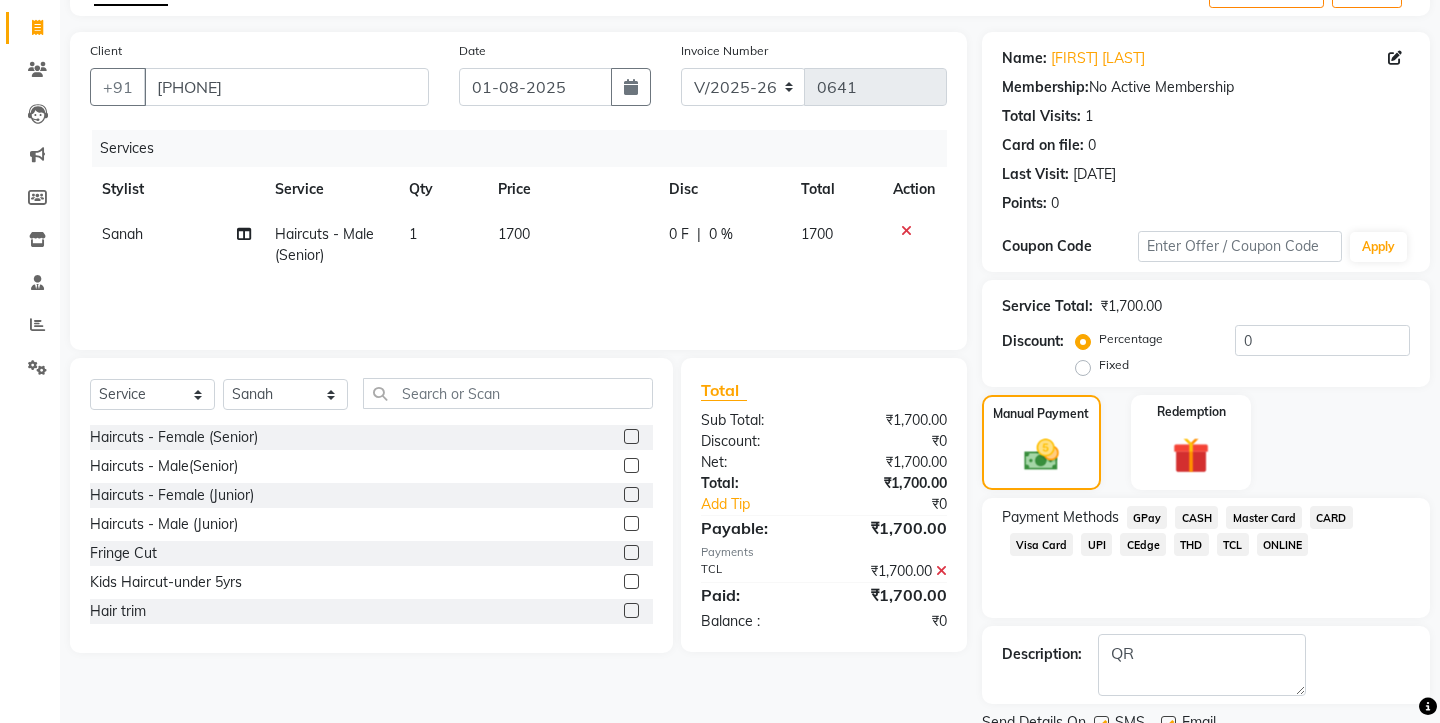 click 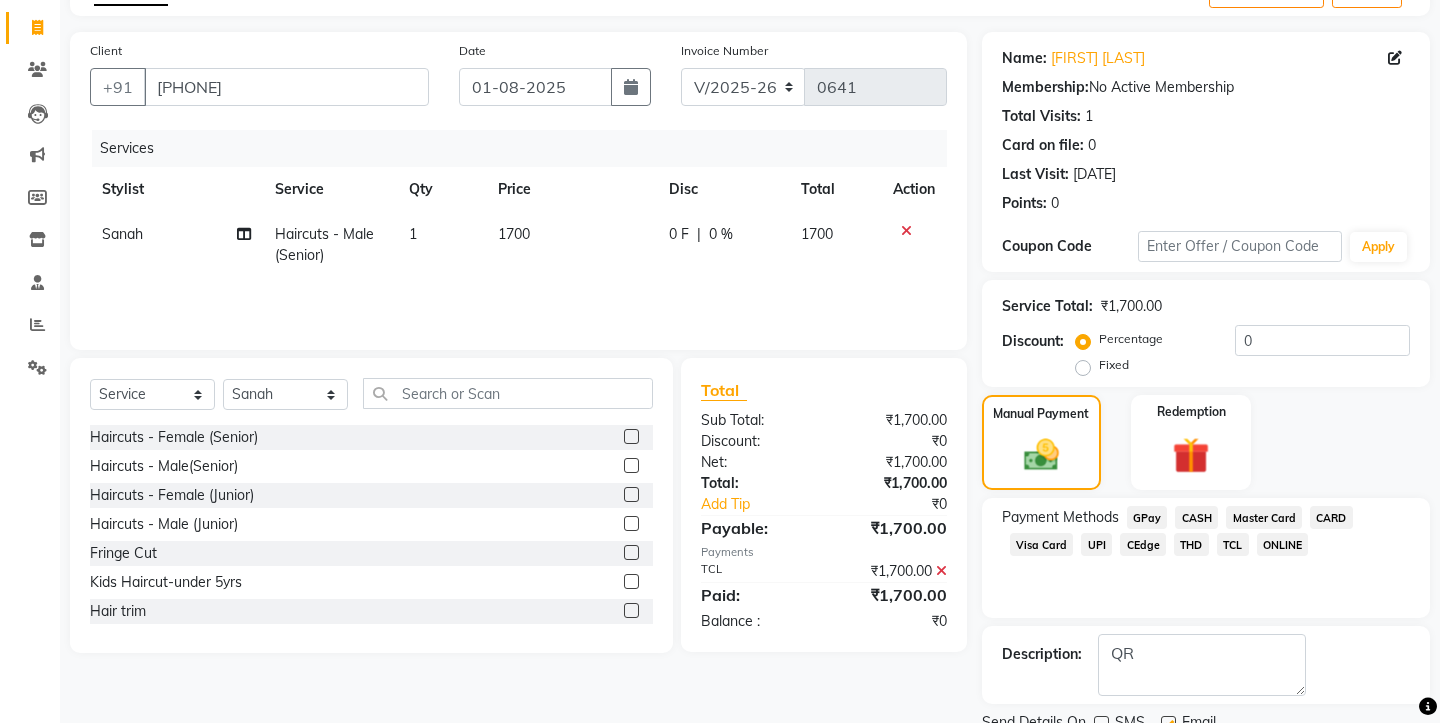 click 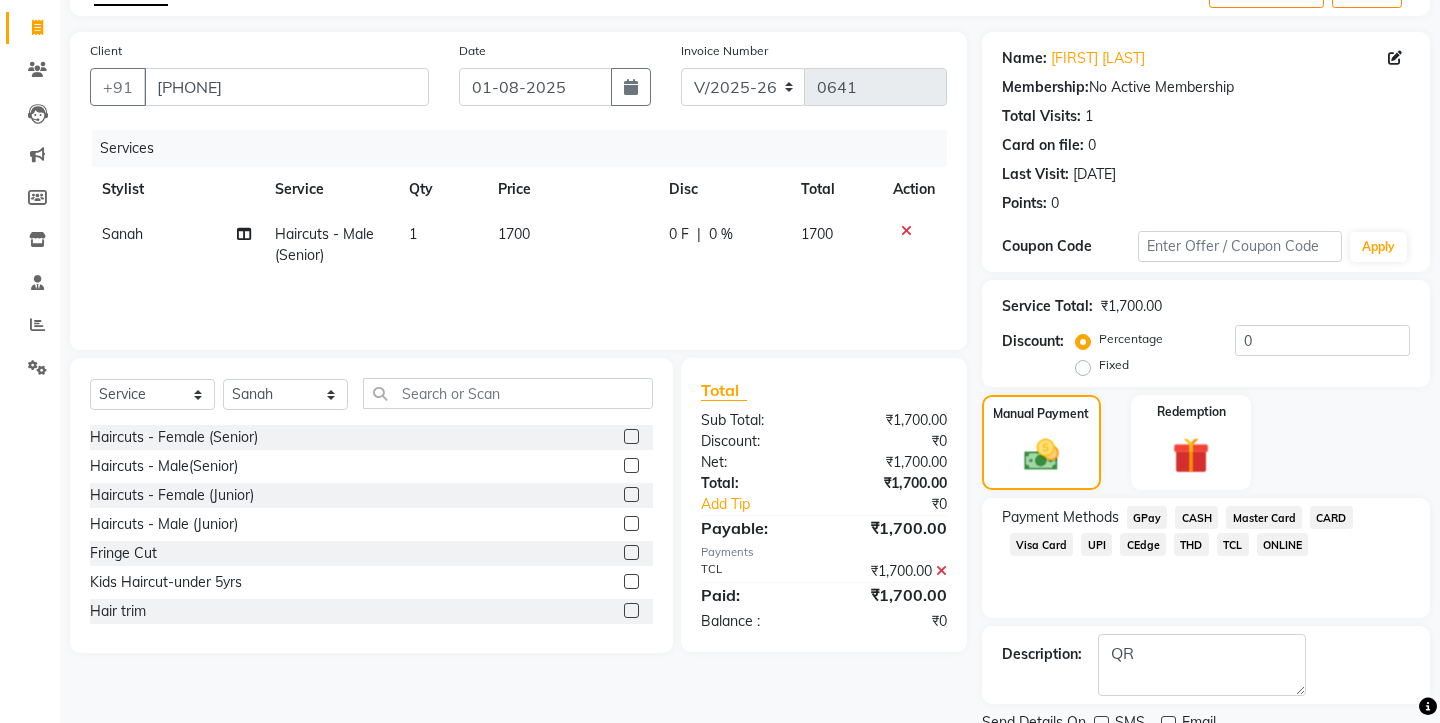 scroll, scrollTop: 175, scrollLeft: 0, axis: vertical 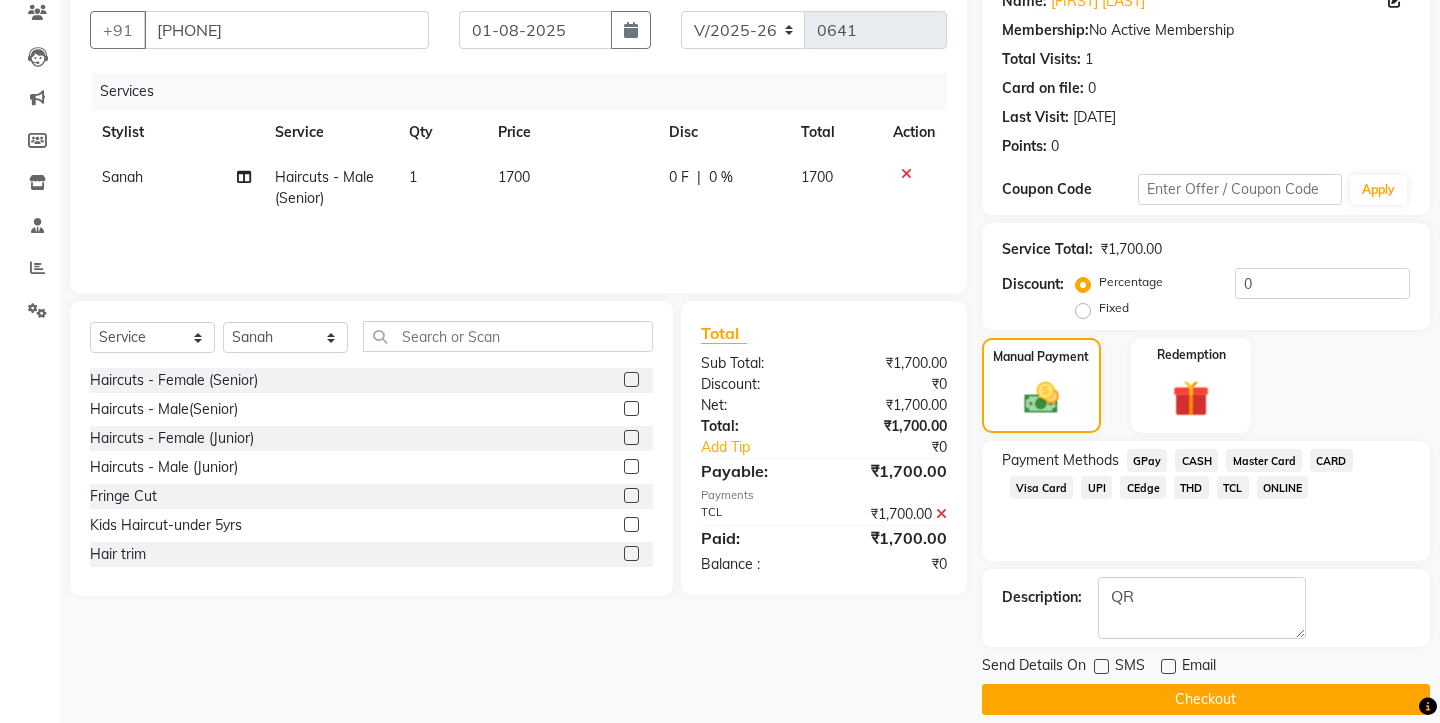 click on "Checkout" 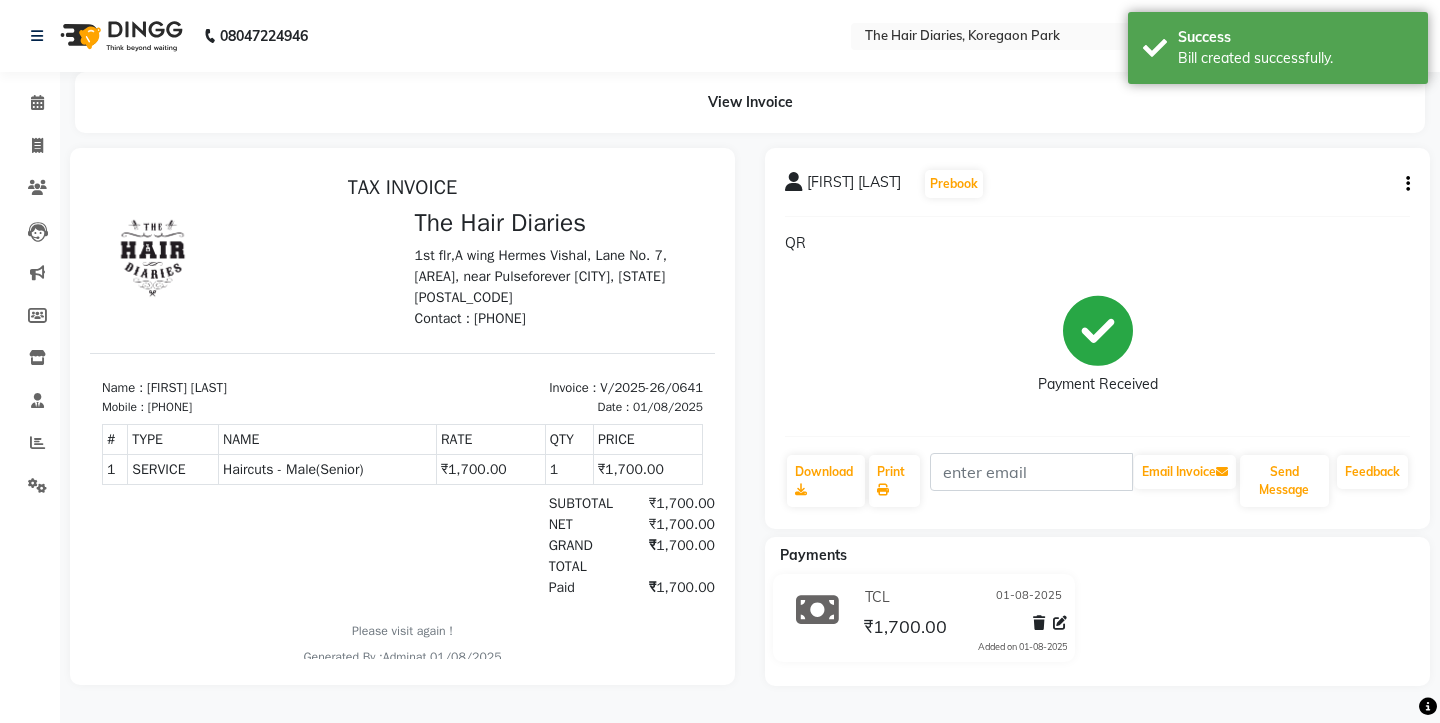 scroll, scrollTop: 0, scrollLeft: 0, axis: both 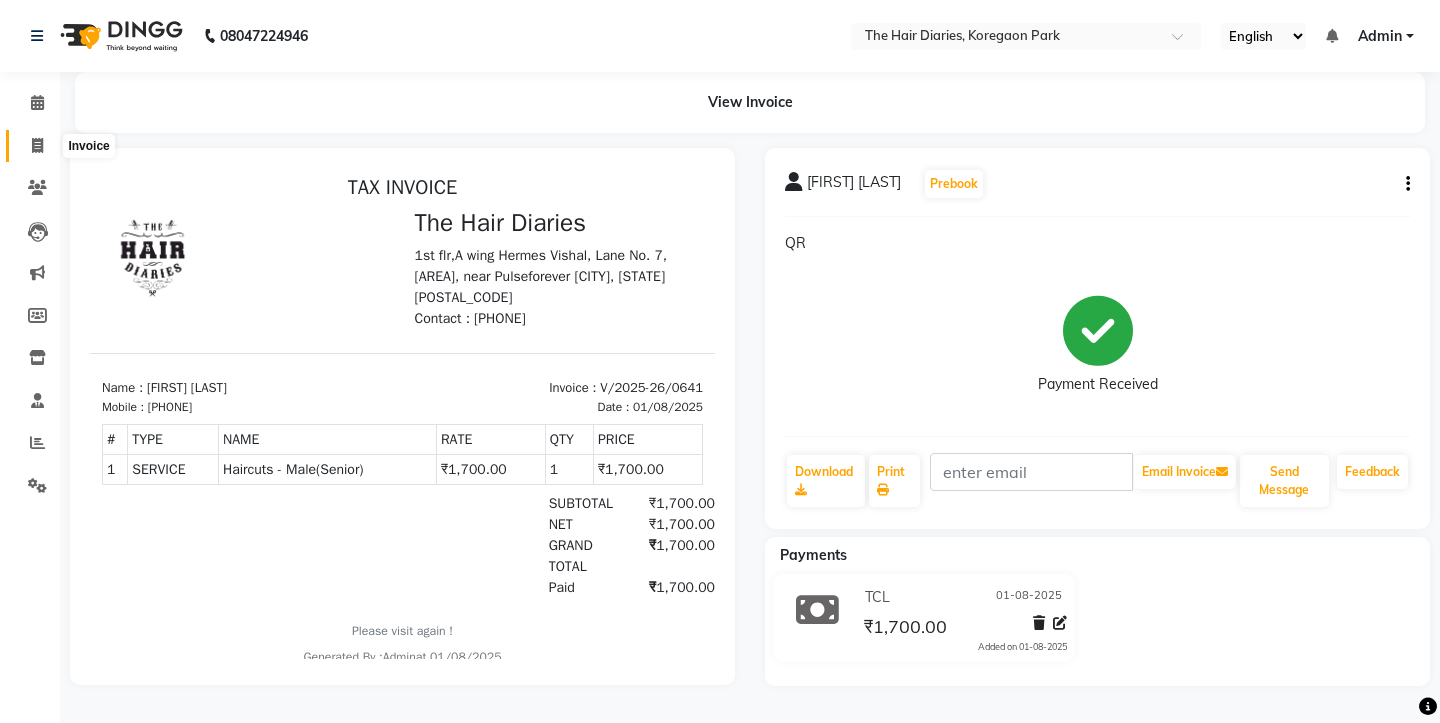 click 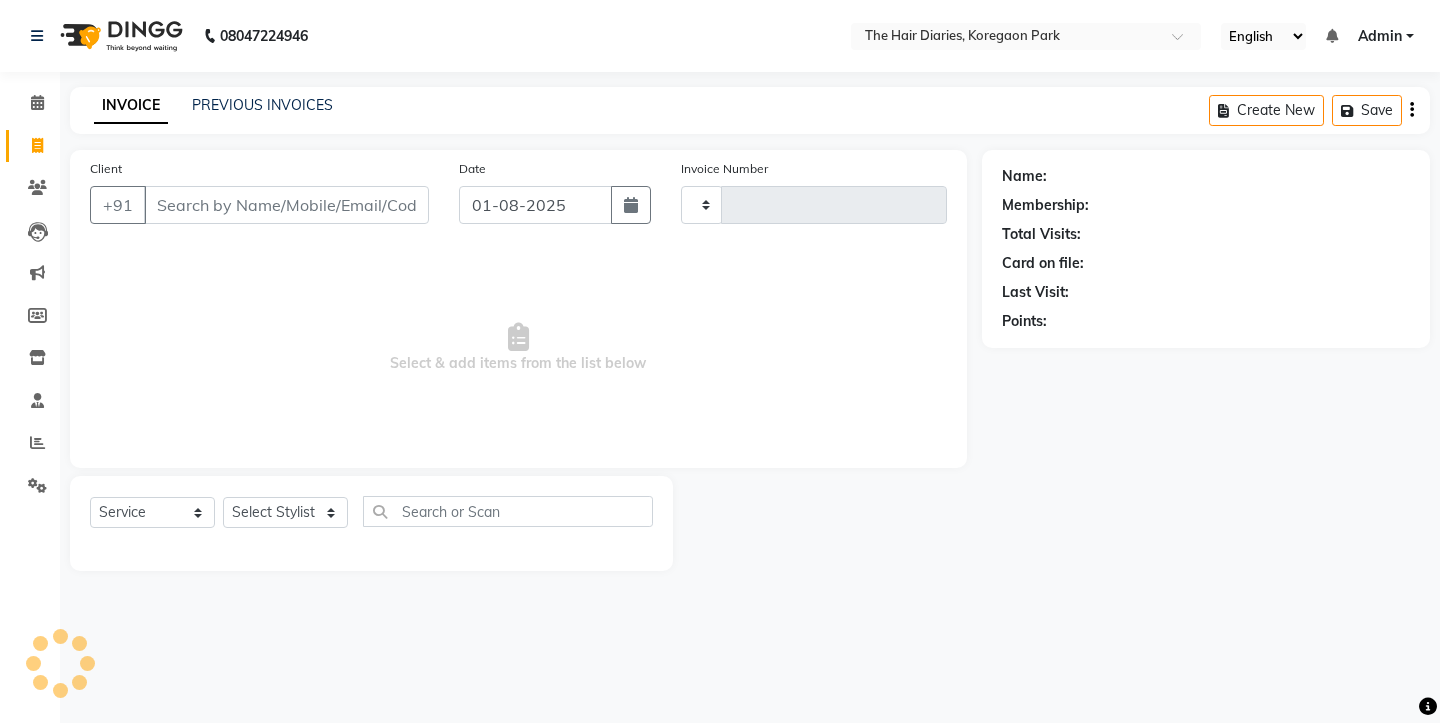 type on "0642" 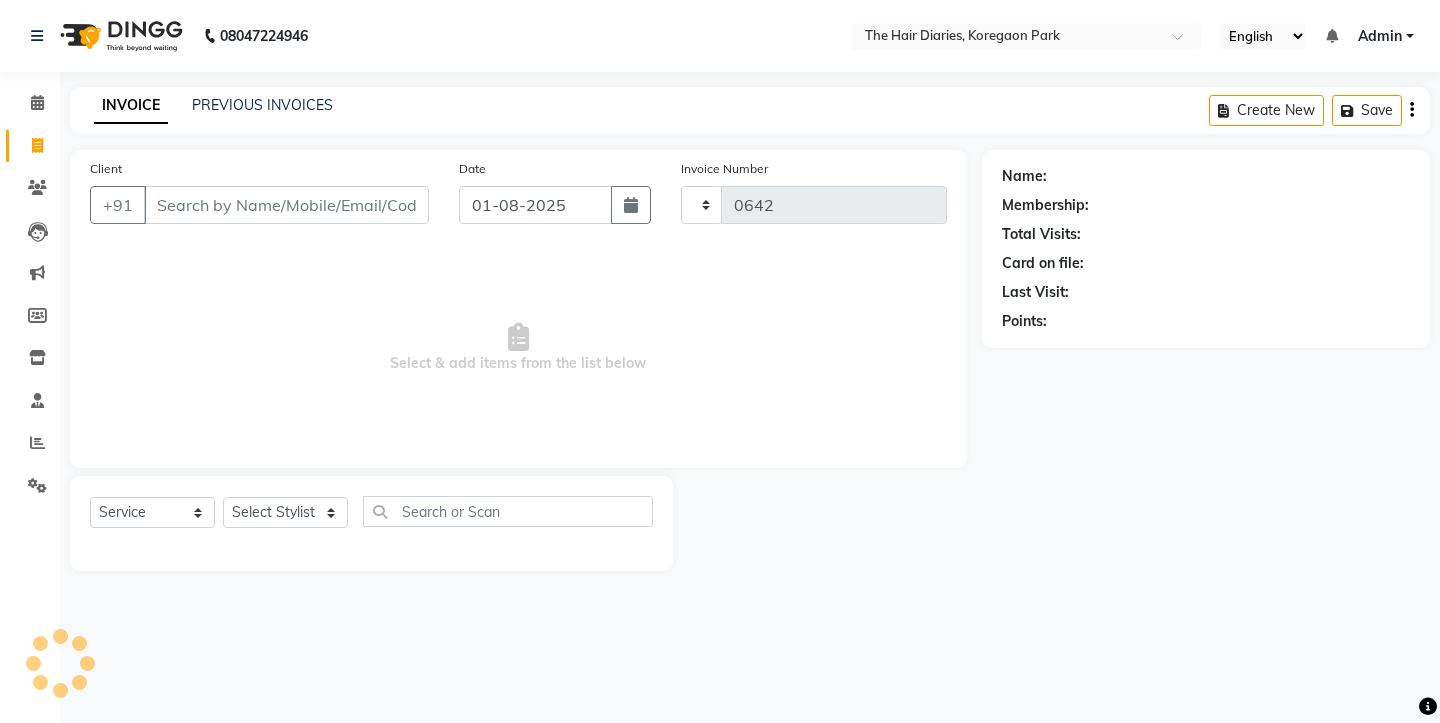 select on "782" 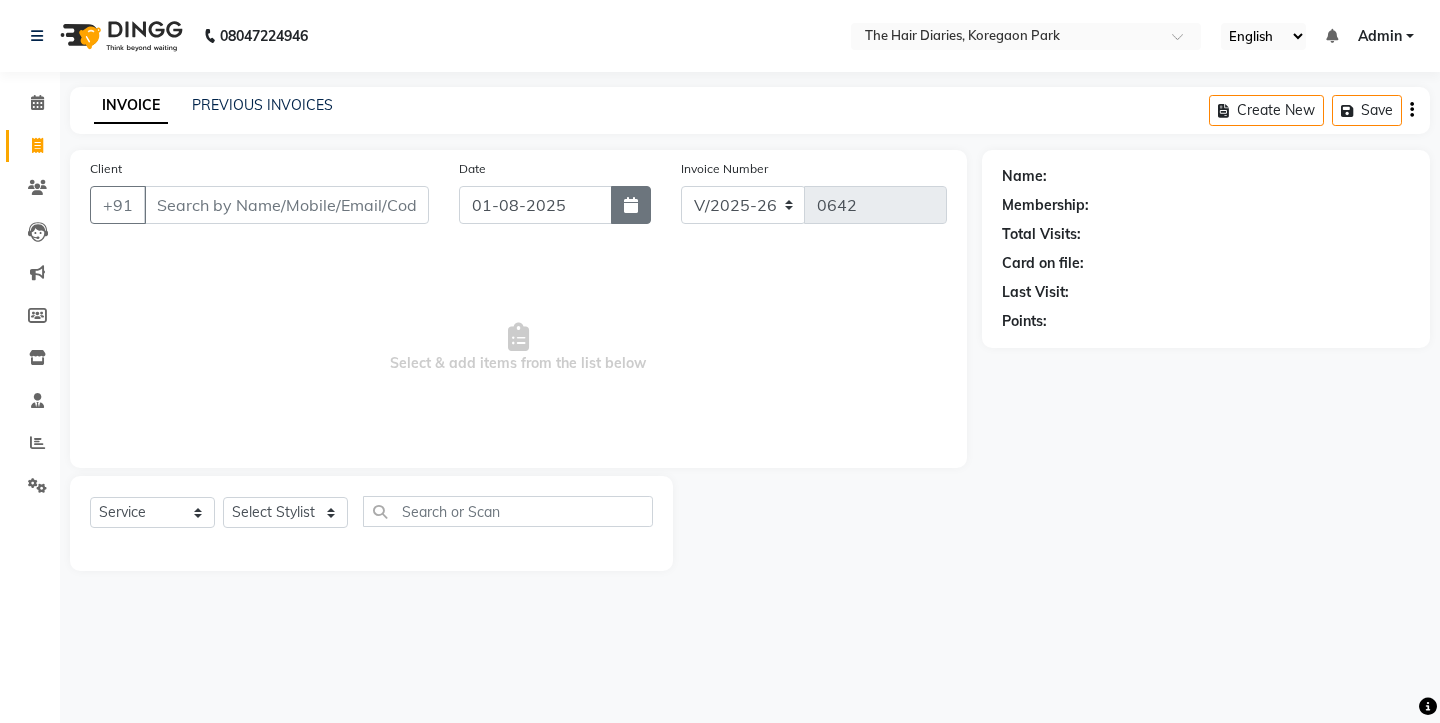 click 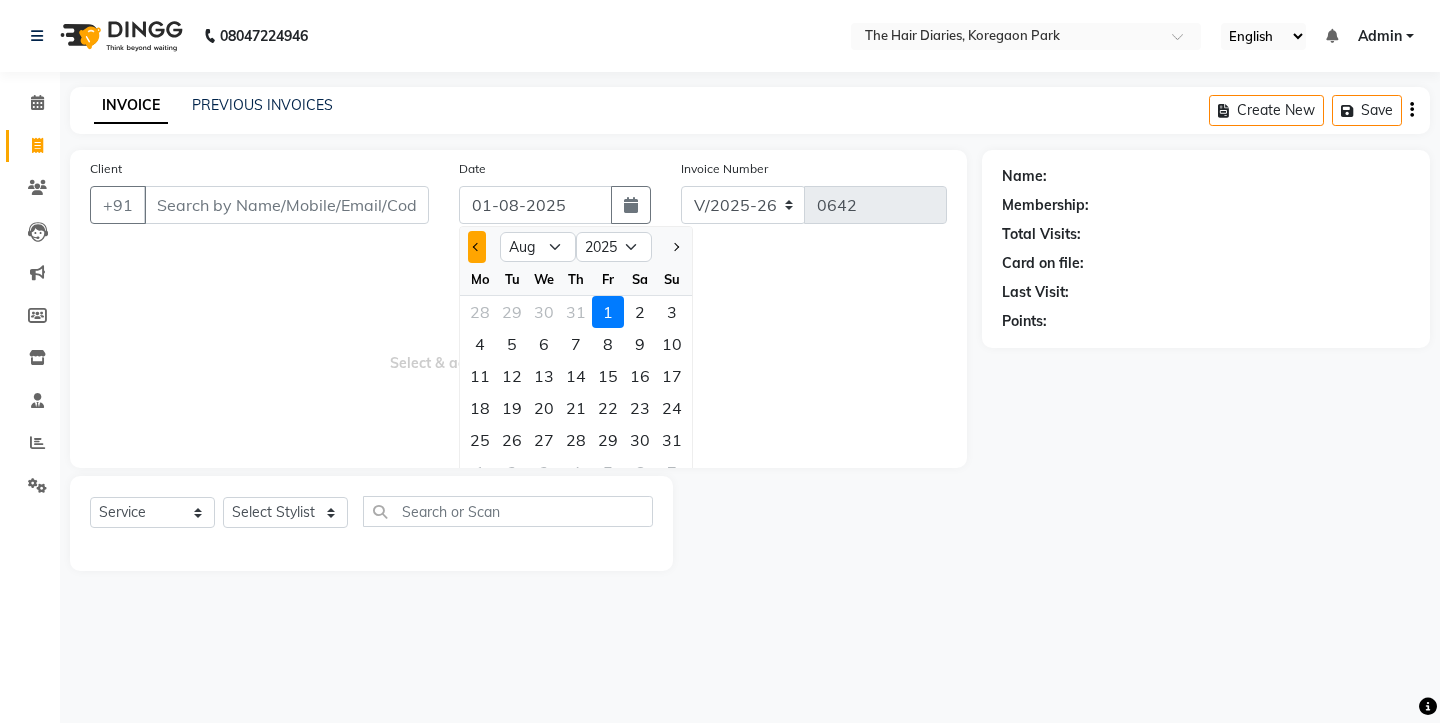 click 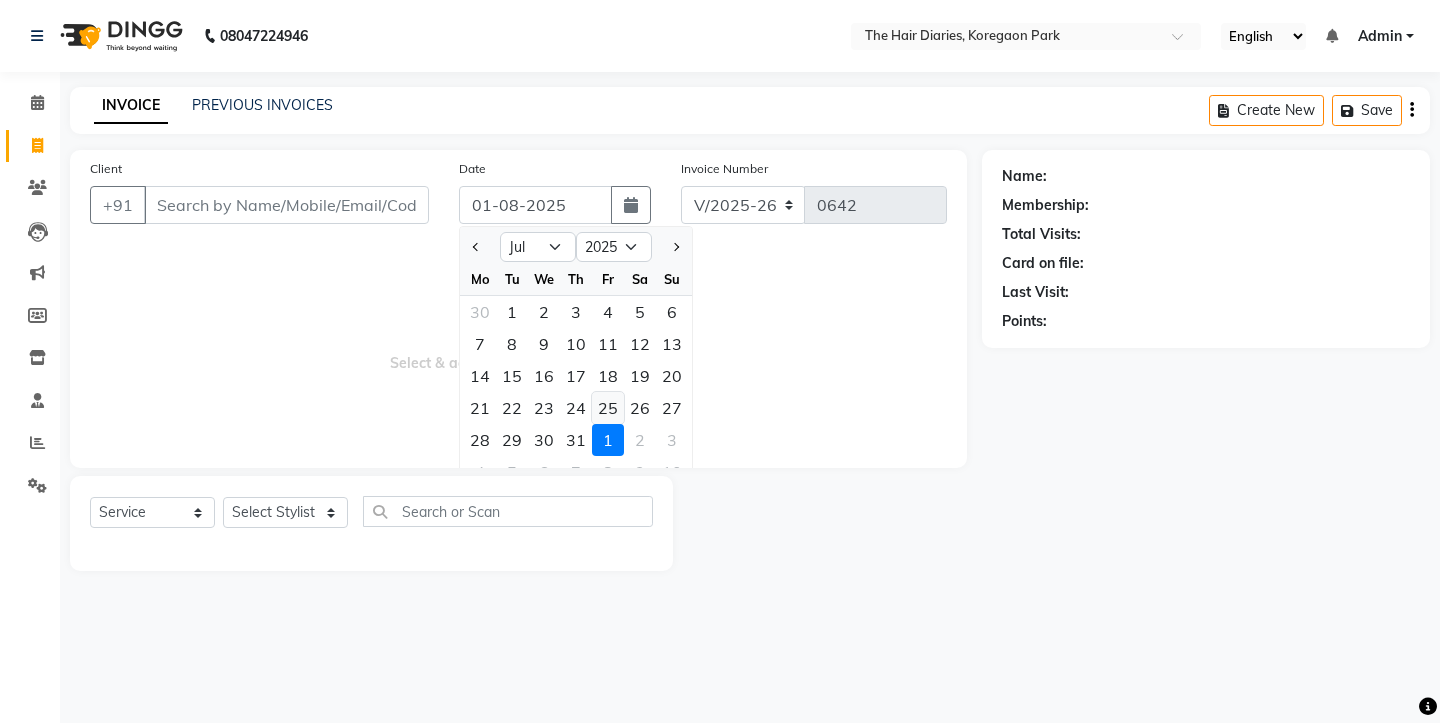click on "25" 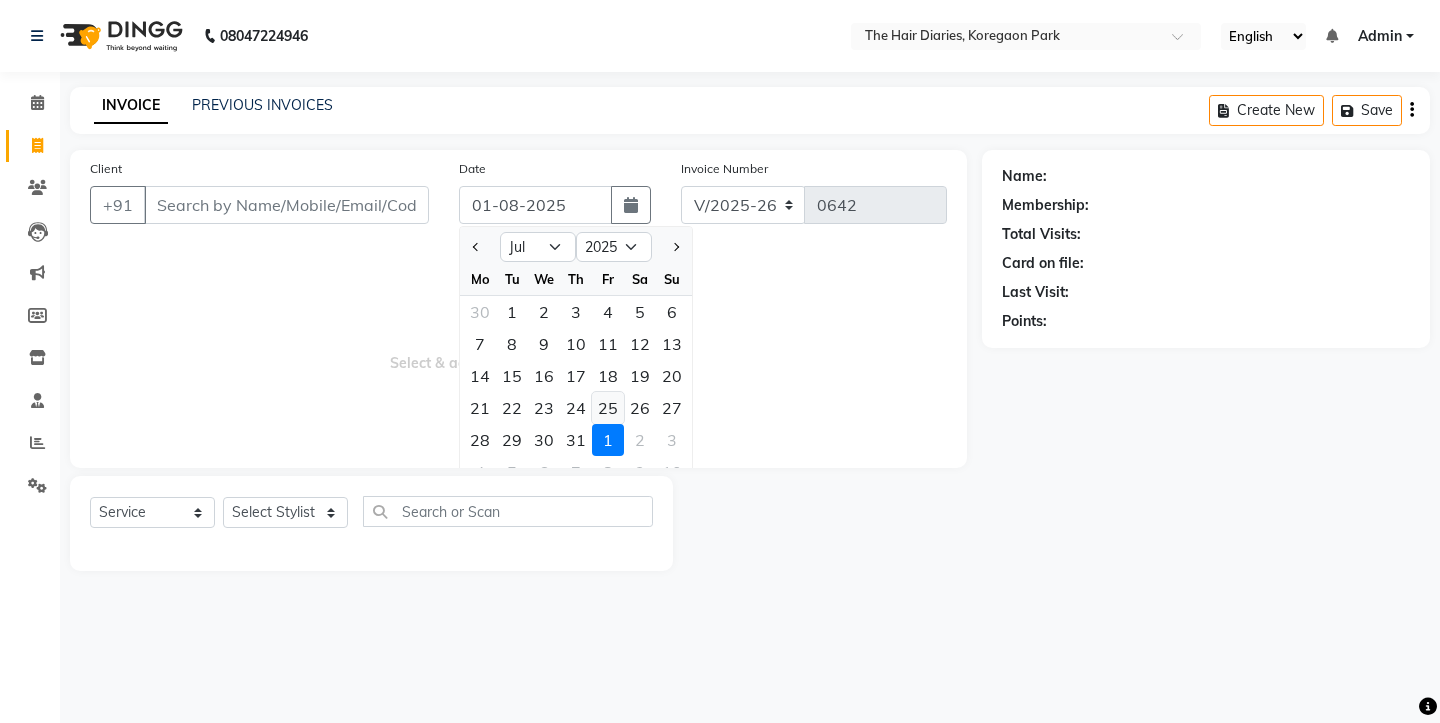 type on "25-07-2025" 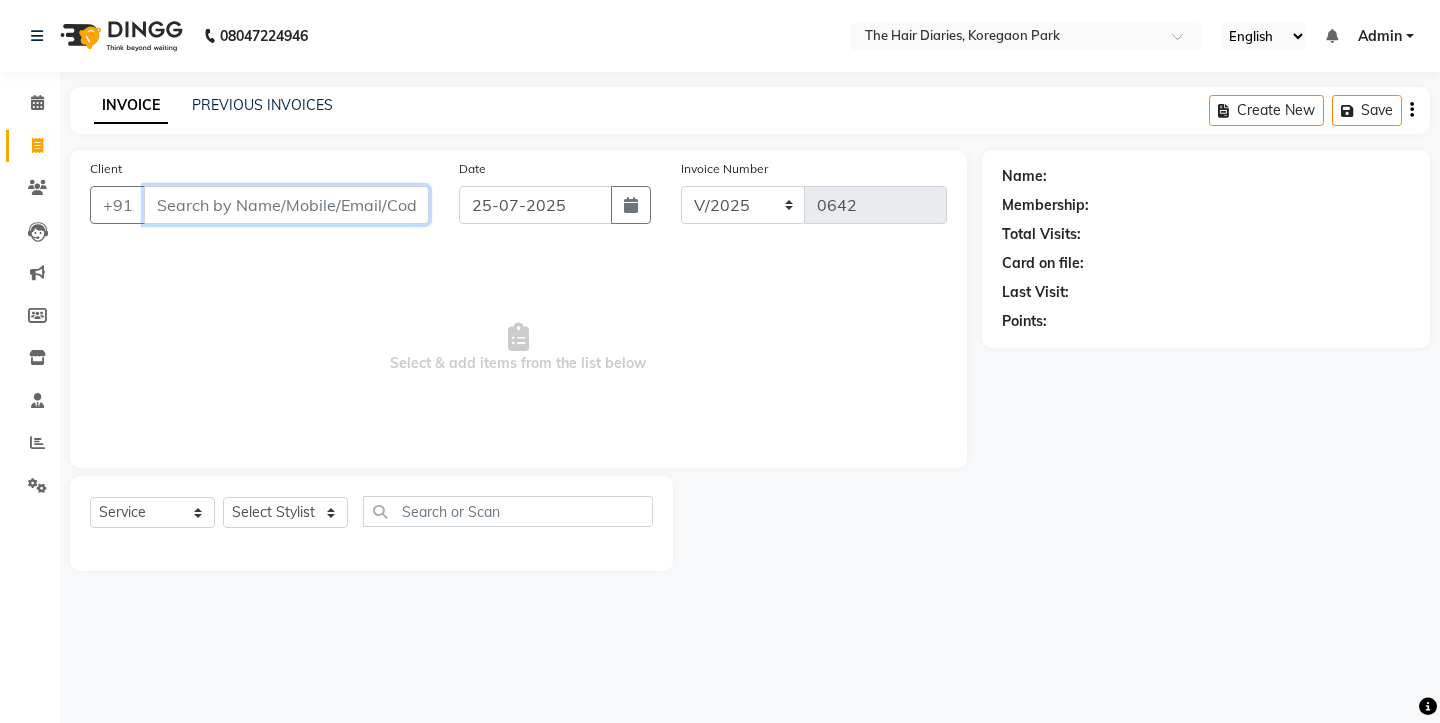 click on "Client" at bounding box center [286, 205] 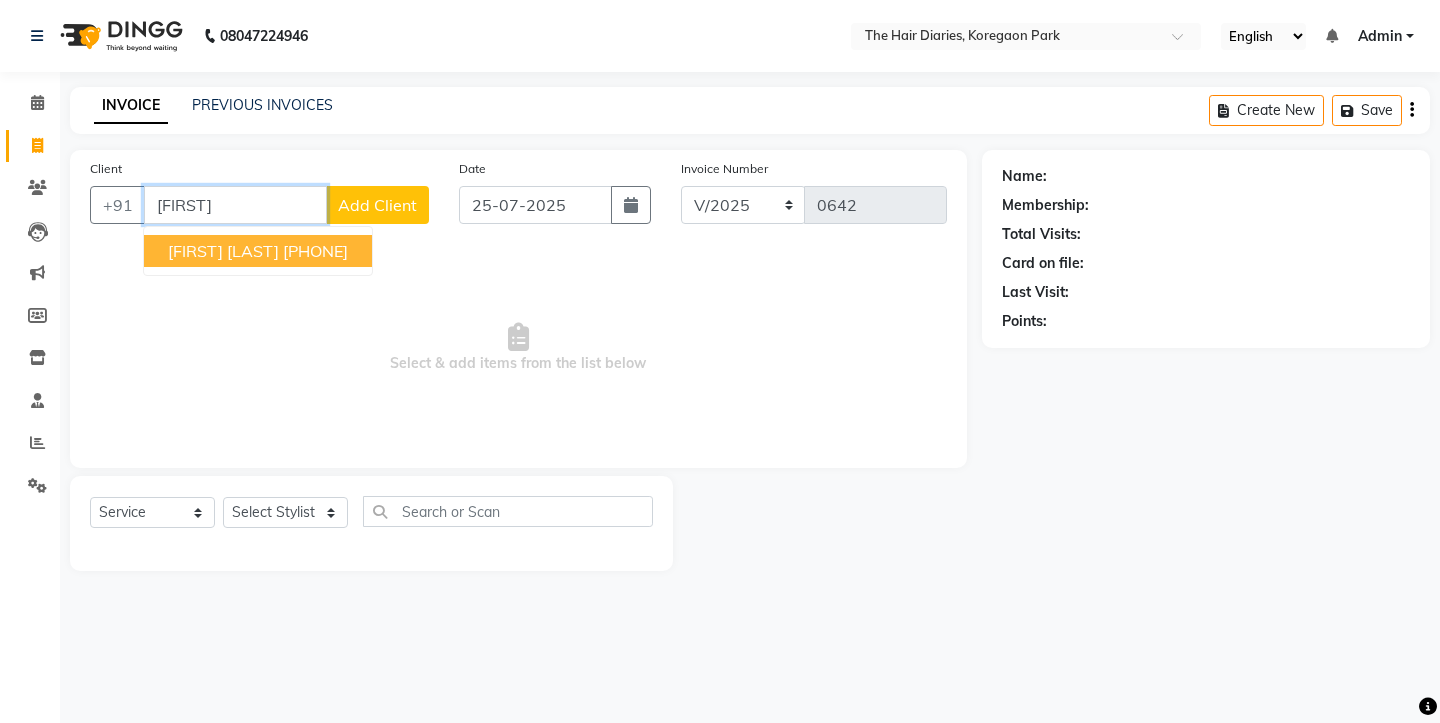click on "[FIRST] [LAST]" at bounding box center (223, 251) 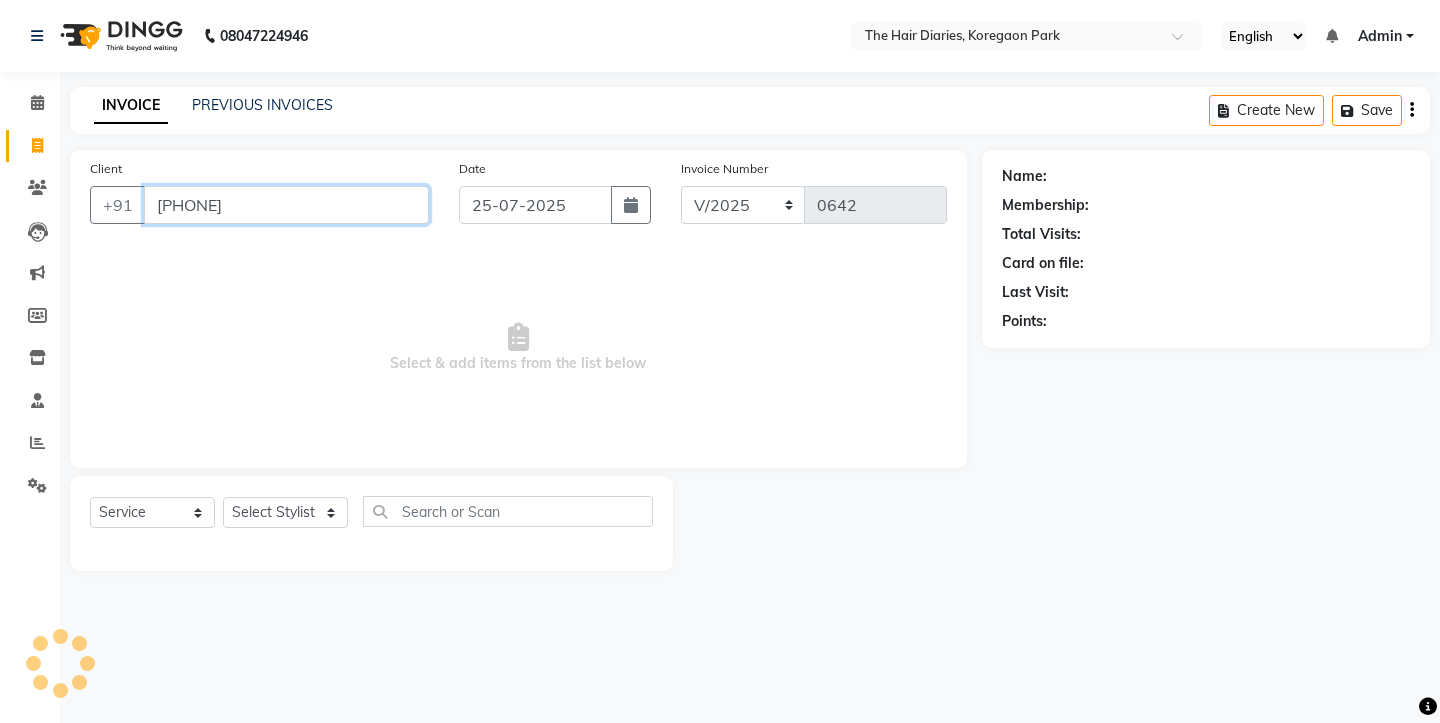 type on "[PHONE]" 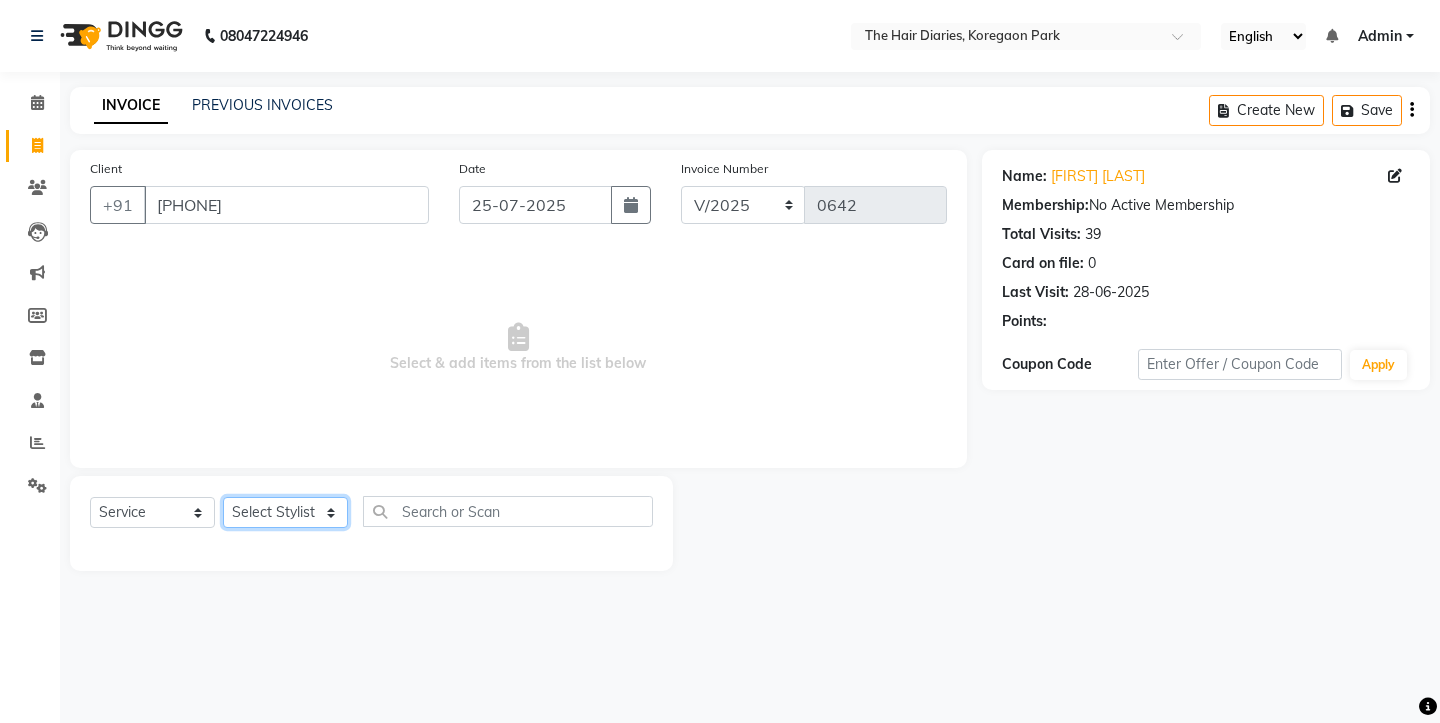 click on "Select Stylist Aaryan Adnan Adnan Ankita Anubha Jyoti  Lalita Manali  Maneger Nazlin Jeena Sanah  Sohail Sonia  Surbhi Thakkur Vidya Wasim" 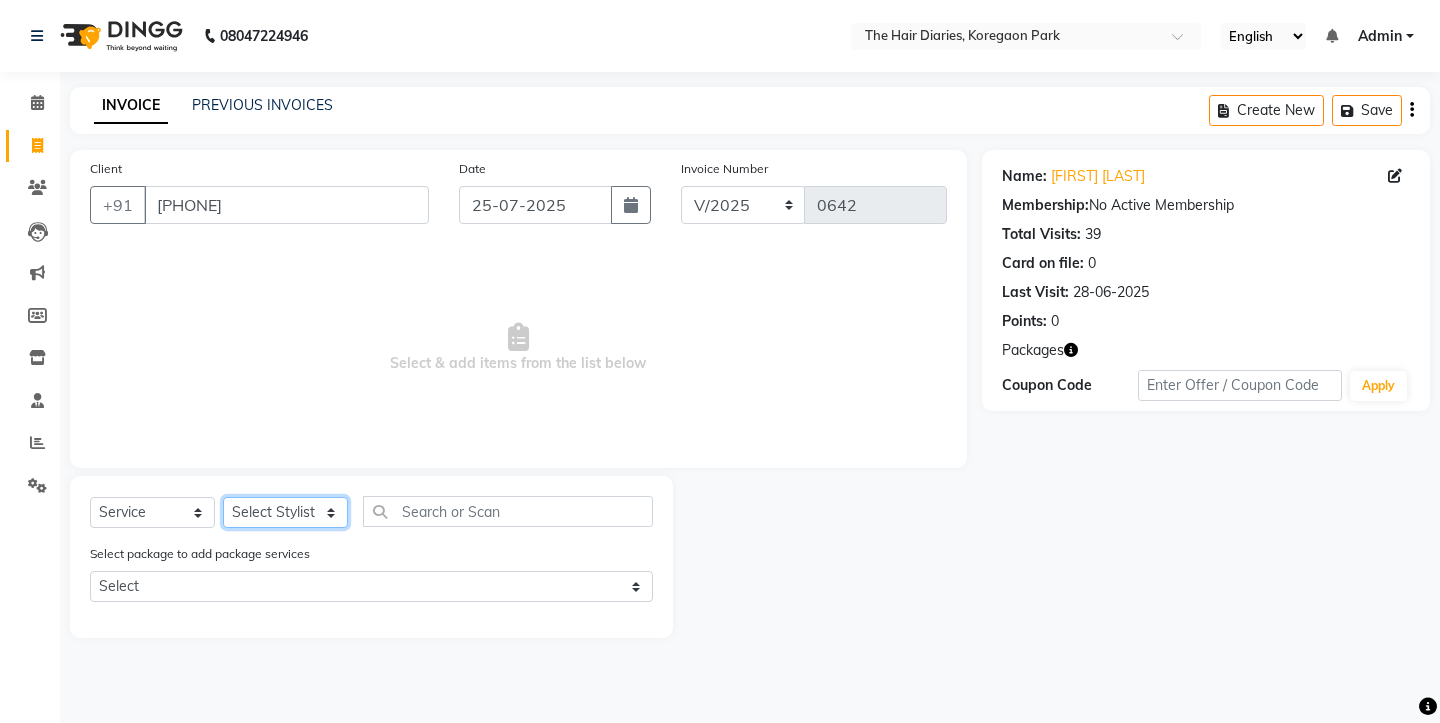 select on "12914" 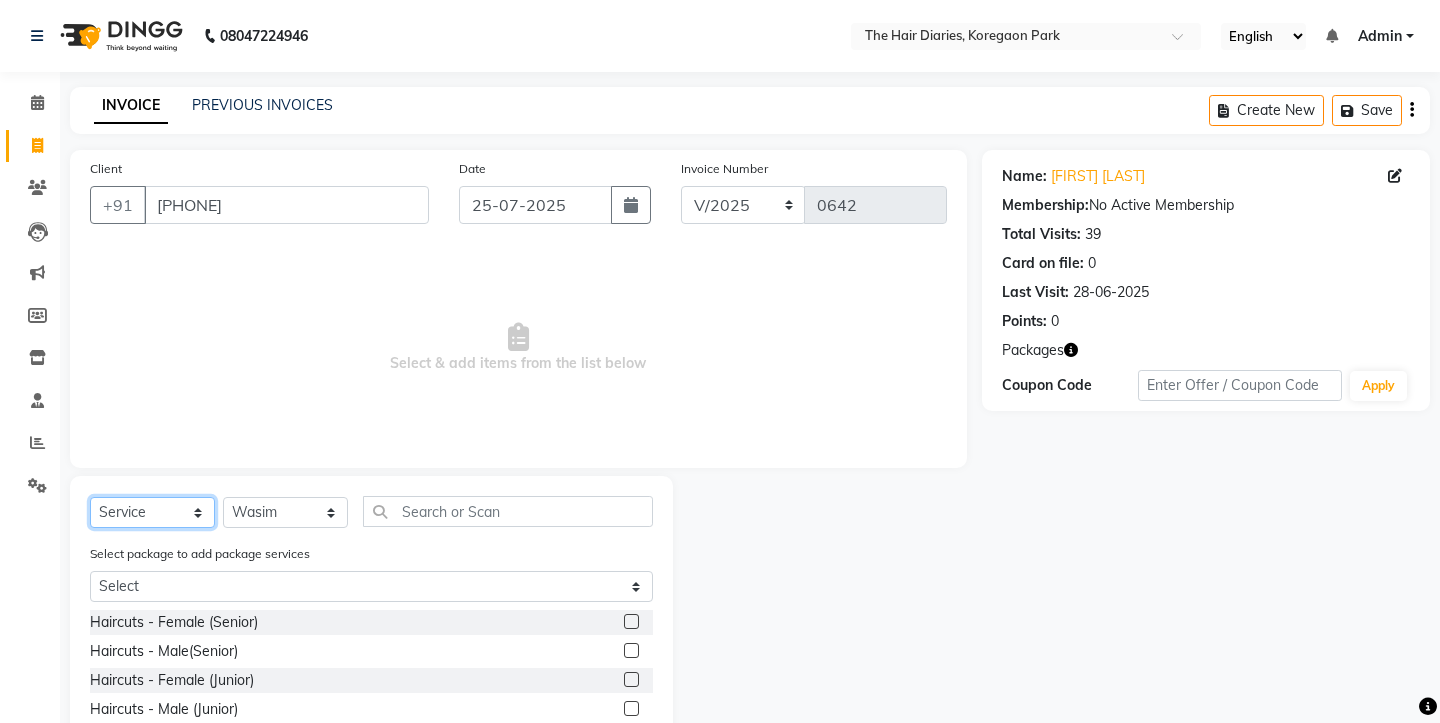 click on "Select  Service  Product  Membership  Package Voucher Prepaid Gift Card" 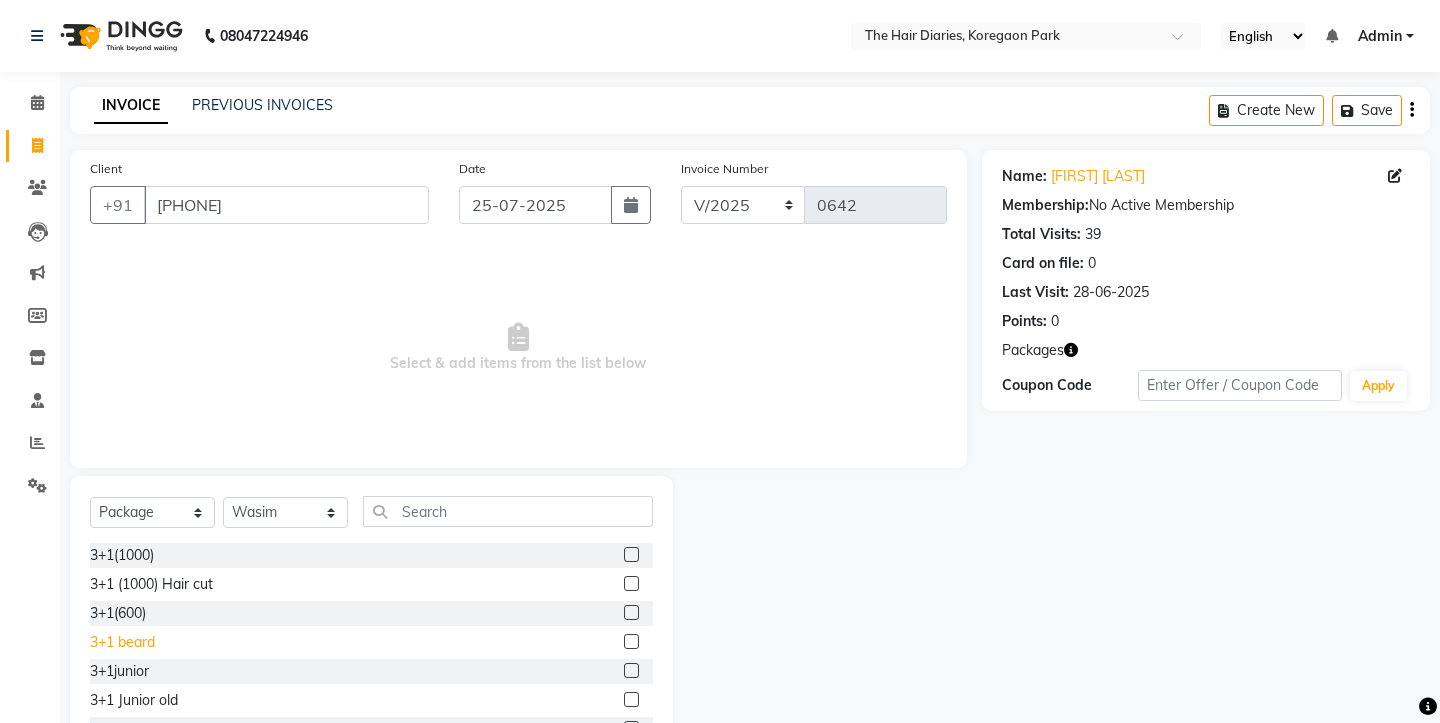click on "3+1 beard" 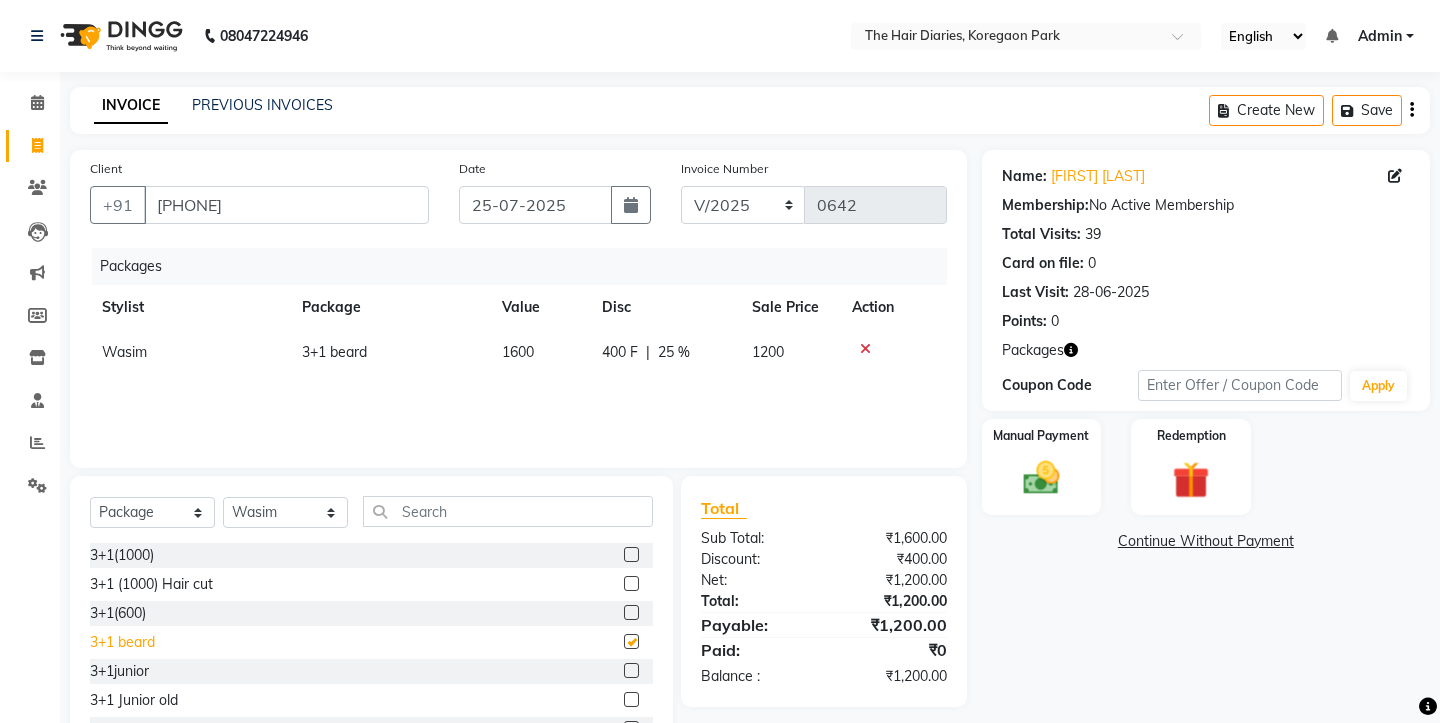 checkbox on "false" 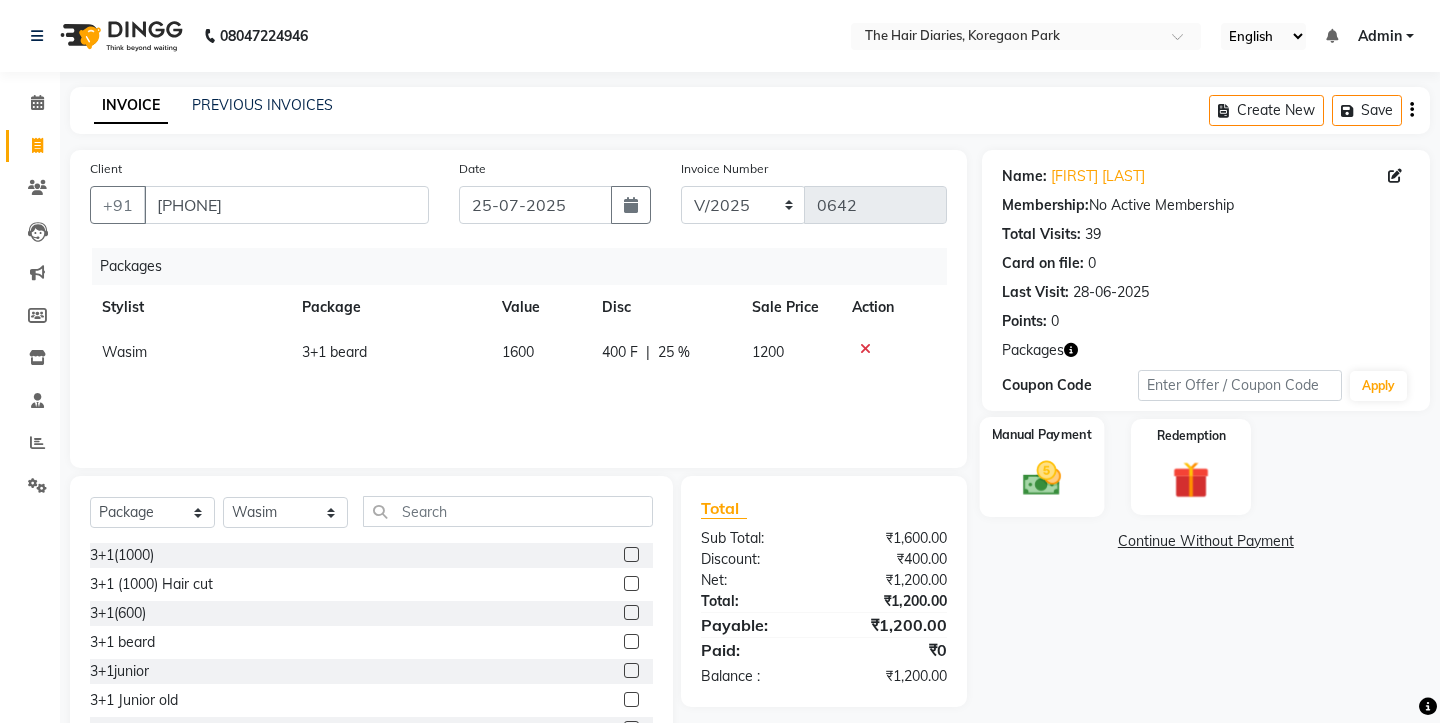 click 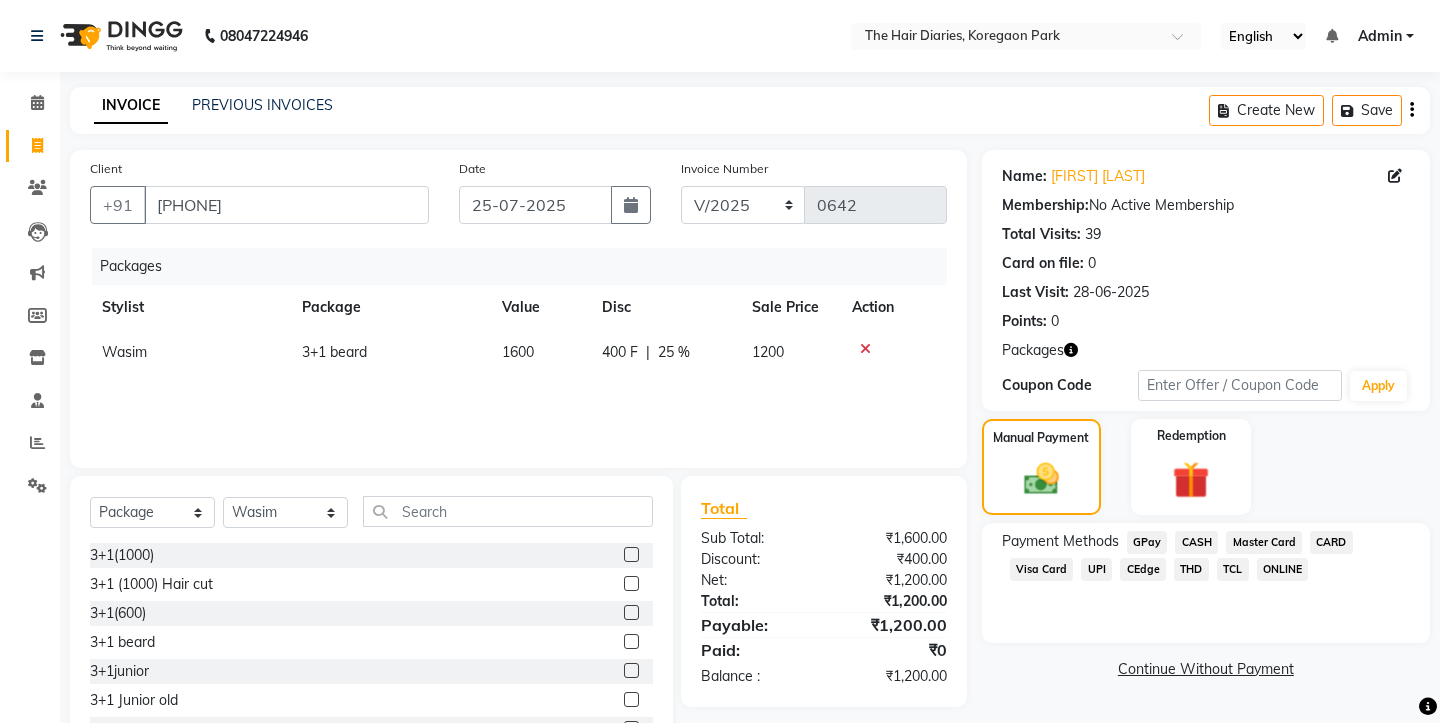 click on "CEdge" 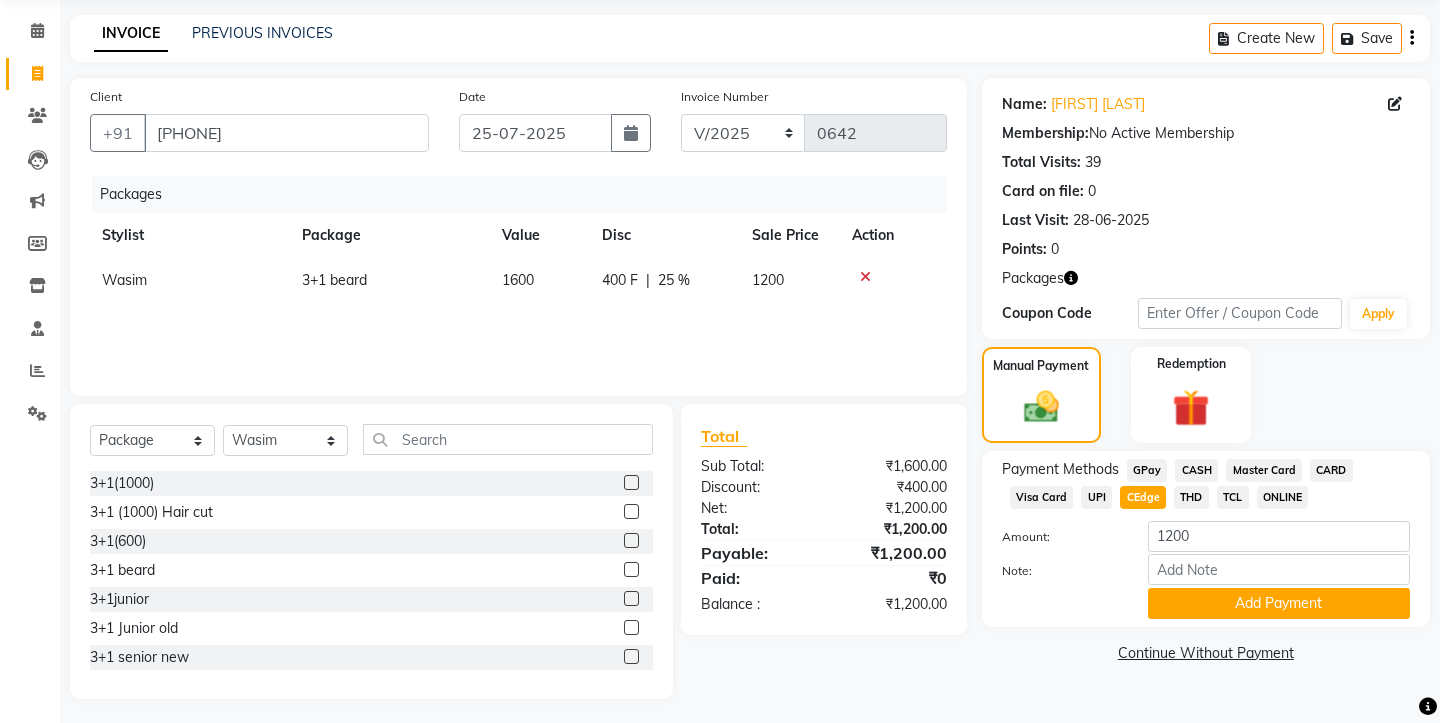 scroll, scrollTop: 78, scrollLeft: 0, axis: vertical 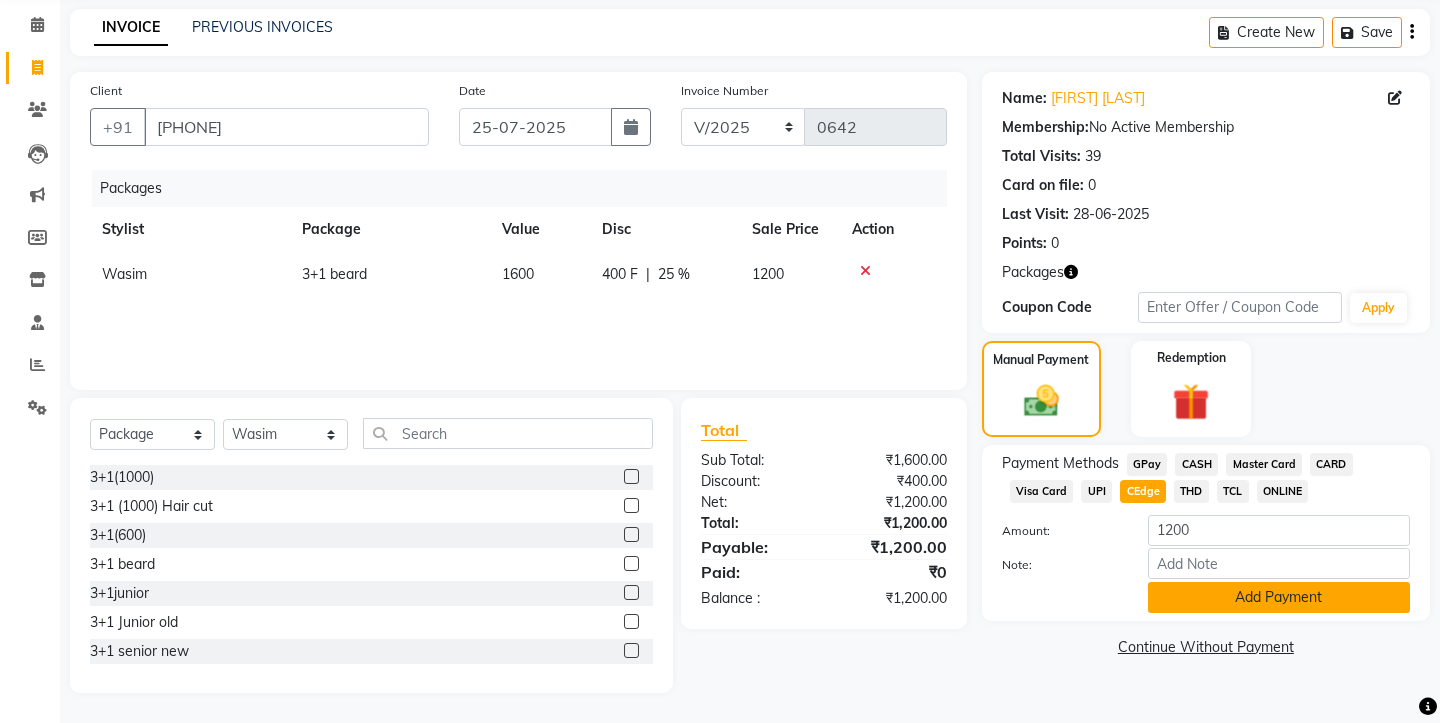 click on "Add Payment" 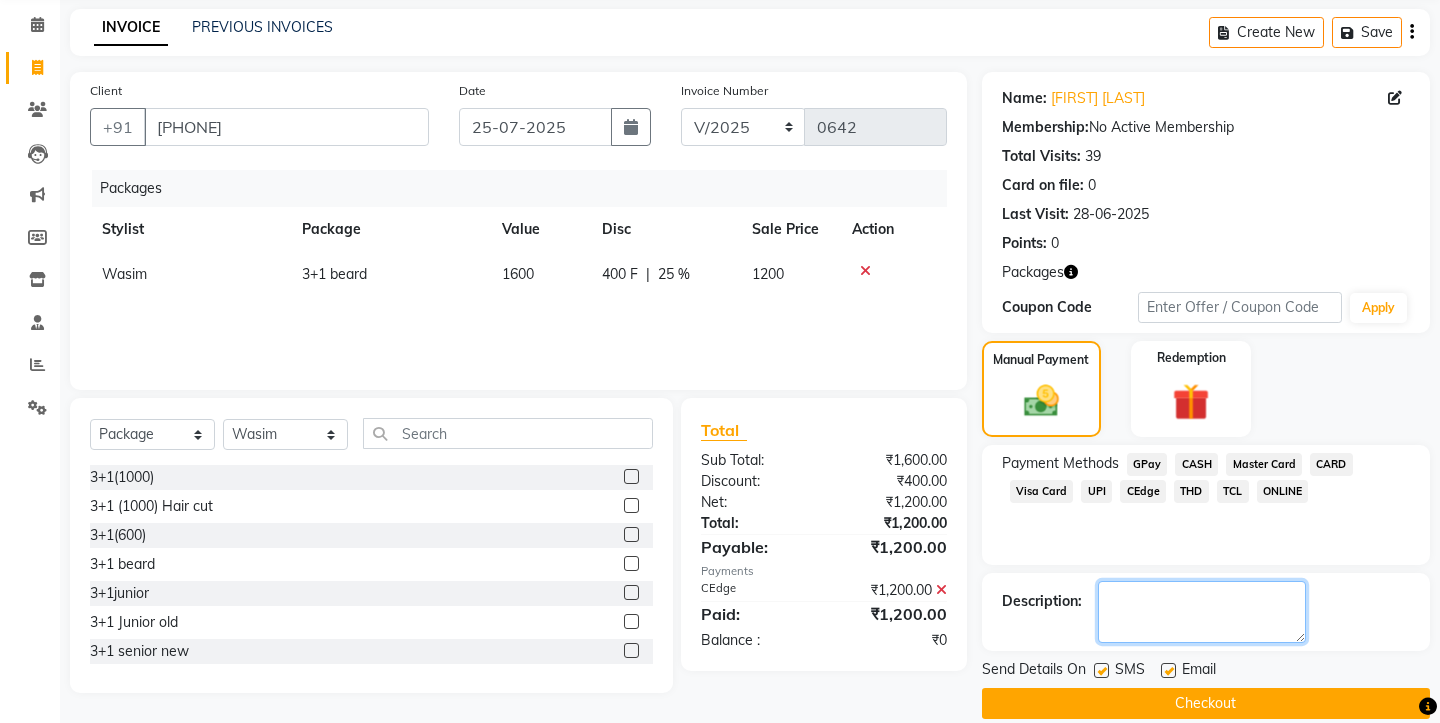 click 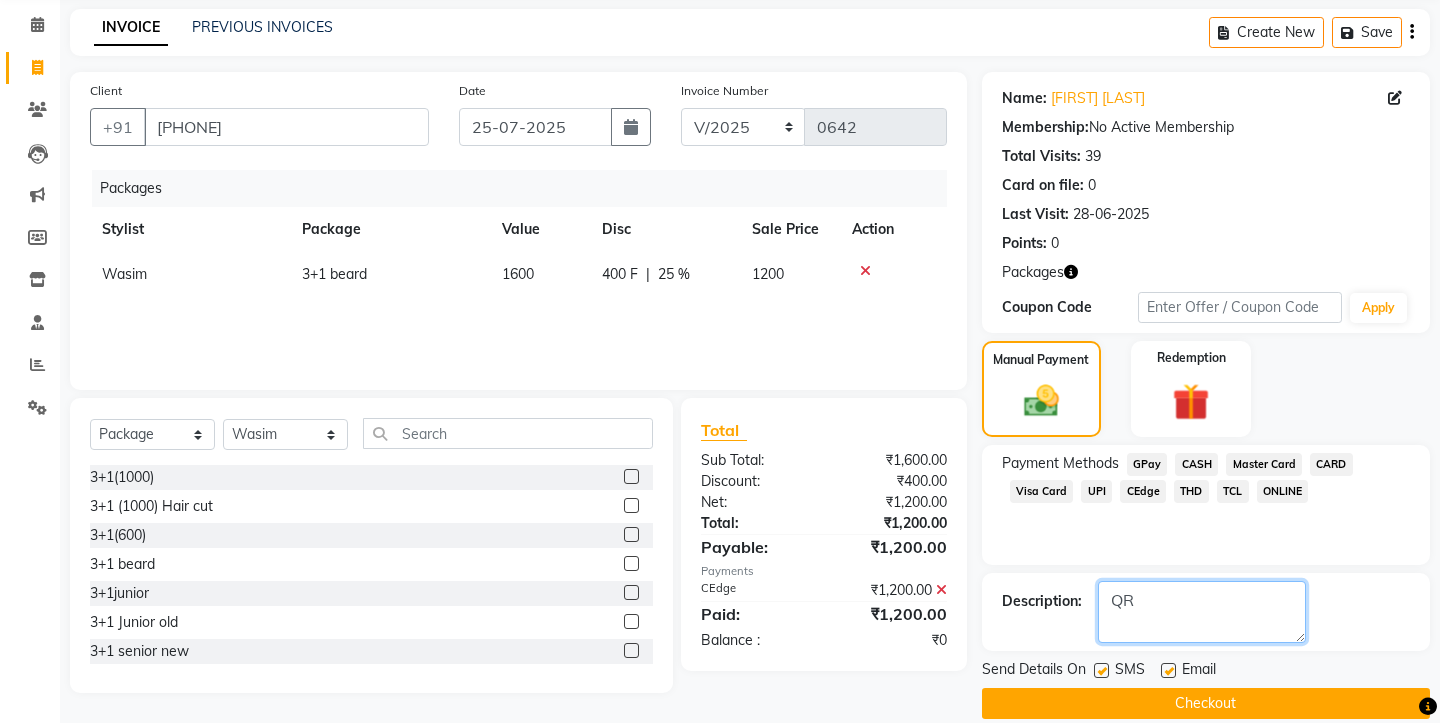 type on "QR" 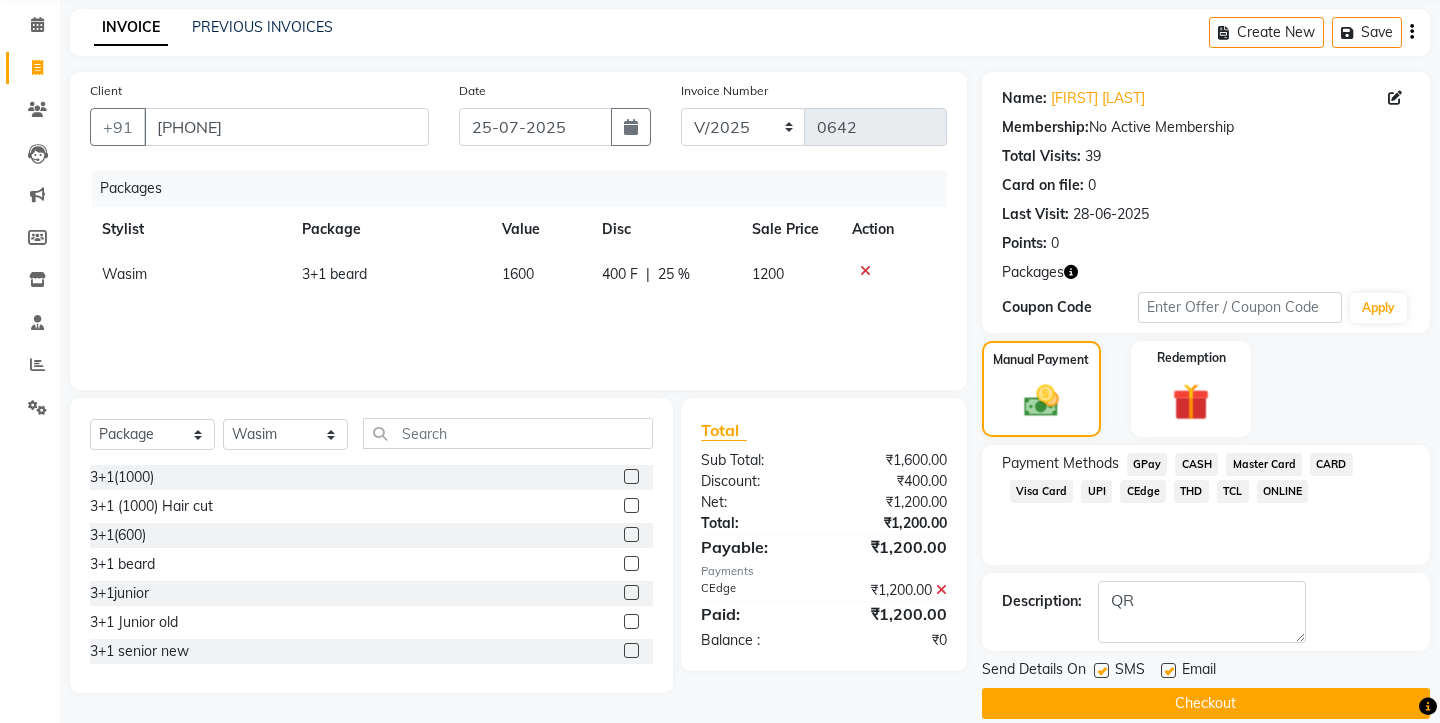 click 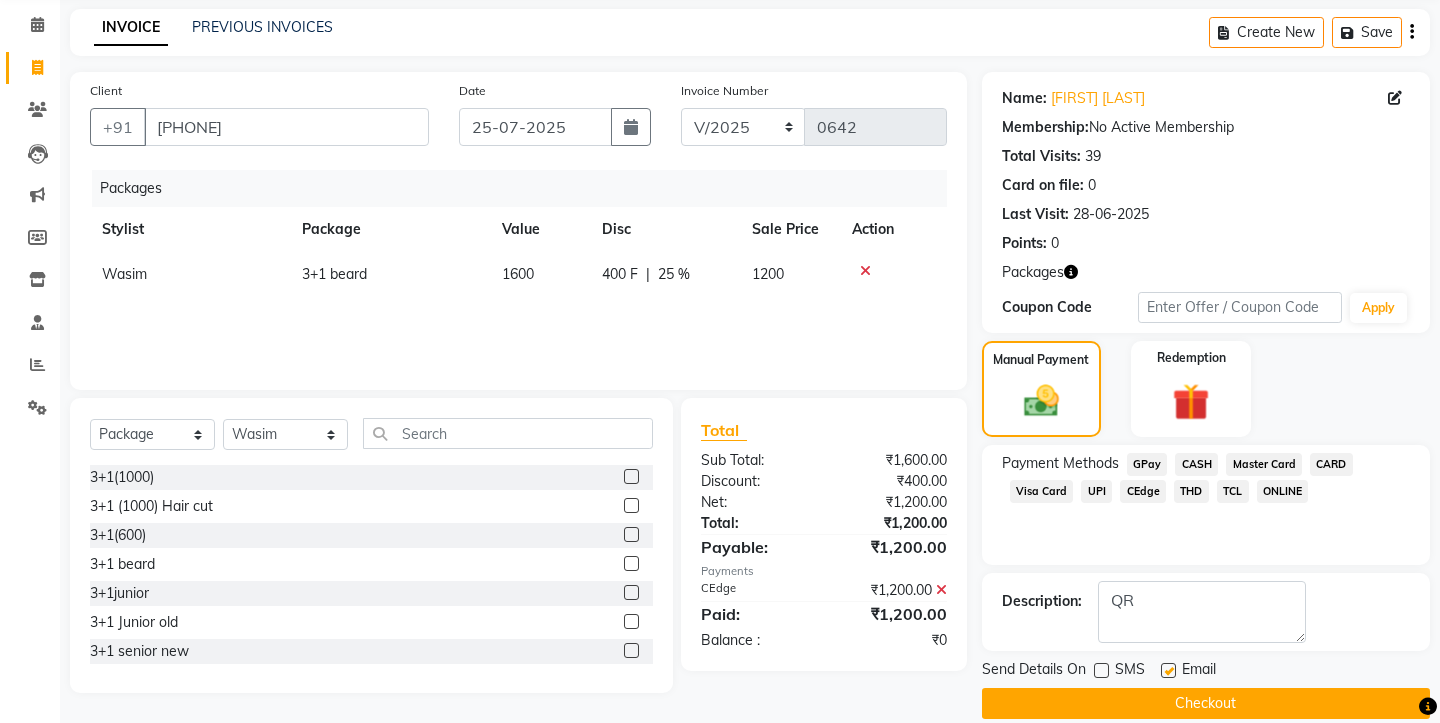 click 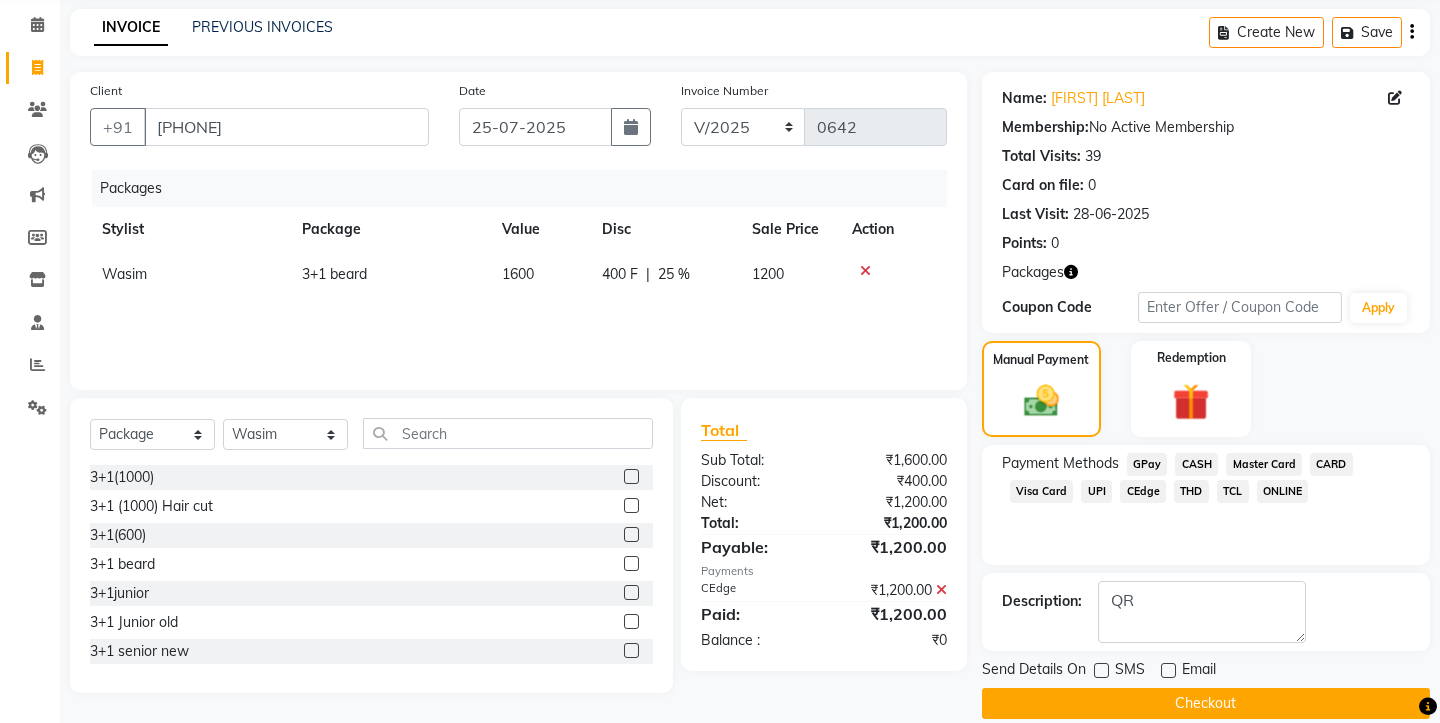 click on "Checkout" 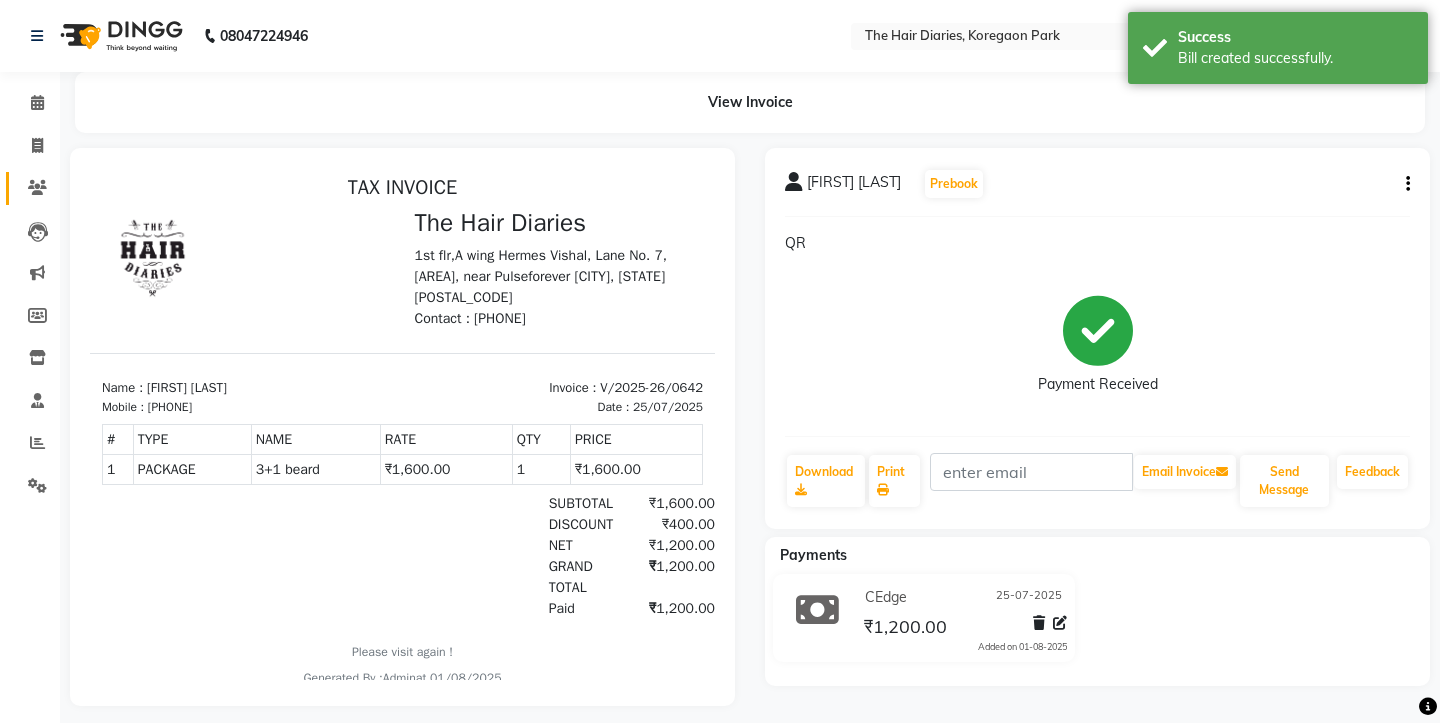 scroll, scrollTop: 0, scrollLeft: 0, axis: both 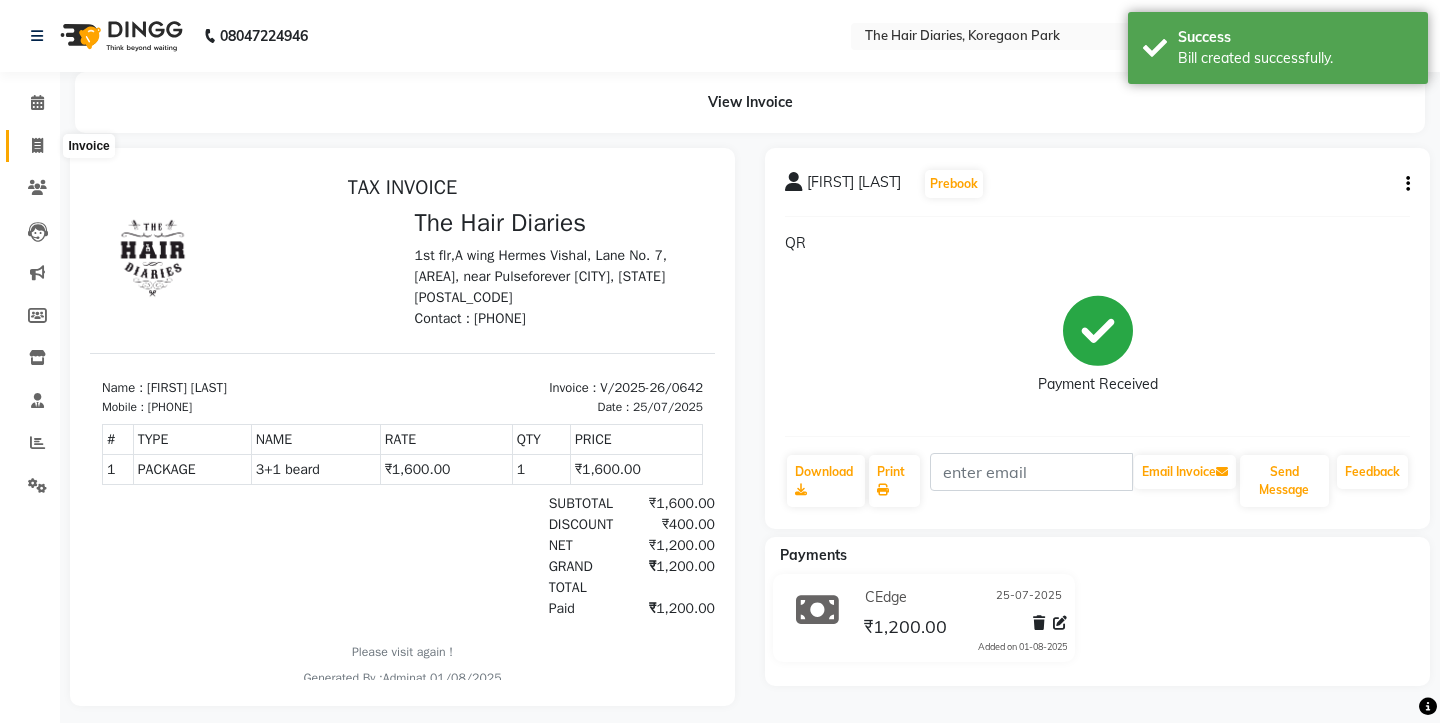 click 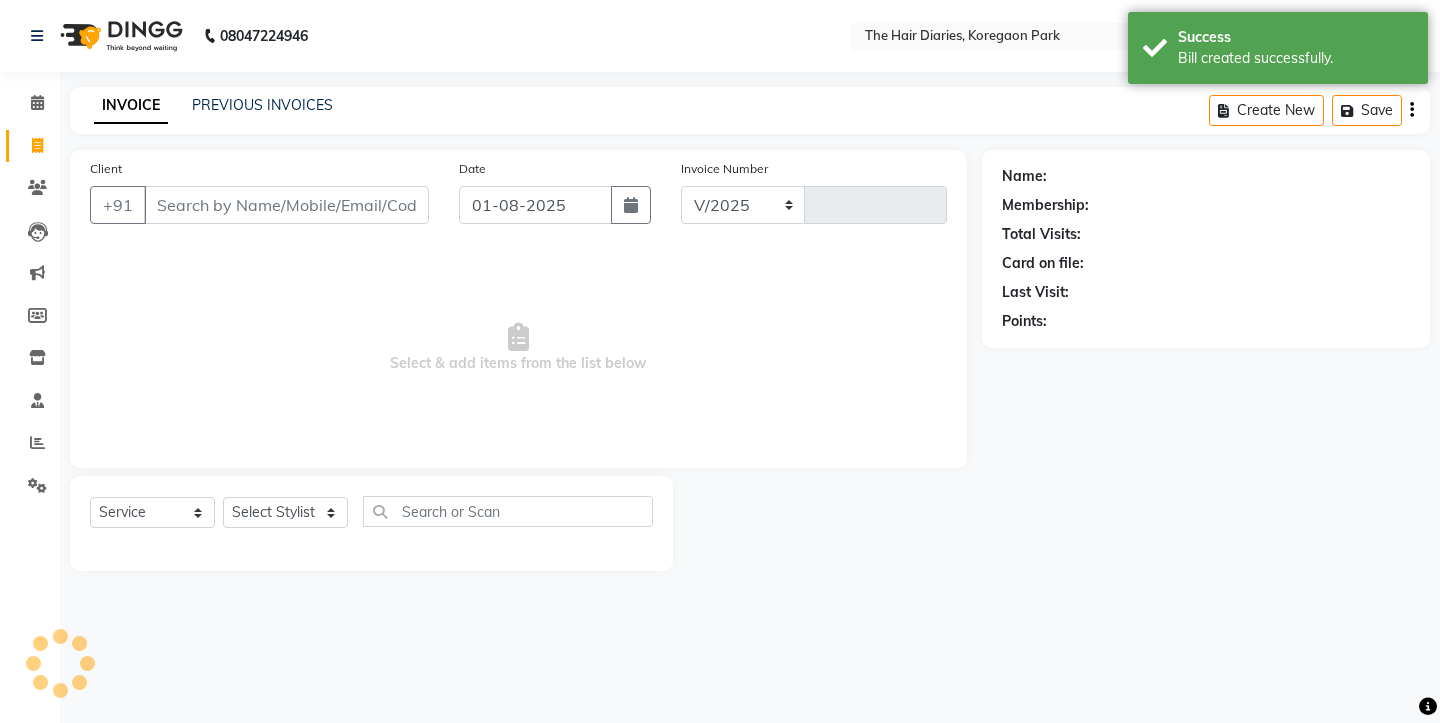 select on "782" 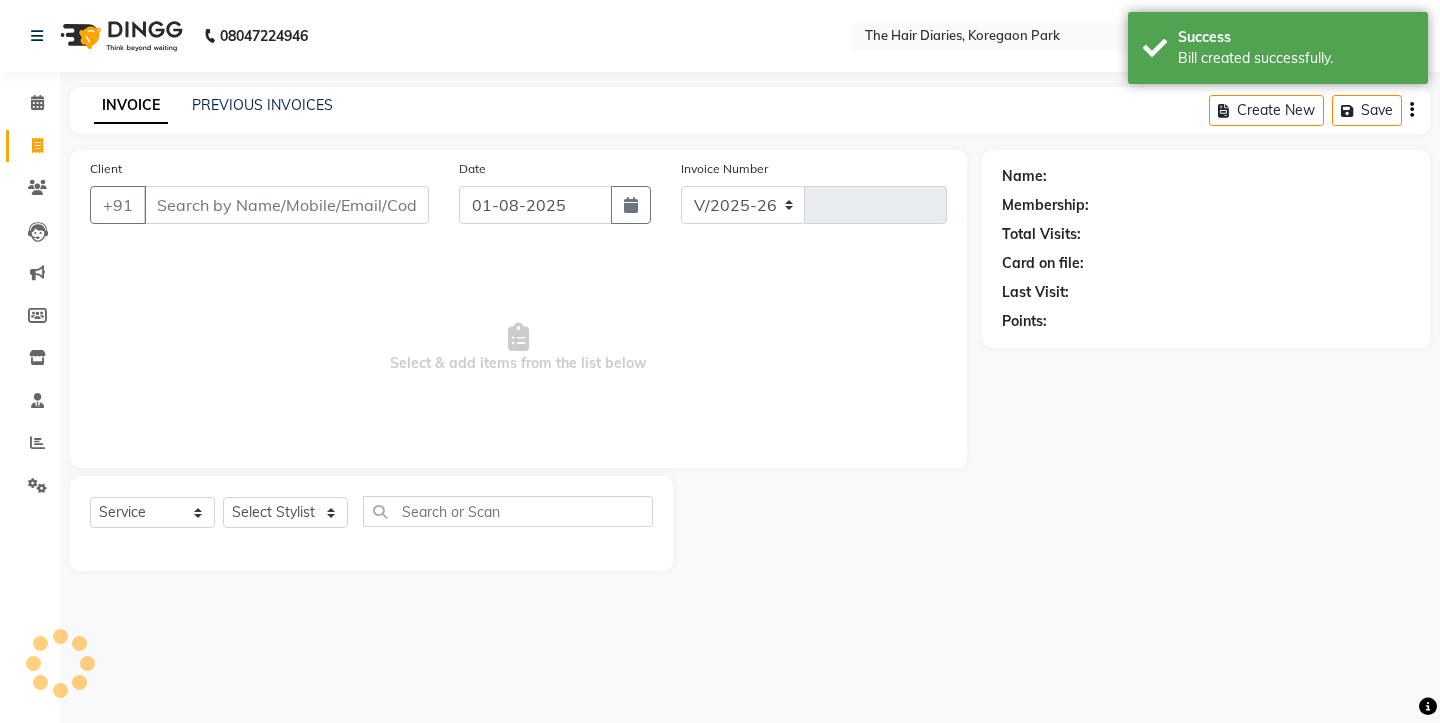 type on "0643" 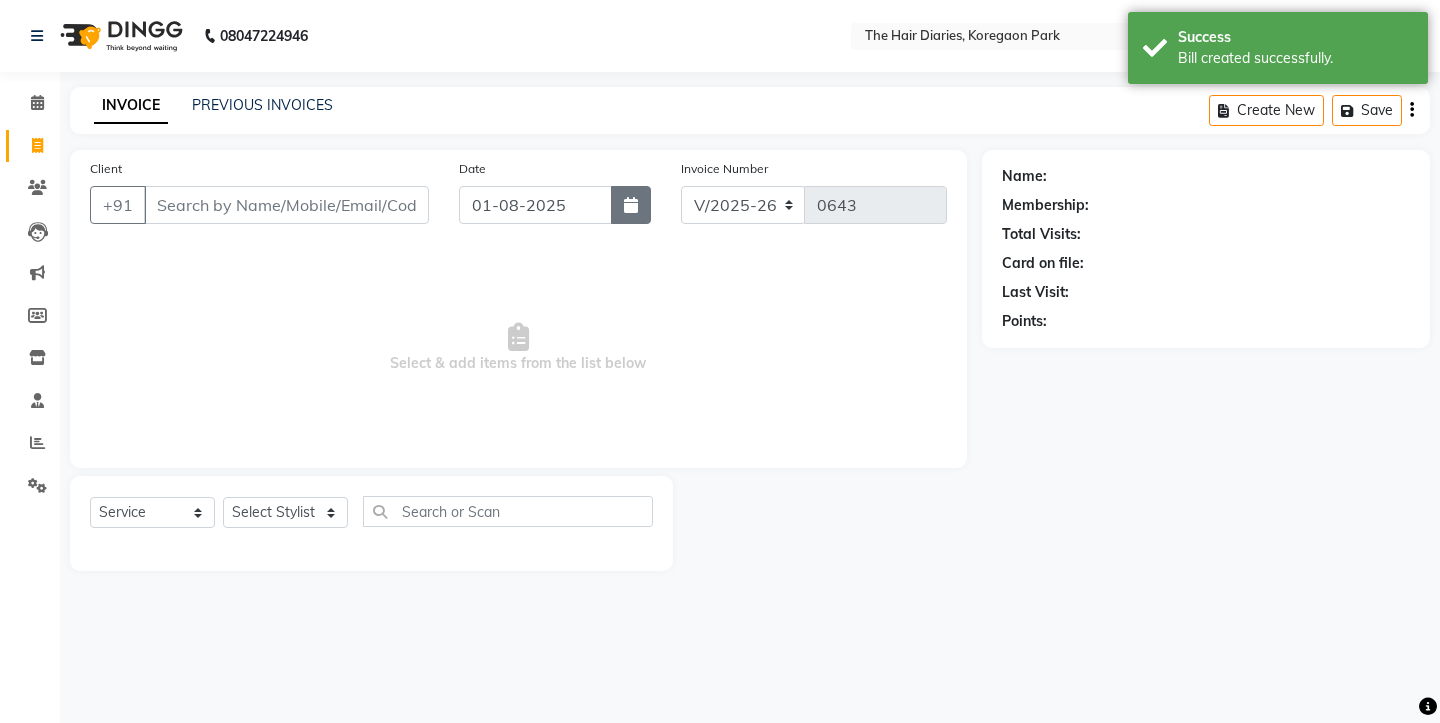 click 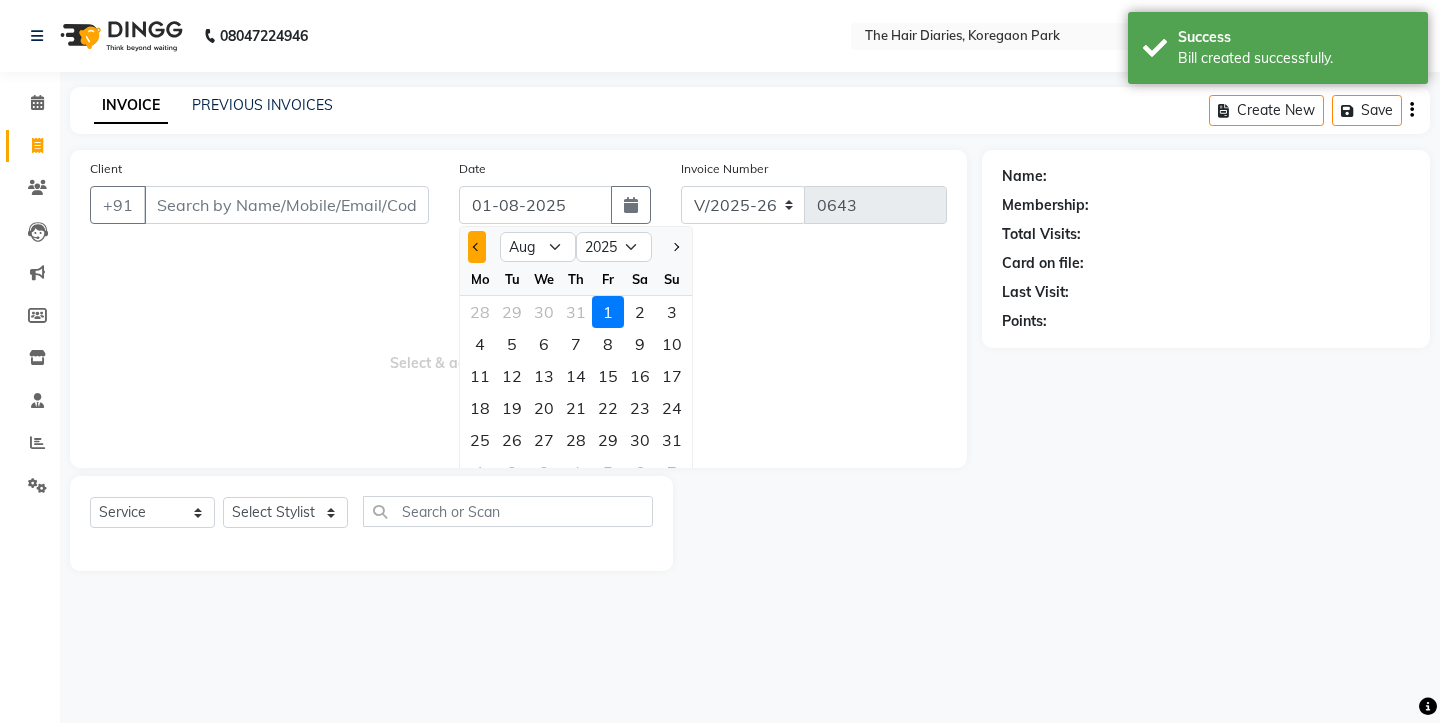 click 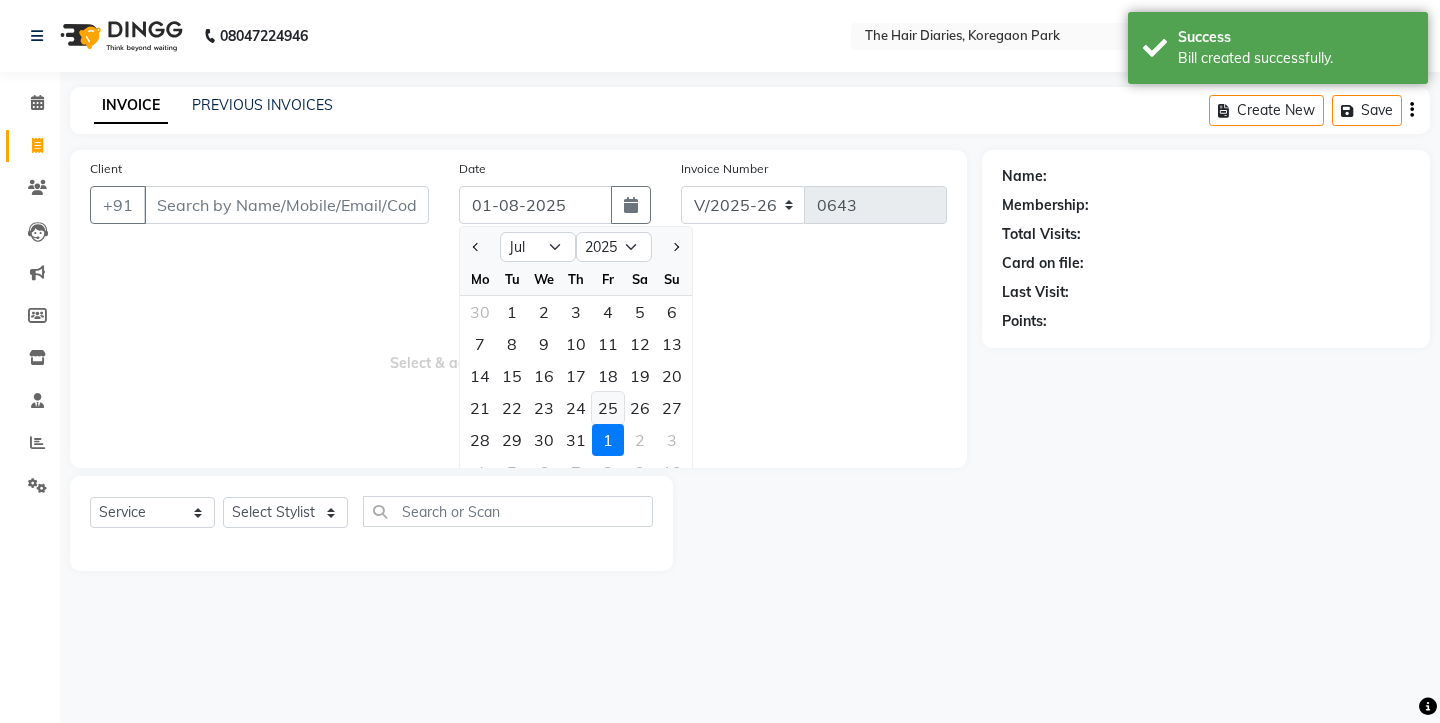 click on "25" 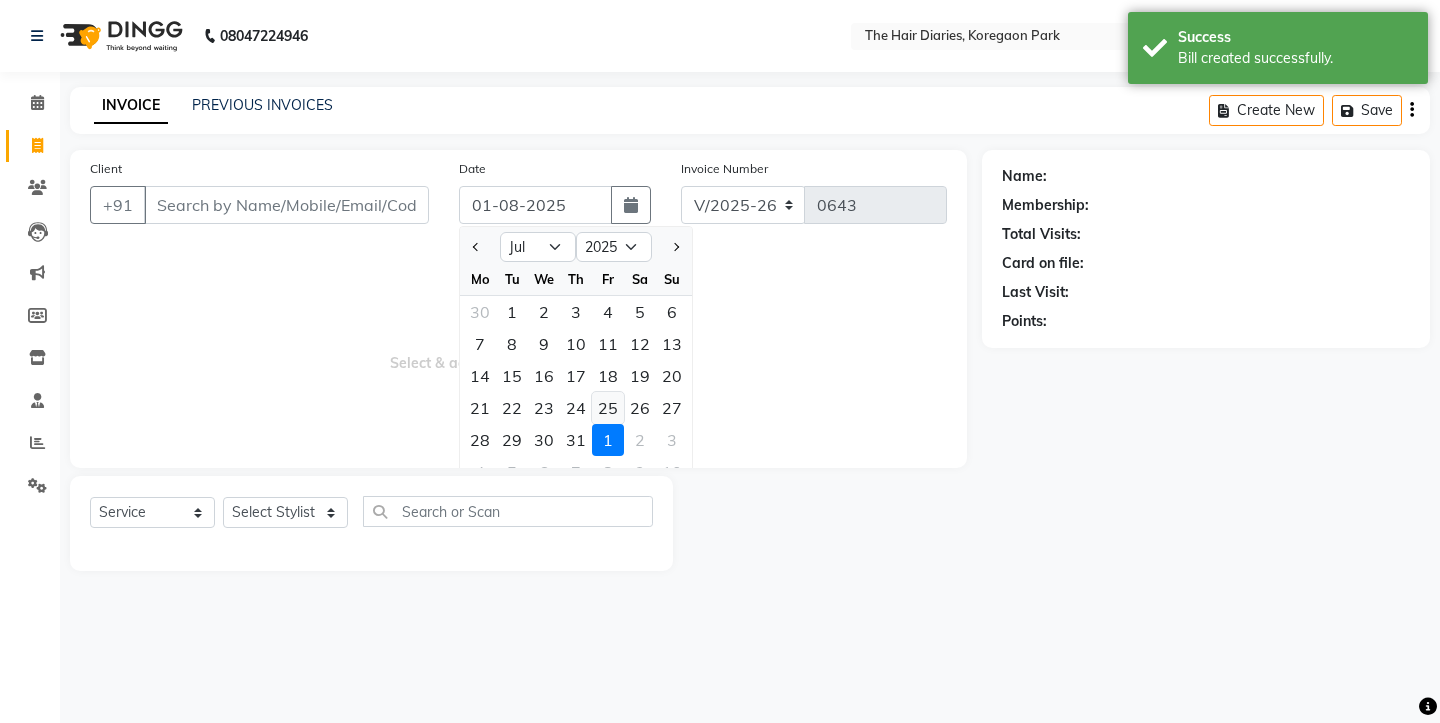 type on "25-07-2025" 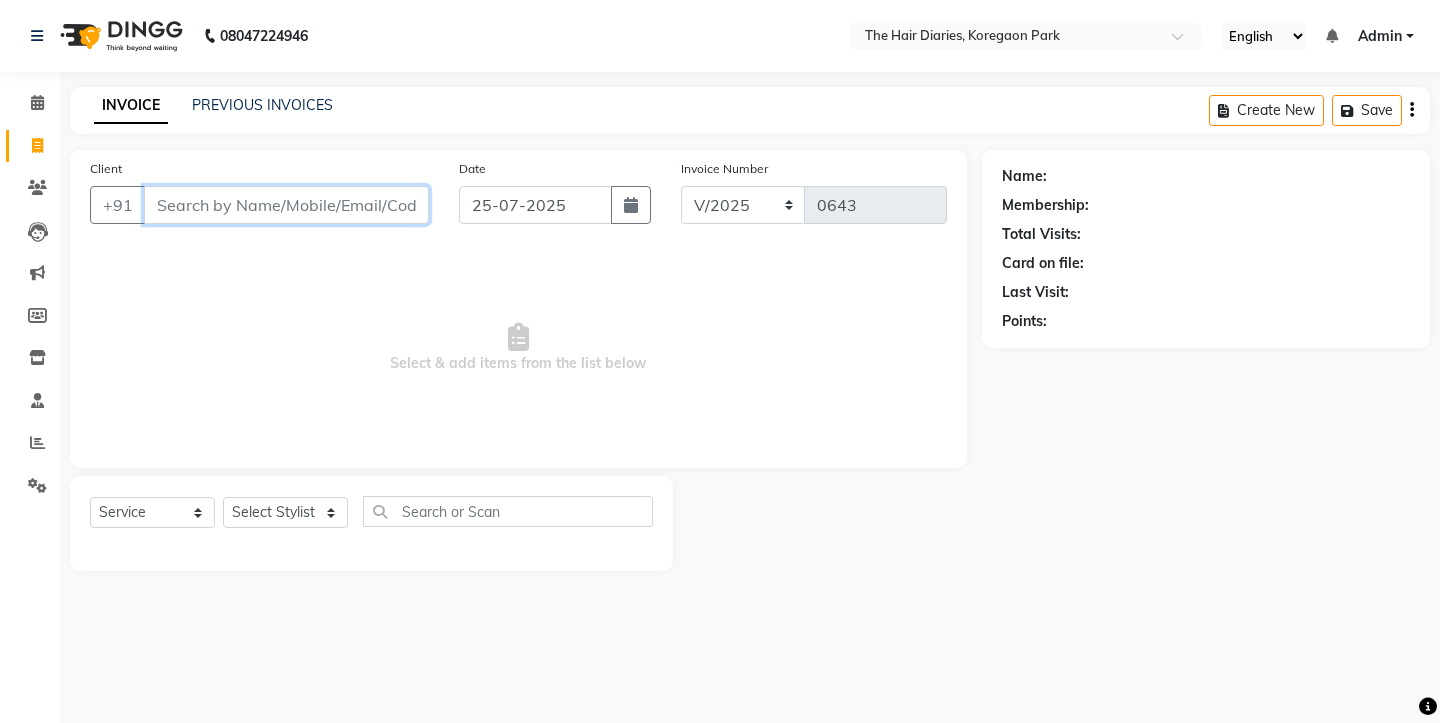 click on "Client" at bounding box center [286, 205] 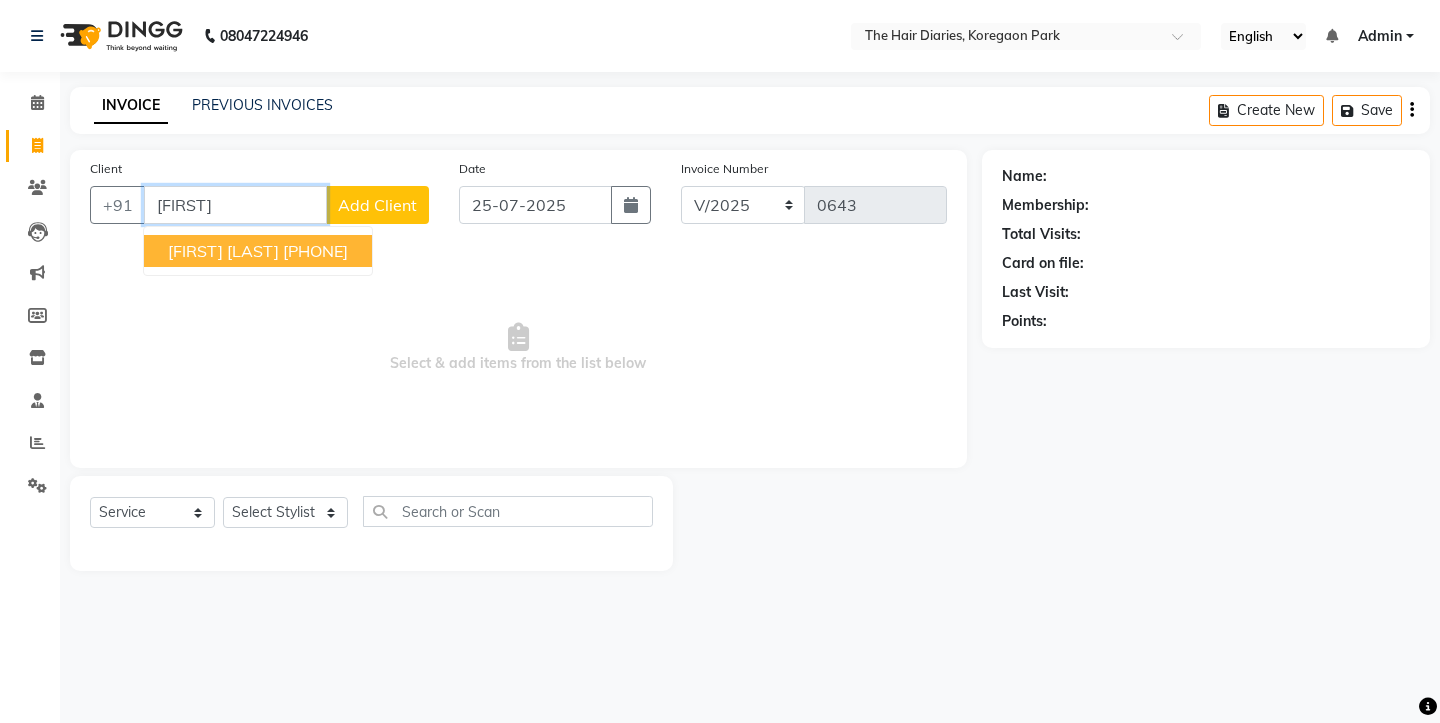 click on "[FIRST] [LAST]" at bounding box center (223, 251) 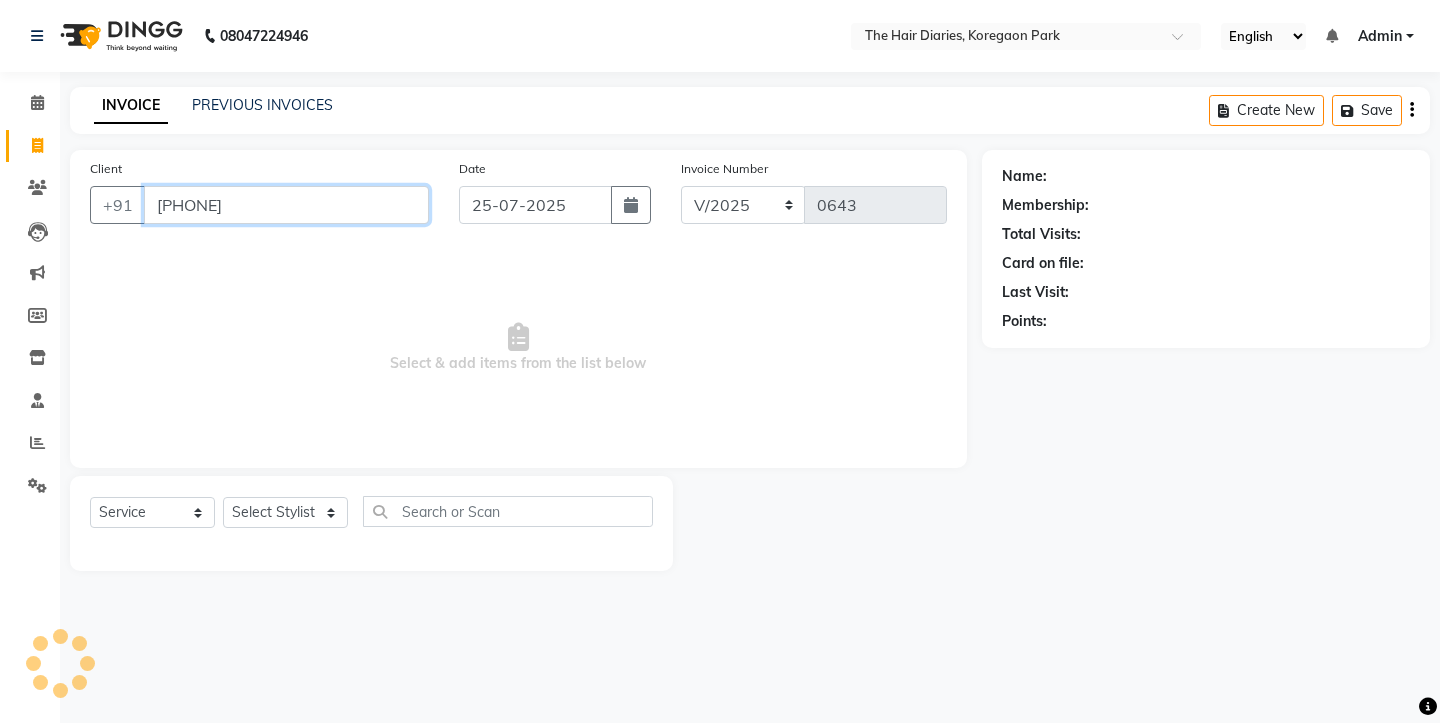 type on "[PHONE]" 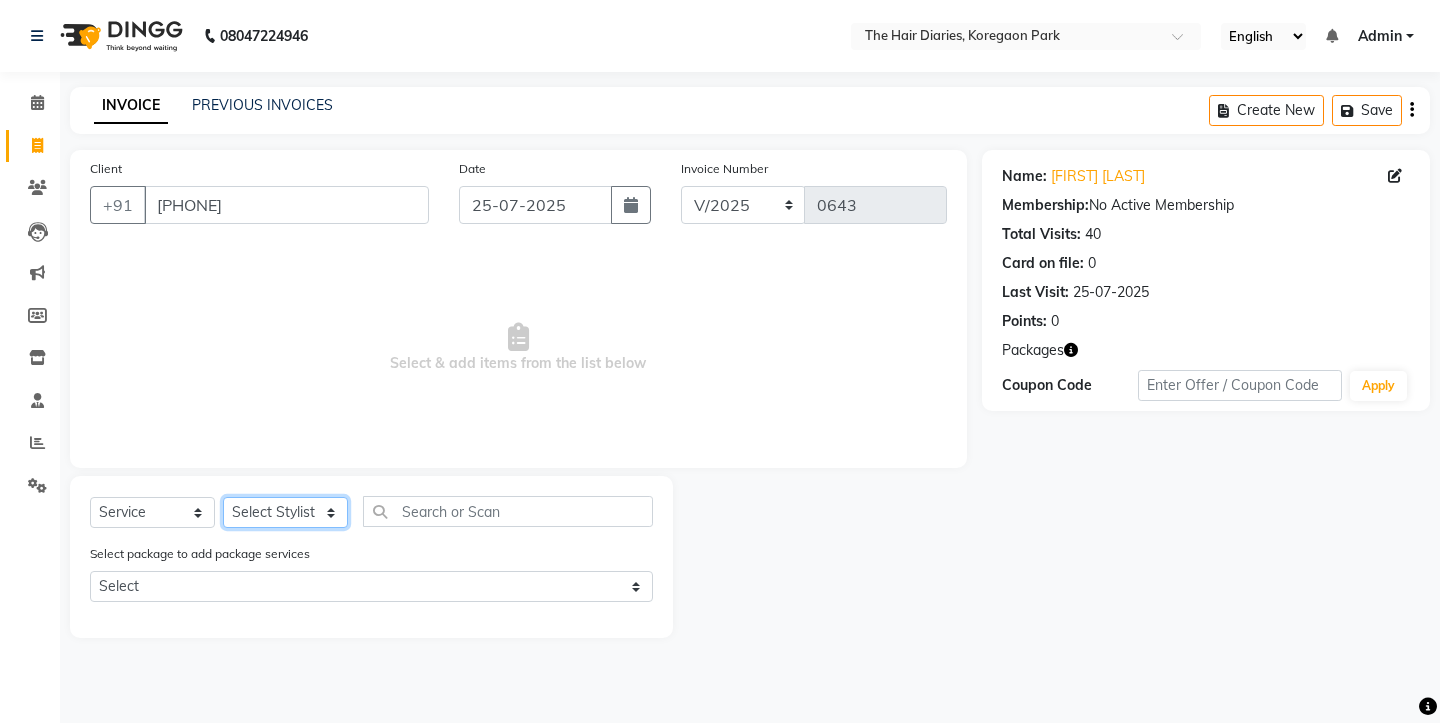 click on "Select Stylist Aaryan Adnan Adnan Ankita Anubha Jyoti  Lalita Manali  Maneger Nazlin Jeena Sanah  Sohail Sonia  Surbhi Thakkur Vidya Wasim" 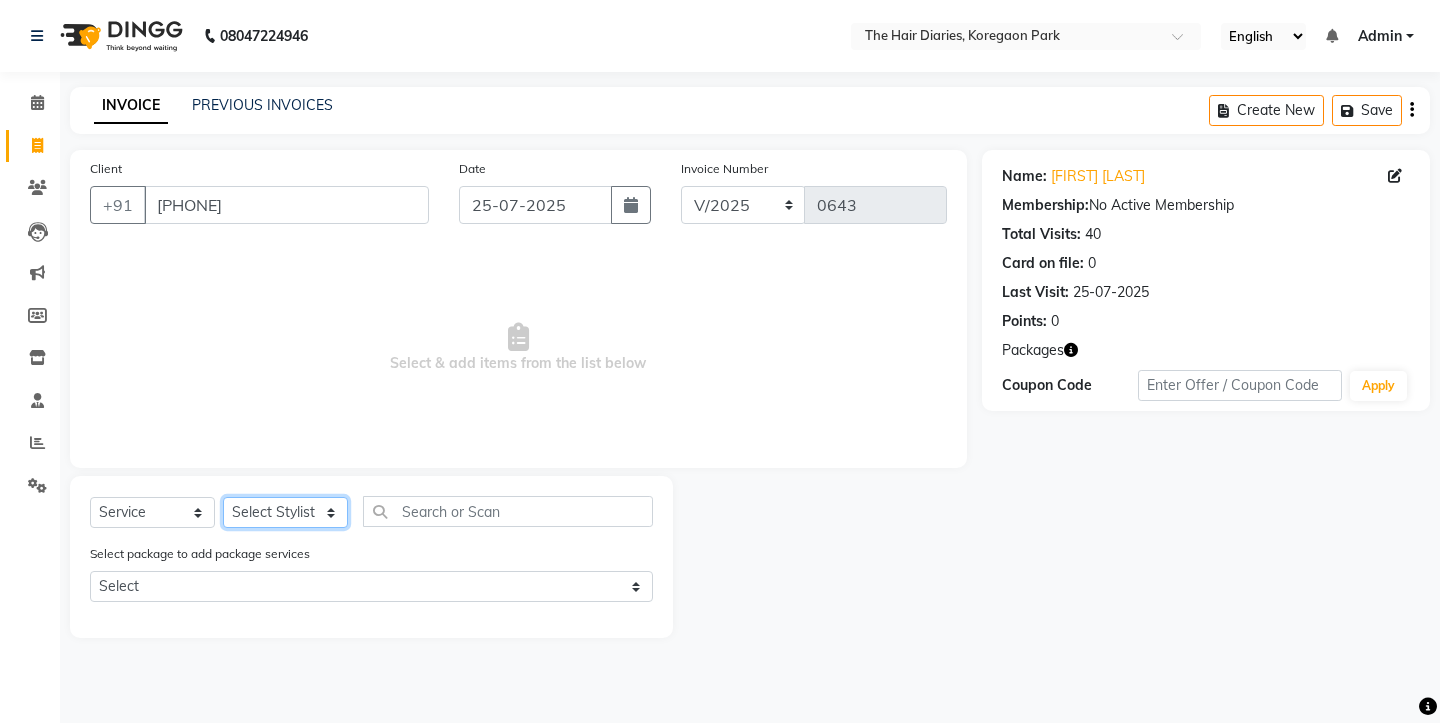 select on "12914" 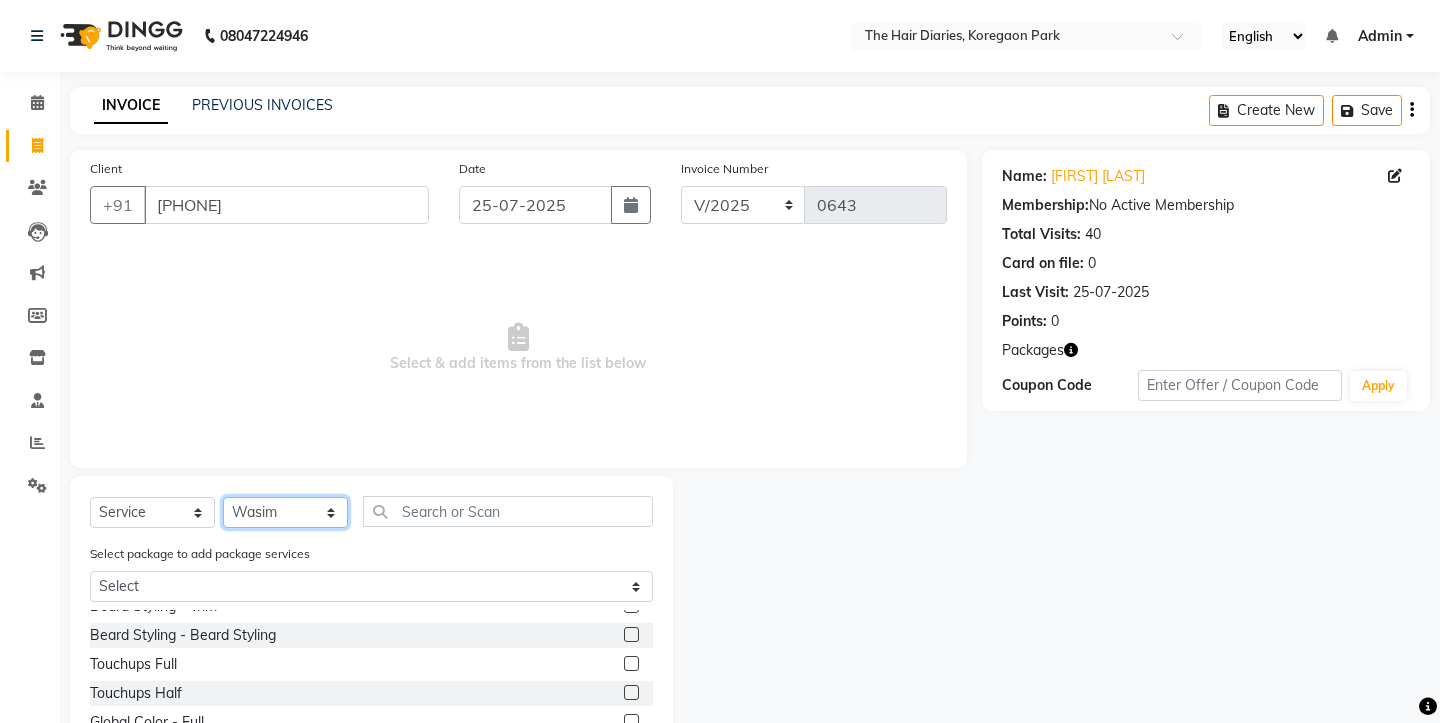scroll, scrollTop: 508, scrollLeft: 0, axis: vertical 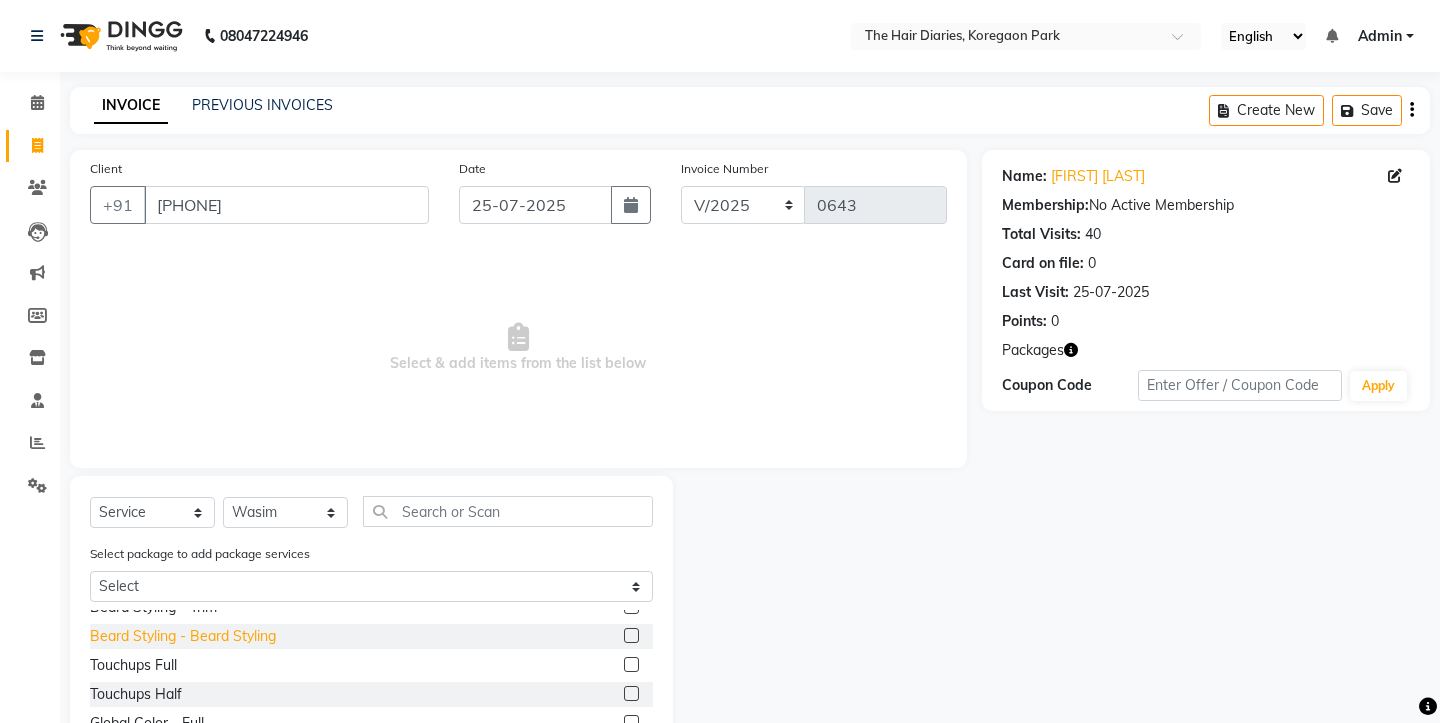 click on "Beard Styling - Beard Styling" 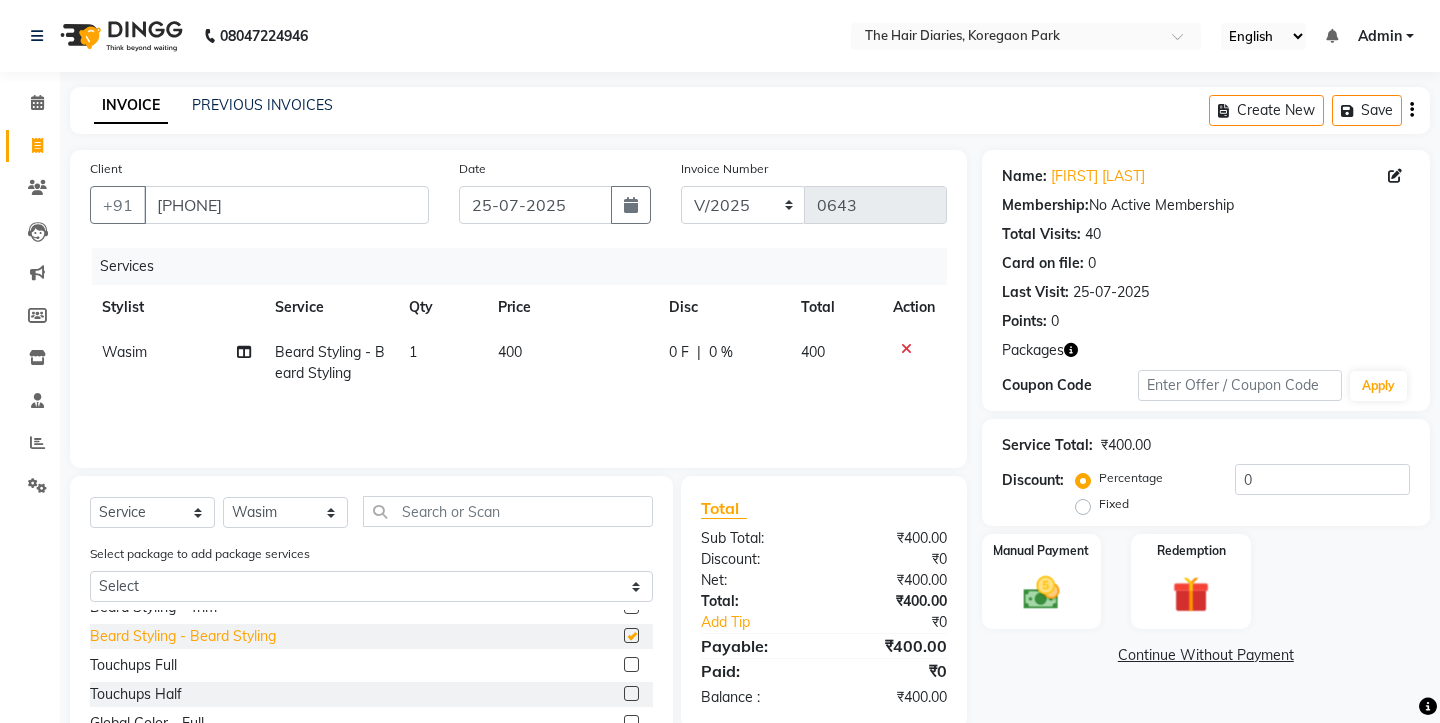 checkbox on "false" 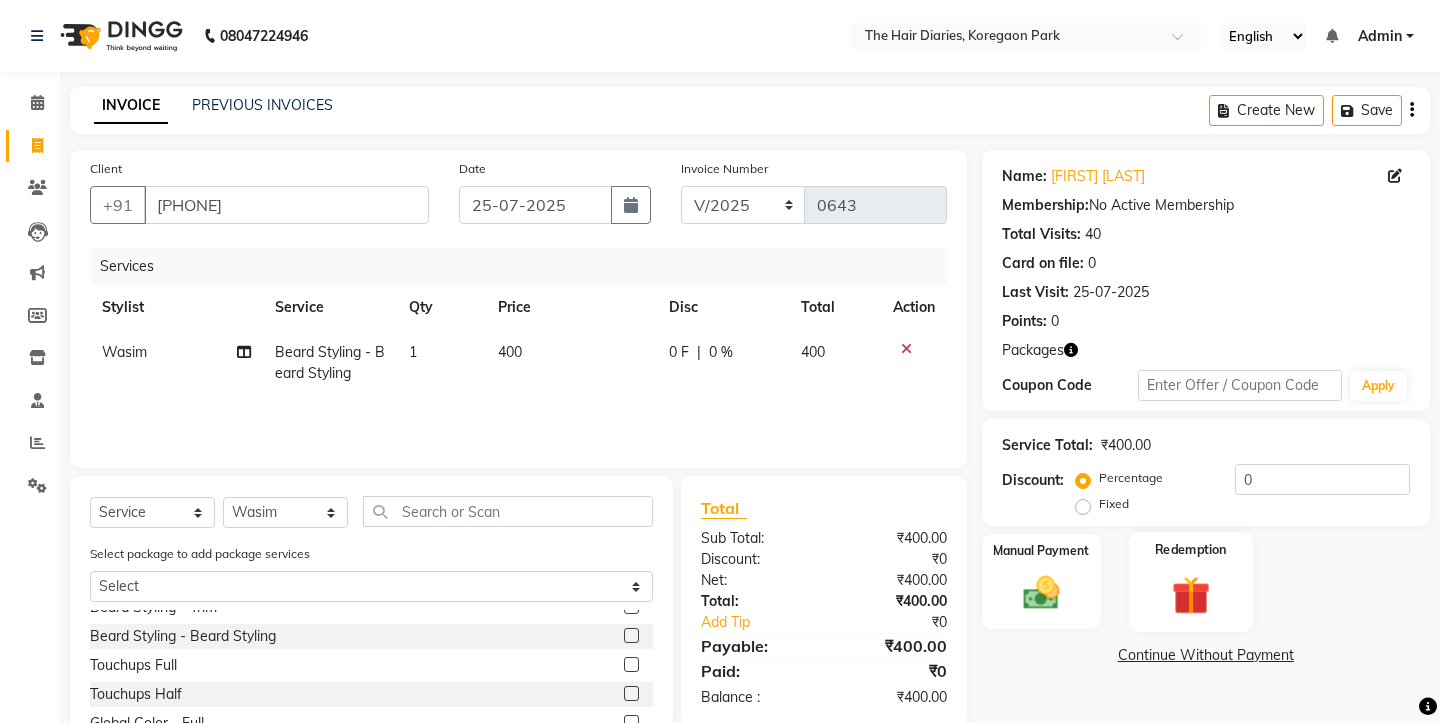 click 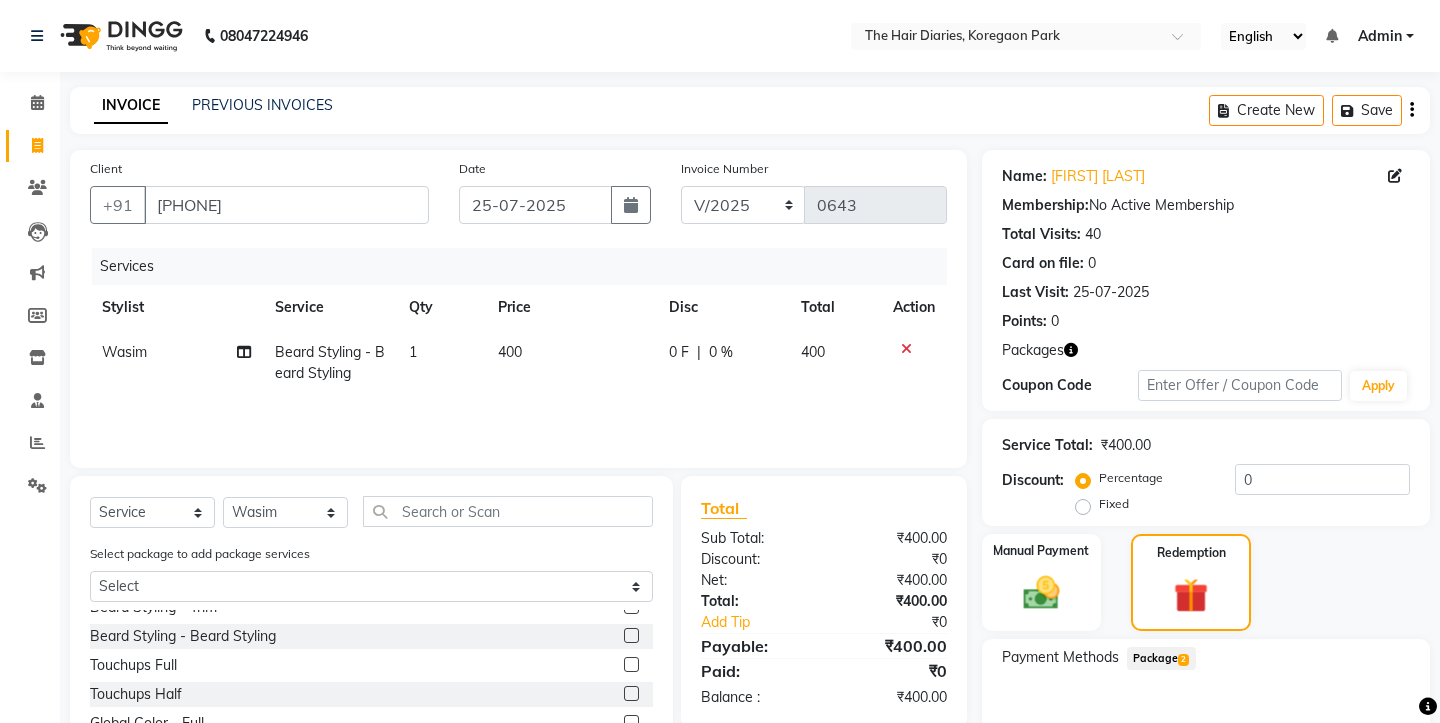 click on "2" 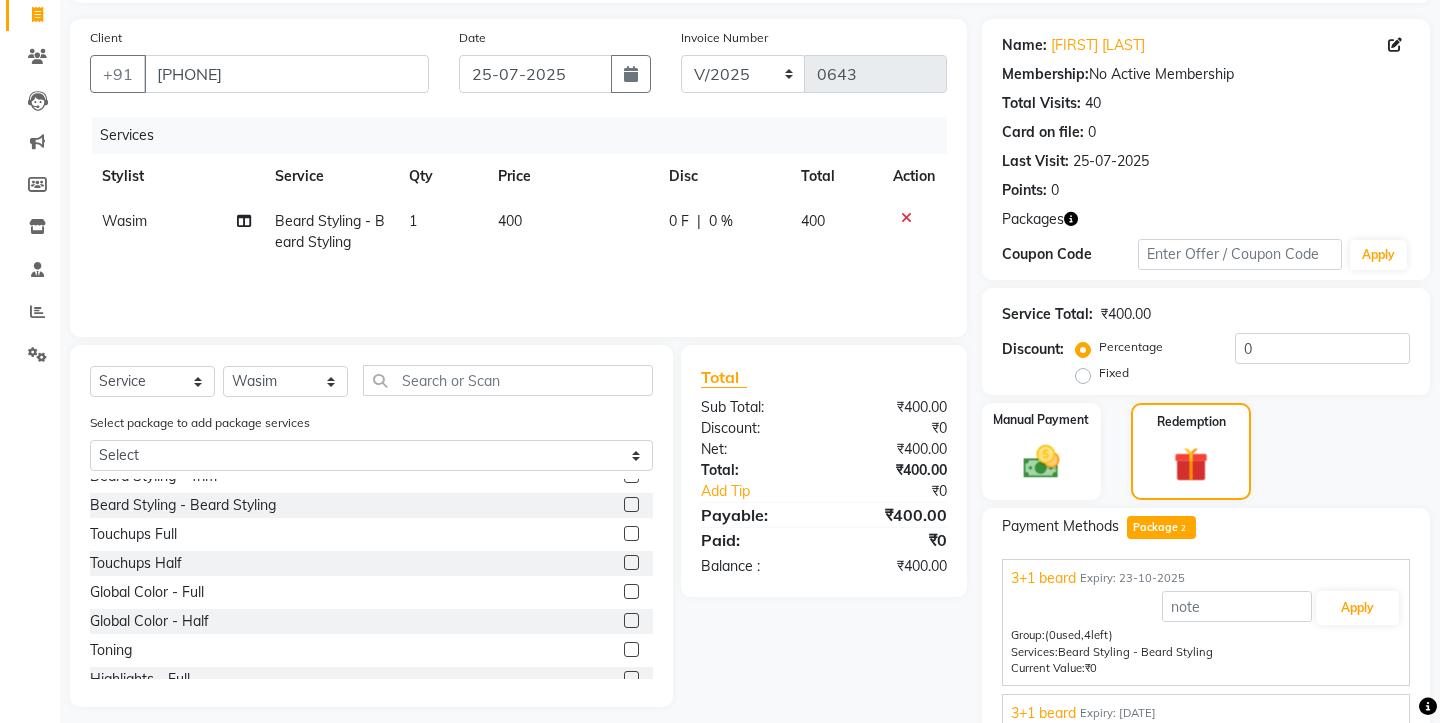 scroll, scrollTop: 198, scrollLeft: 0, axis: vertical 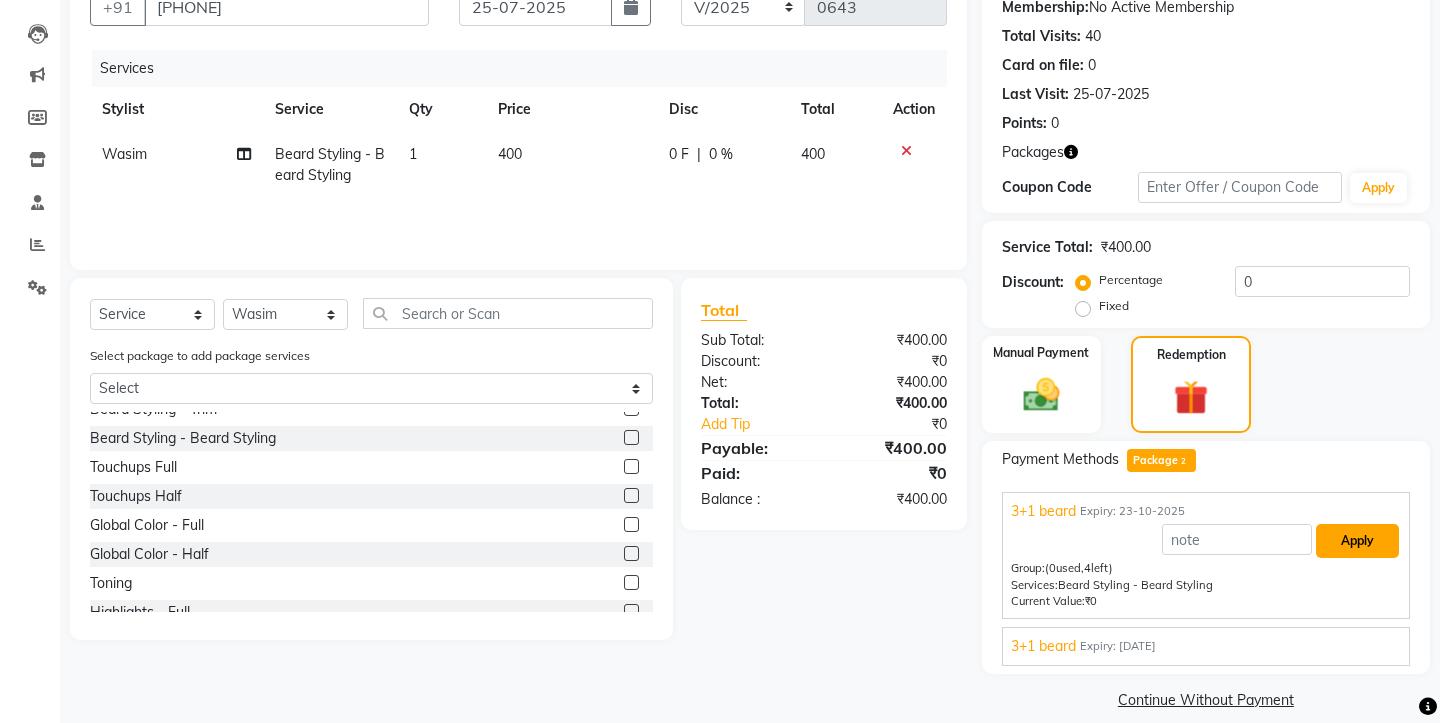 click on "Apply" at bounding box center (1357, 541) 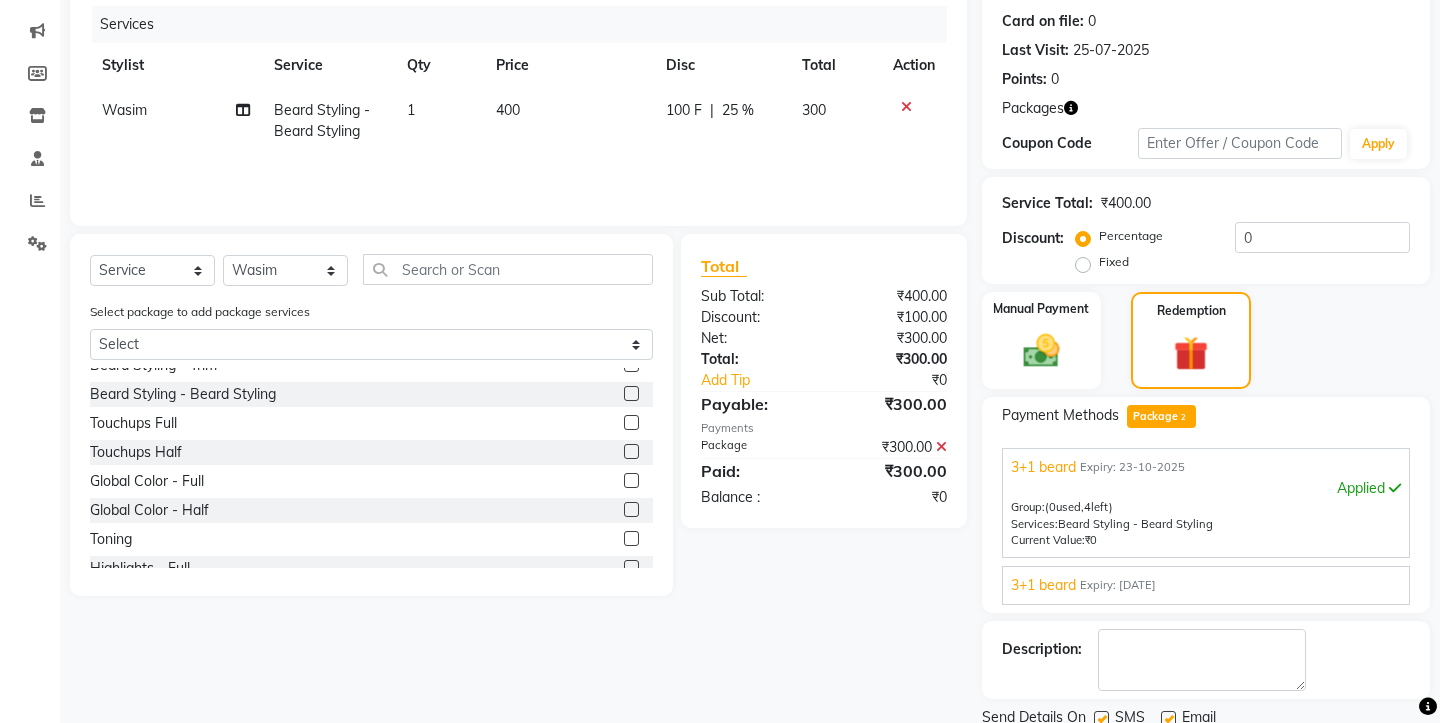 scroll, scrollTop: 294, scrollLeft: 0, axis: vertical 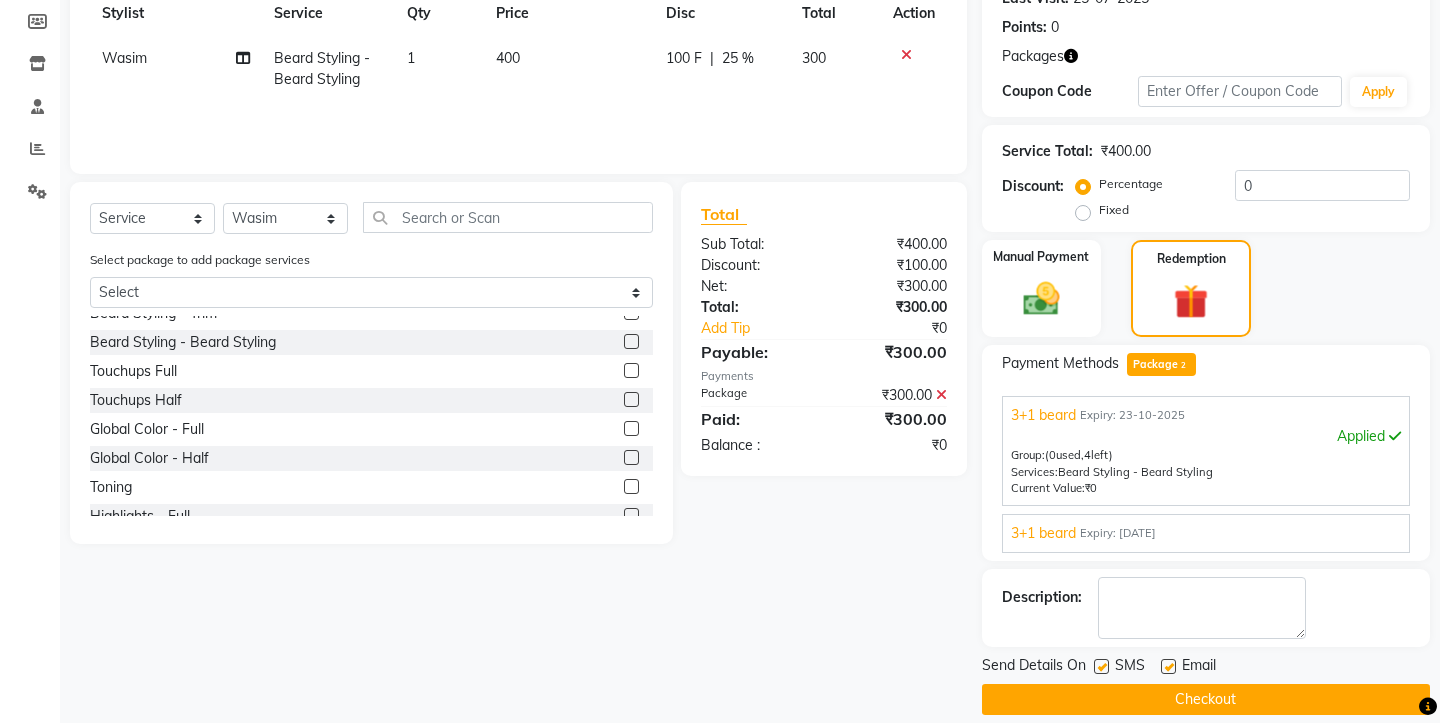 click 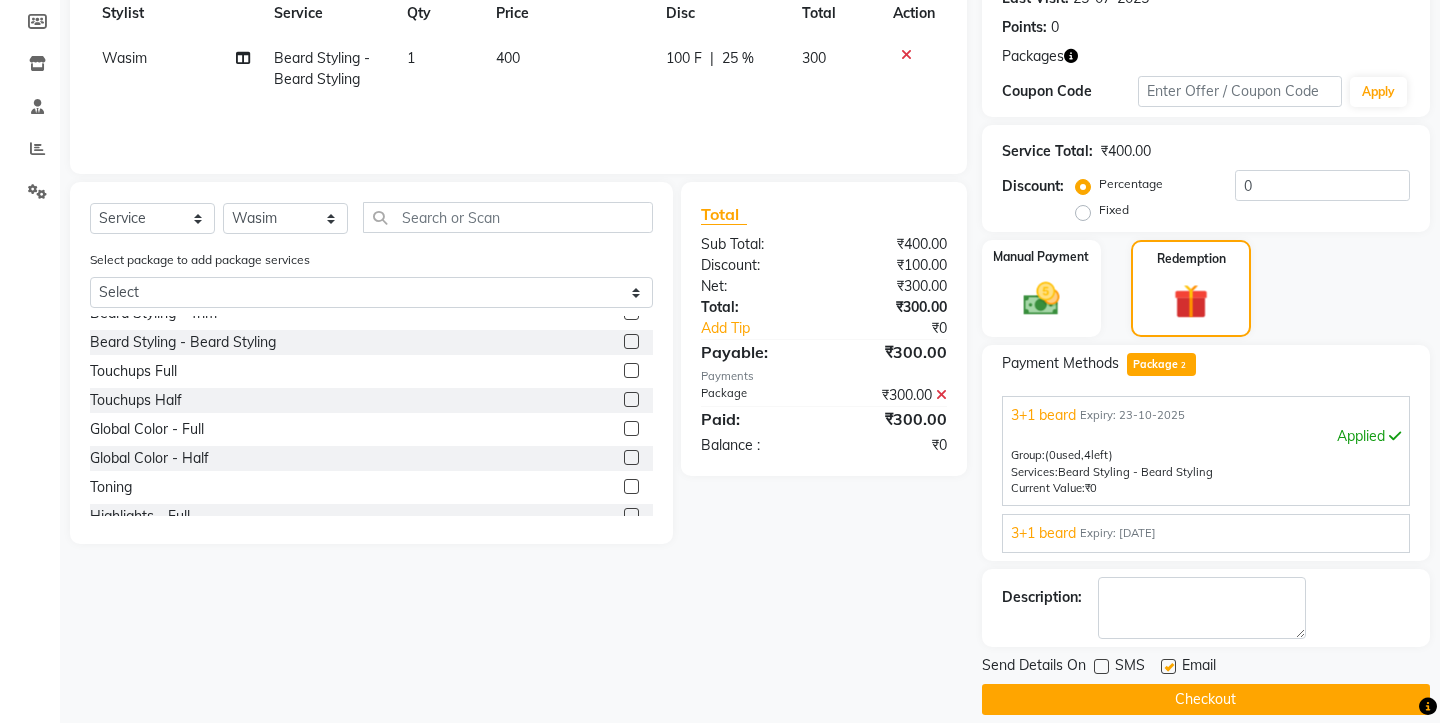 click 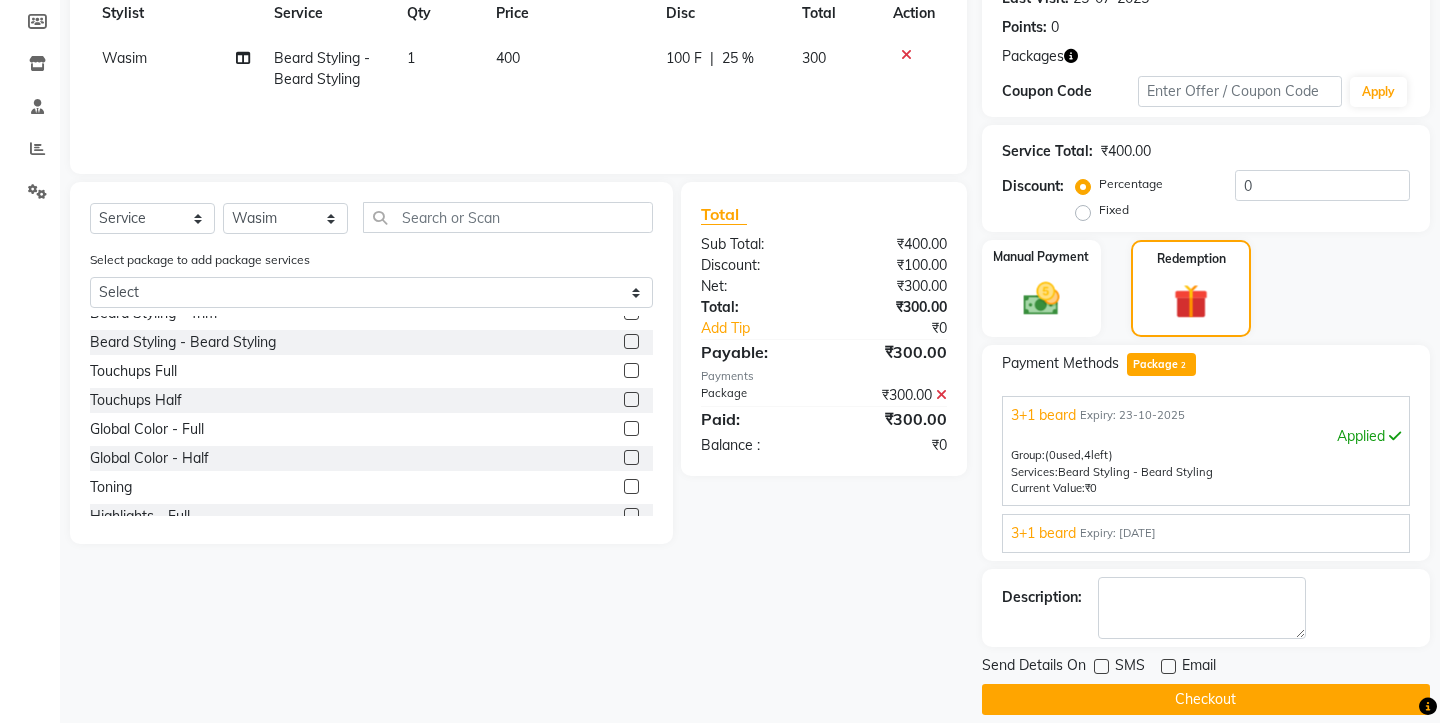 click on "Checkout" 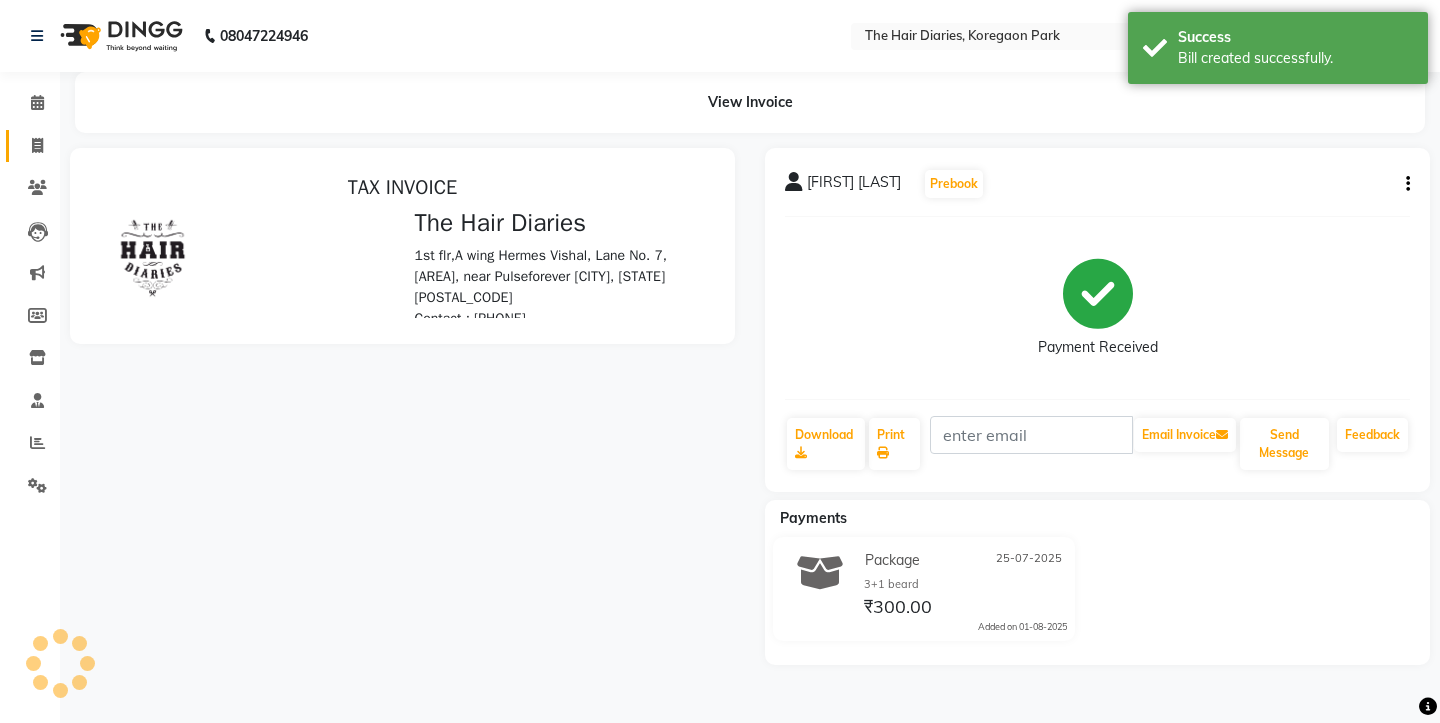 scroll, scrollTop: 0, scrollLeft: 0, axis: both 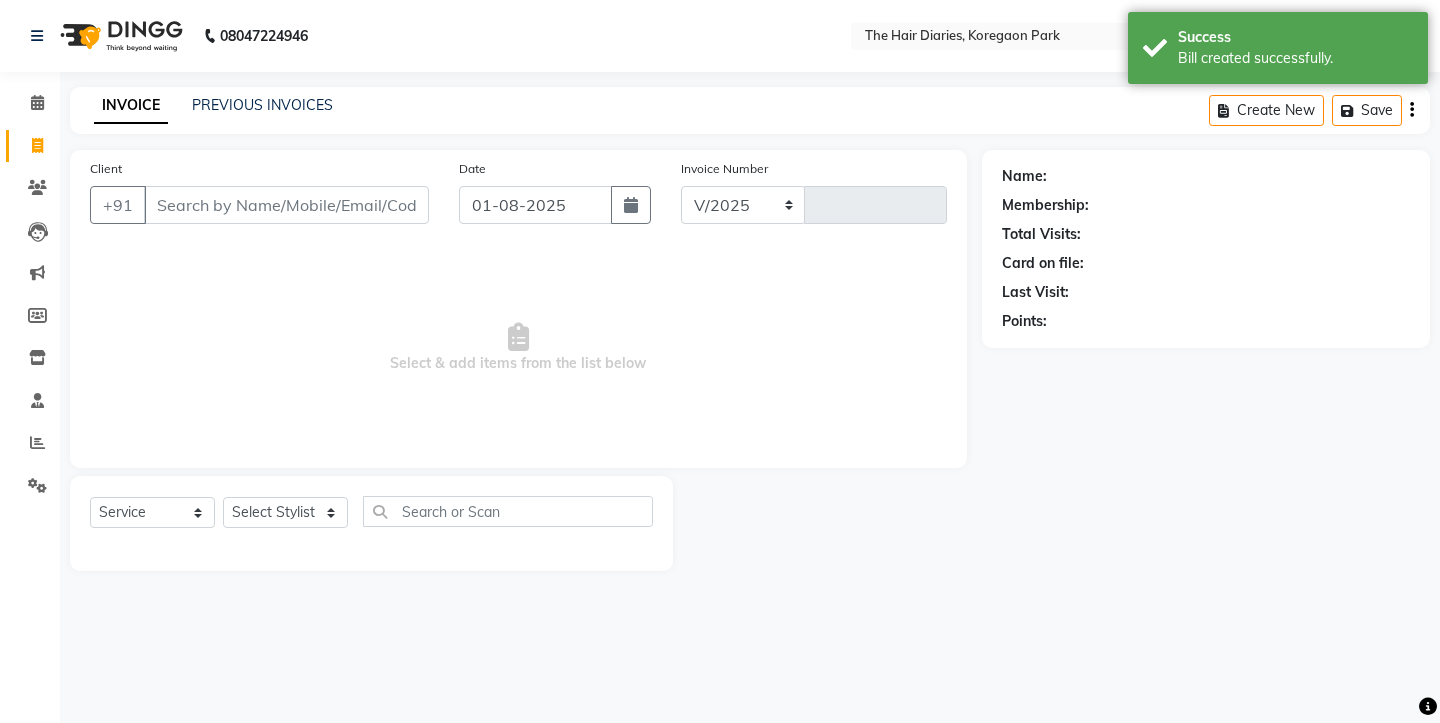 select on "782" 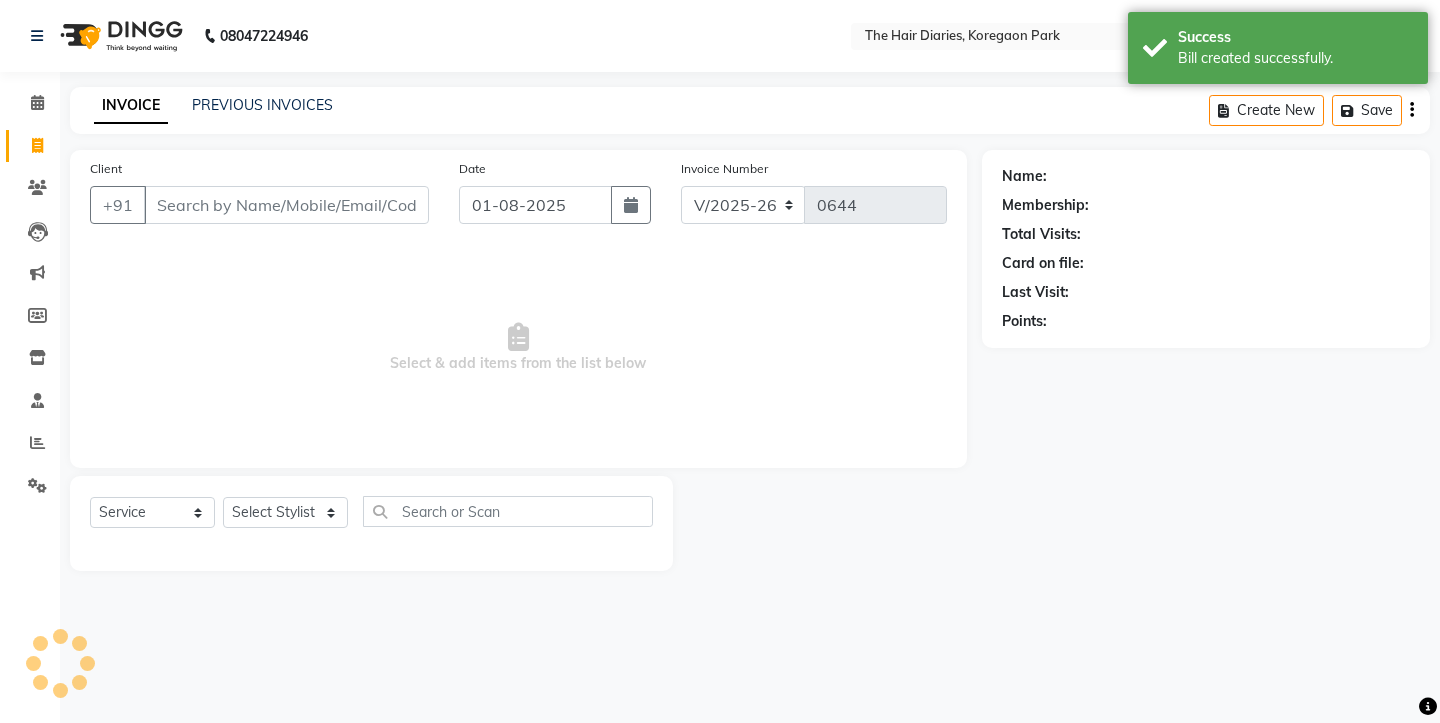 click on "Client" at bounding box center [286, 205] 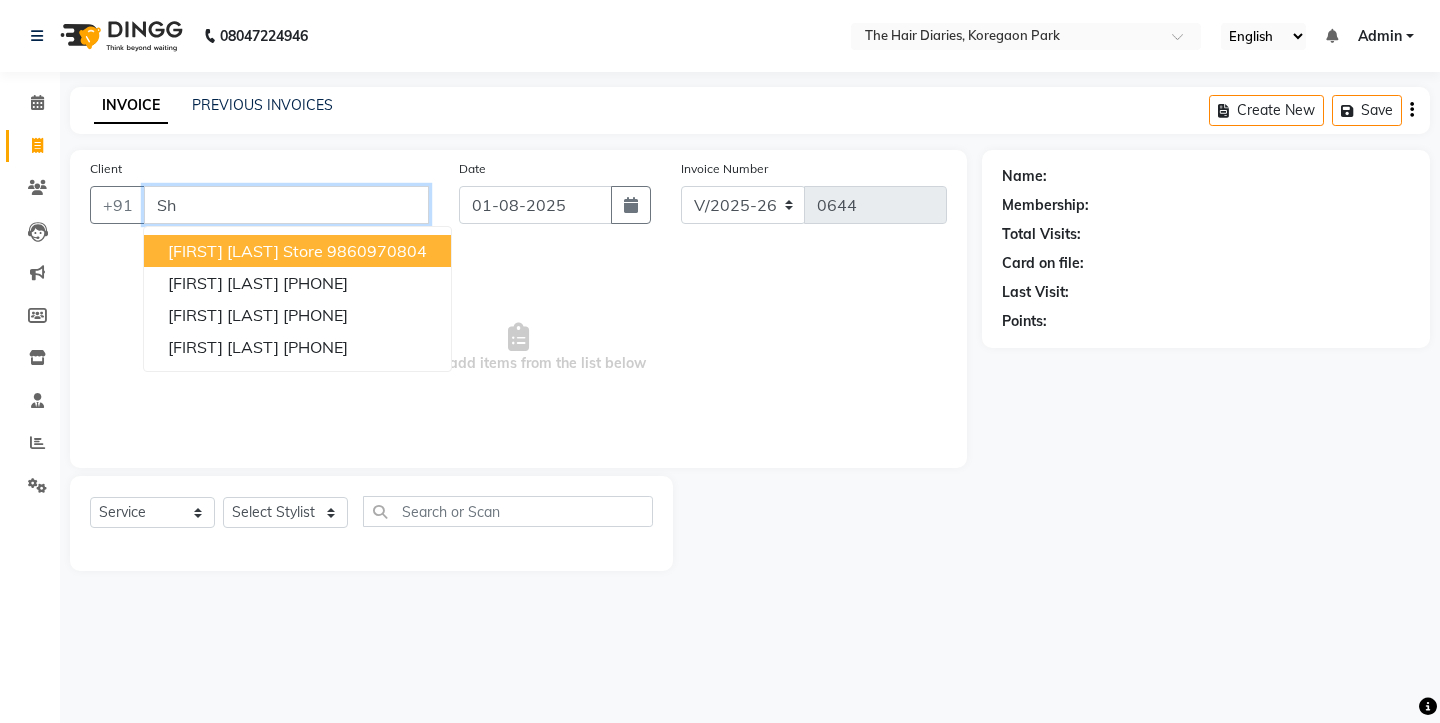 type on "S" 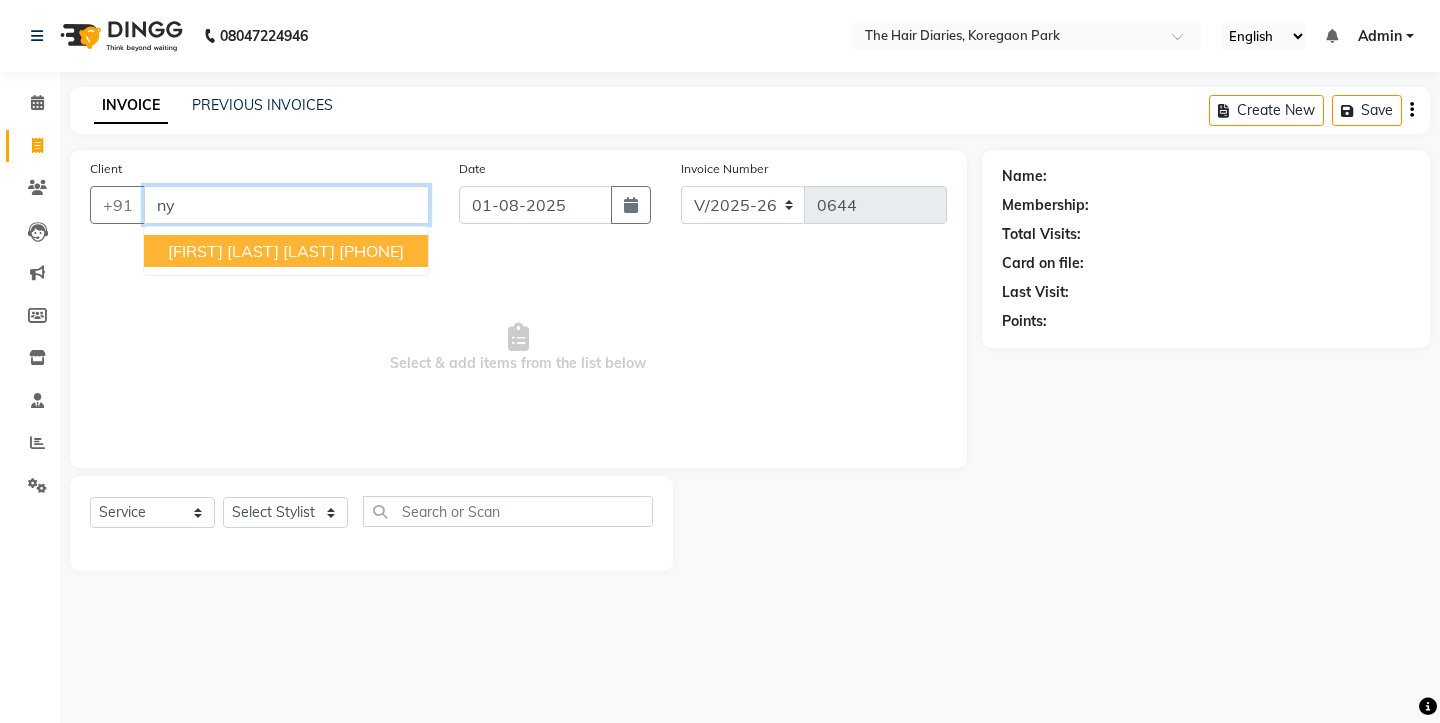 type on "n" 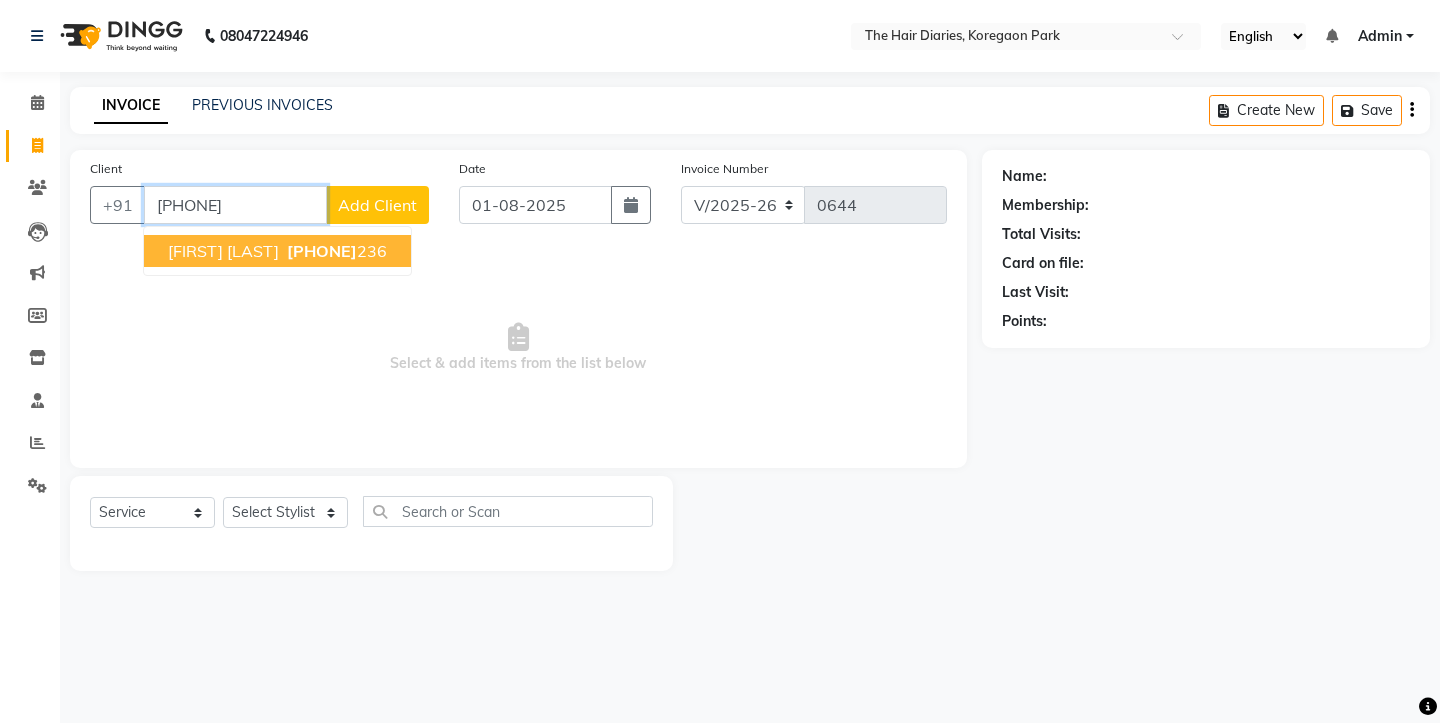 click on "[FIRST] [LAST] [PHONE]" at bounding box center (277, 251) 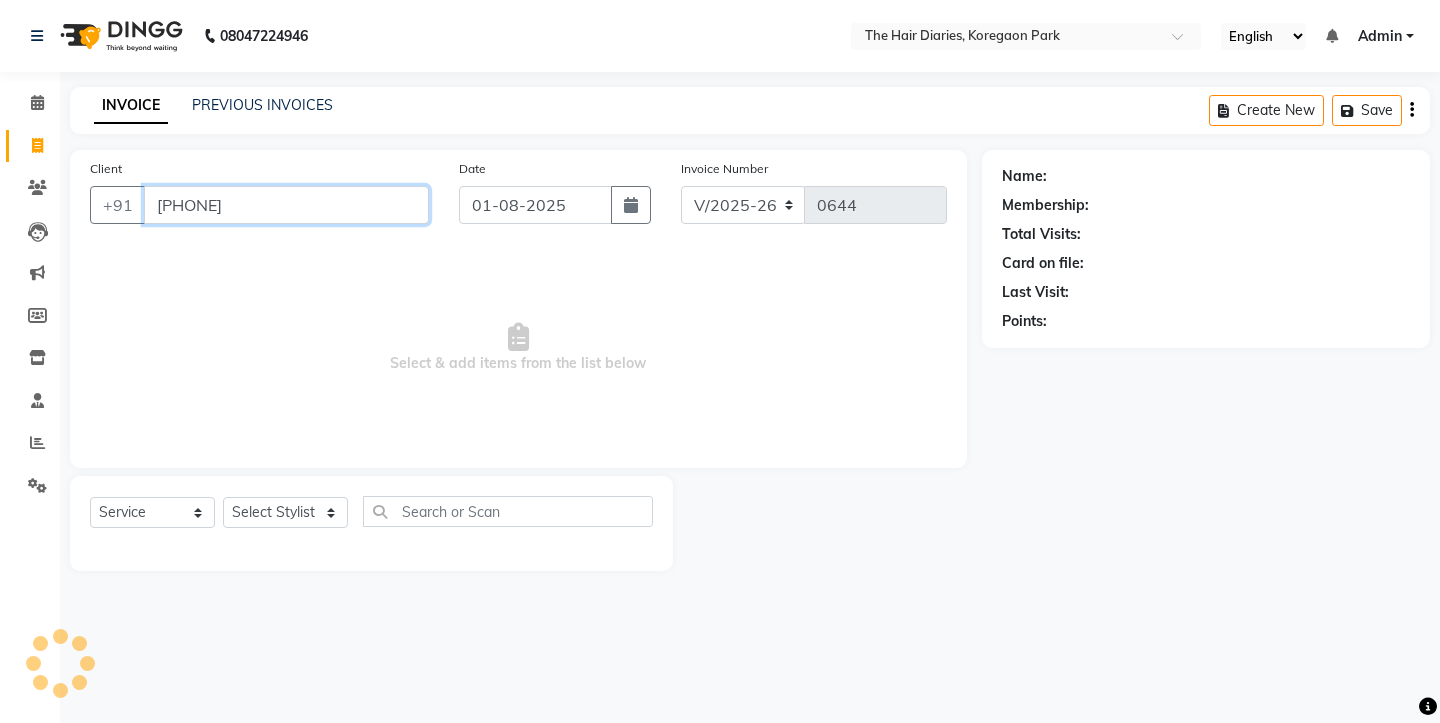 type on "[PHONE]" 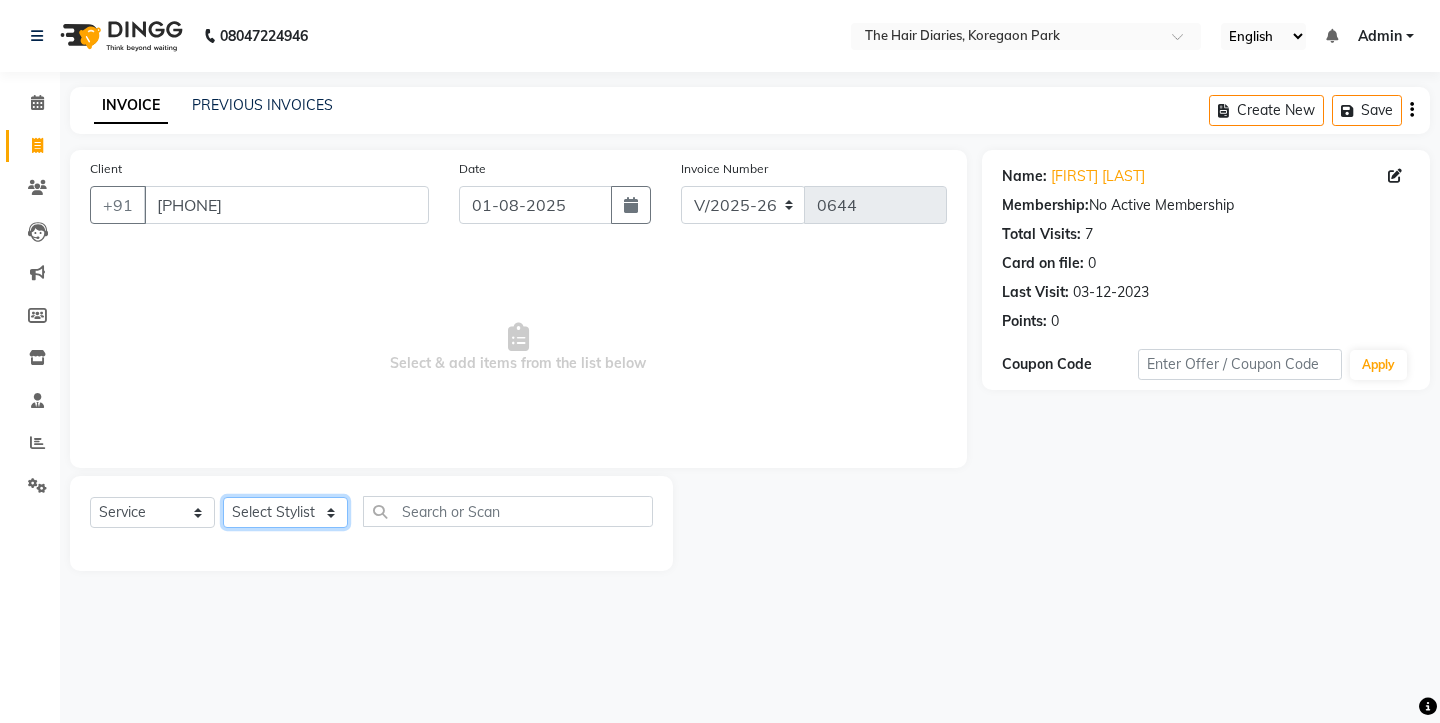 click on "Select Stylist Aaryan Adnan Adnan Ankita Anubha Jyoti  Lalita Manali  Maneger Nazlin Jeena Sanah  Sohail Sonia  Surbhi Thakkur Vidya Wasim" 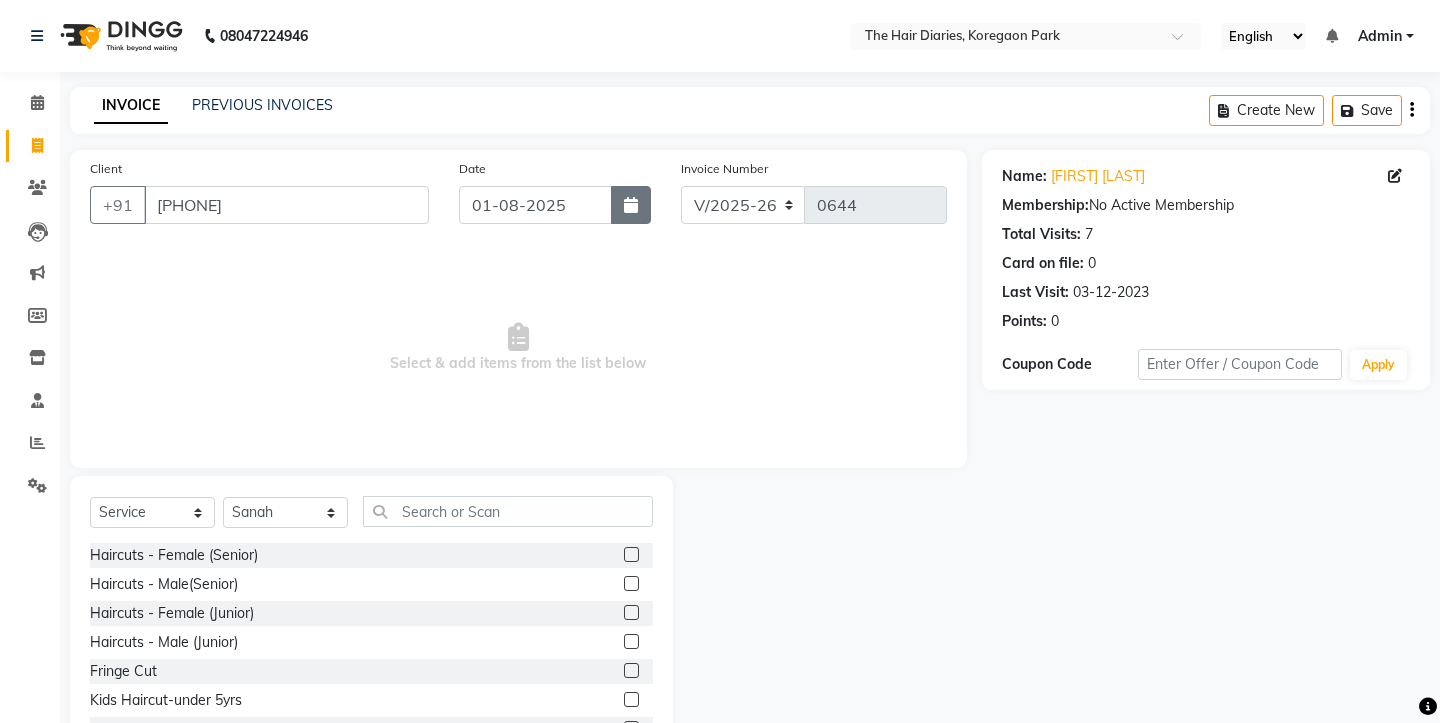 click 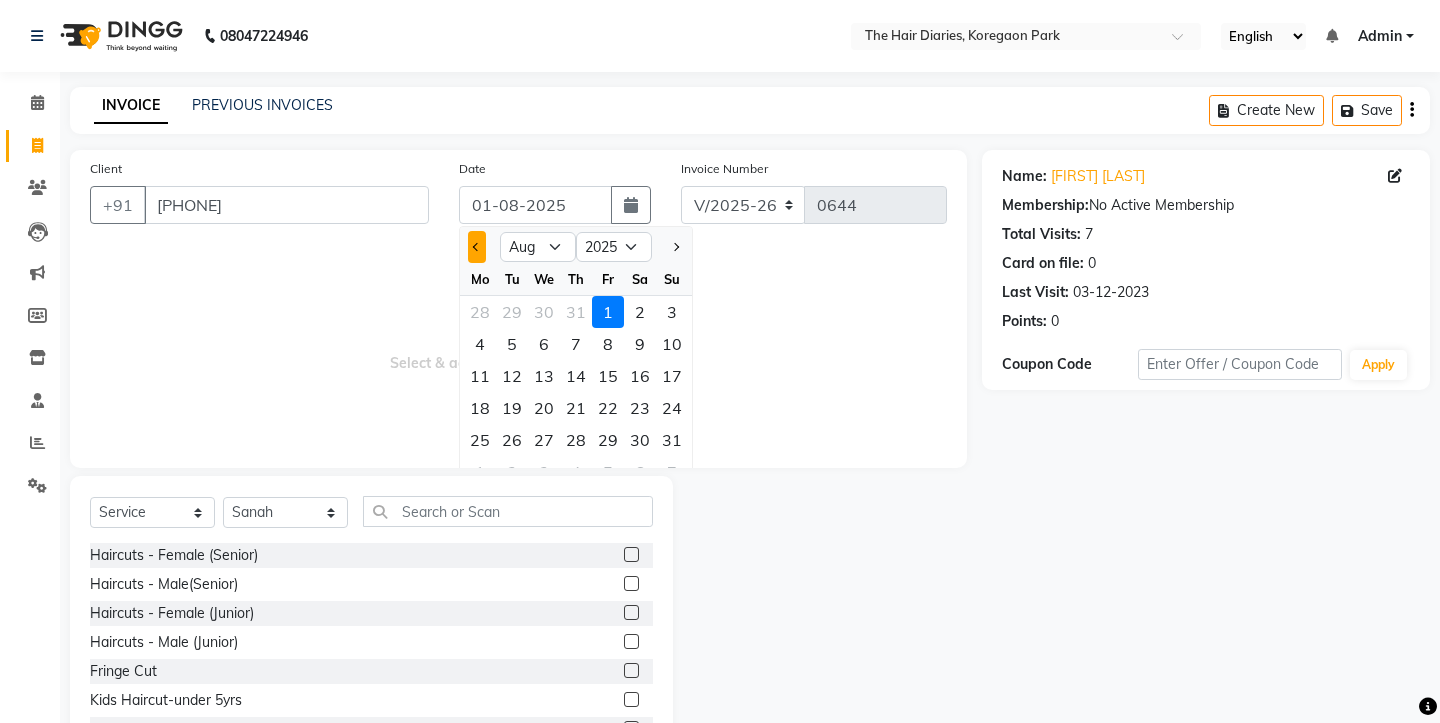 click 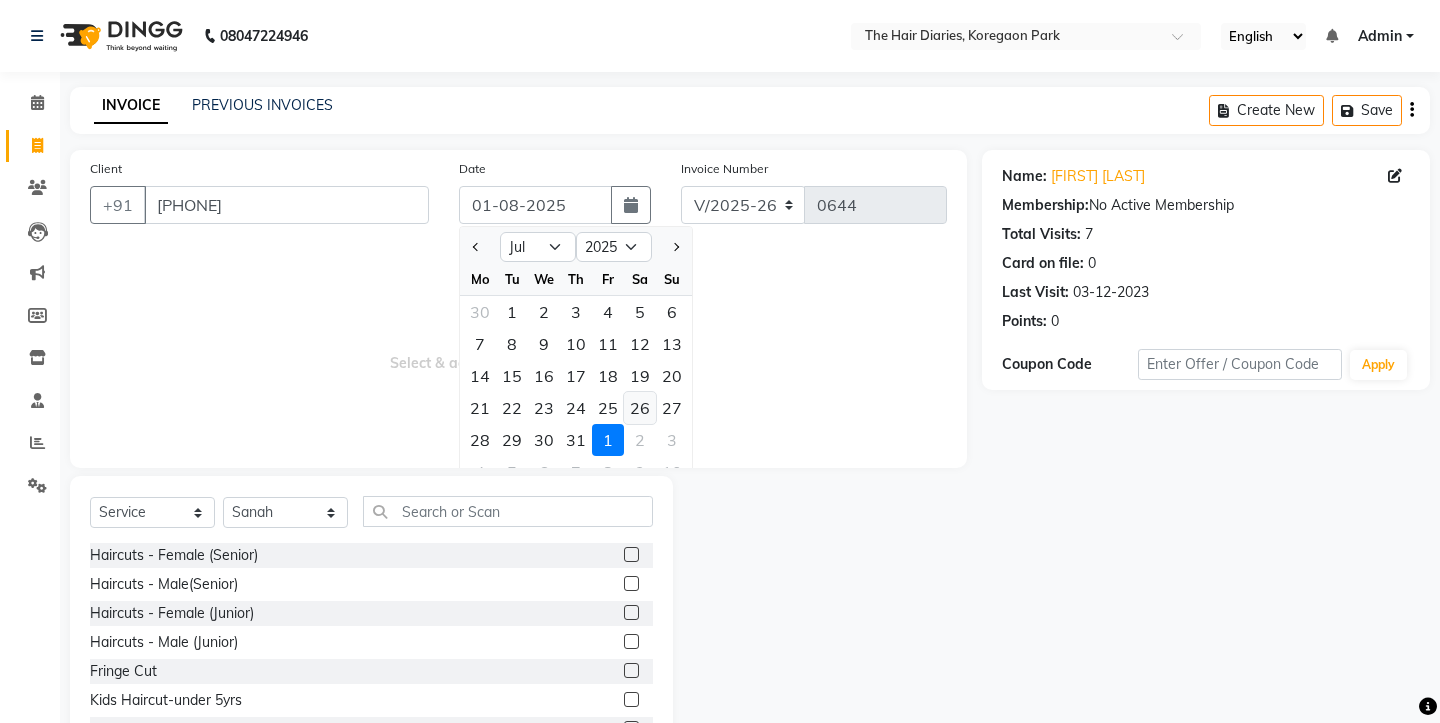 click on "26" 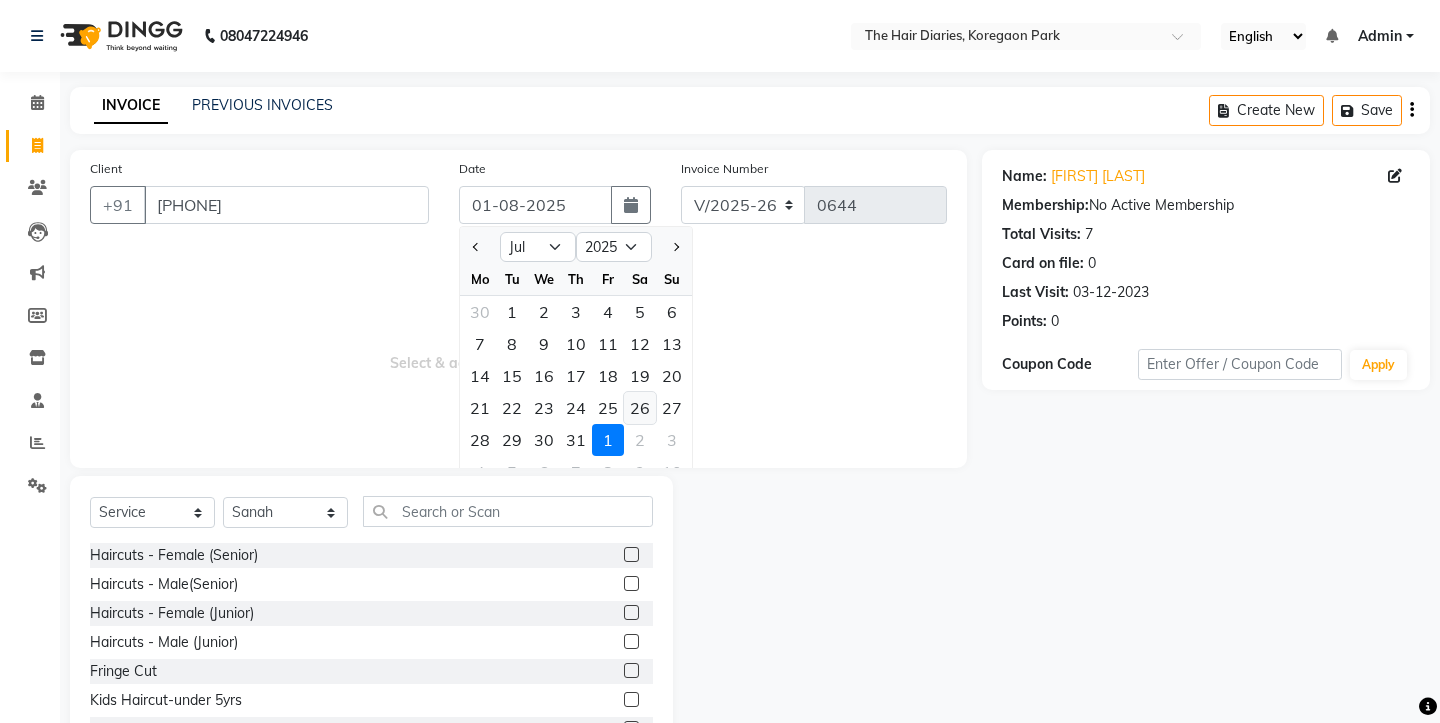 type on "26-07-2025" 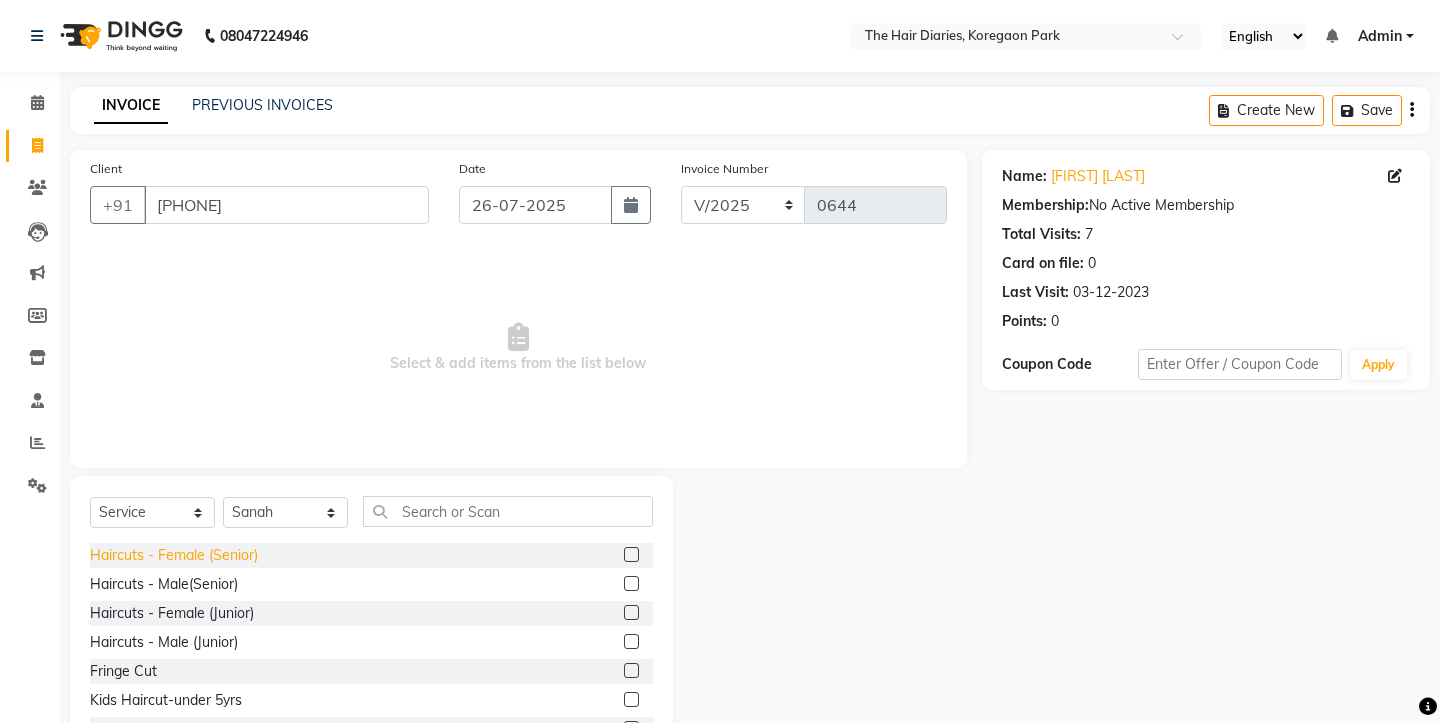 click on "Haircuts - Female (Senior)" 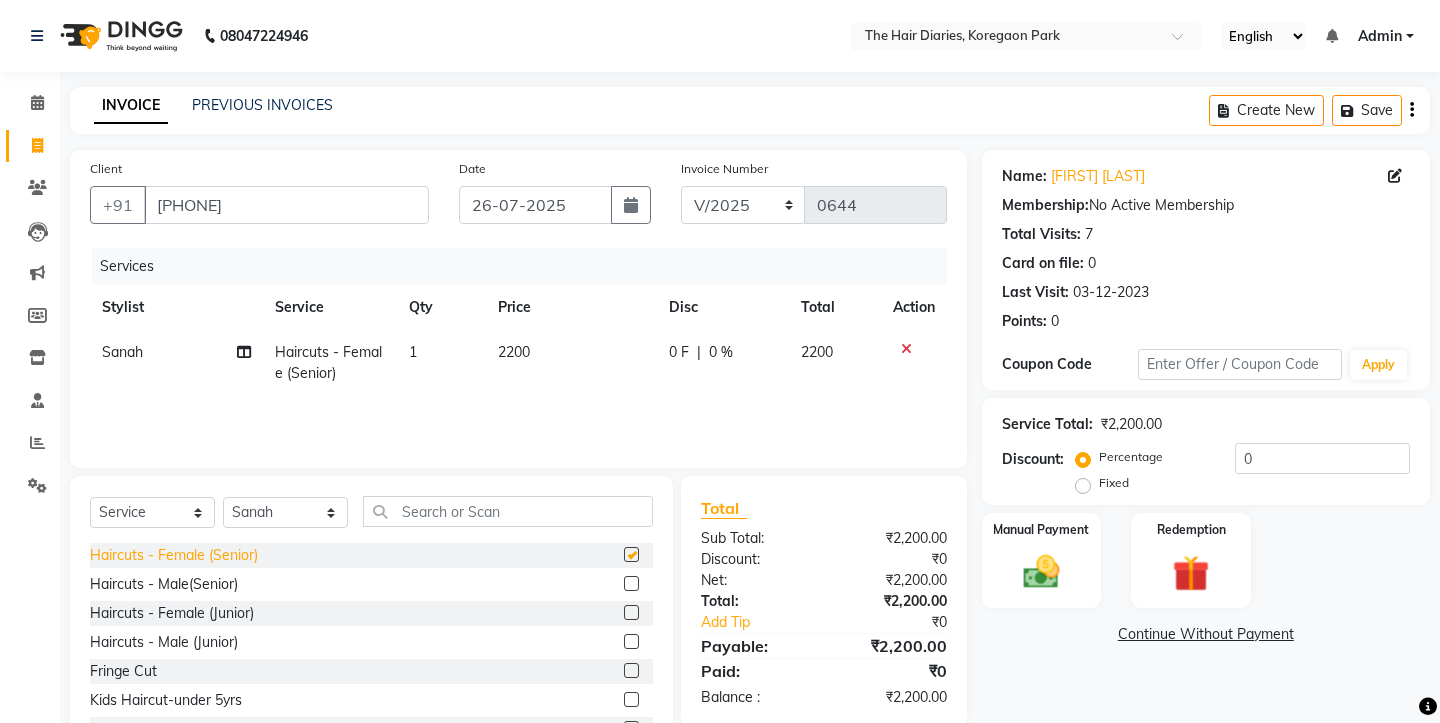checkbox on "false" 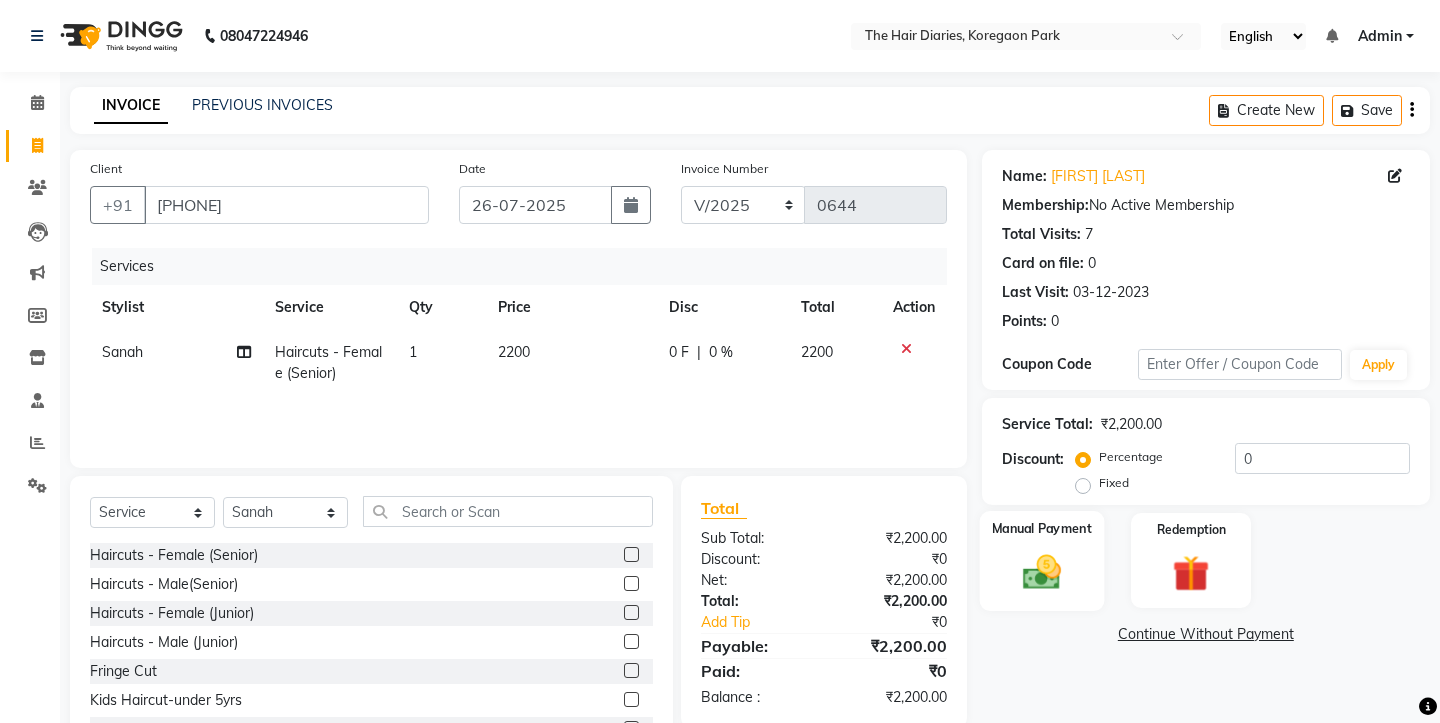 click 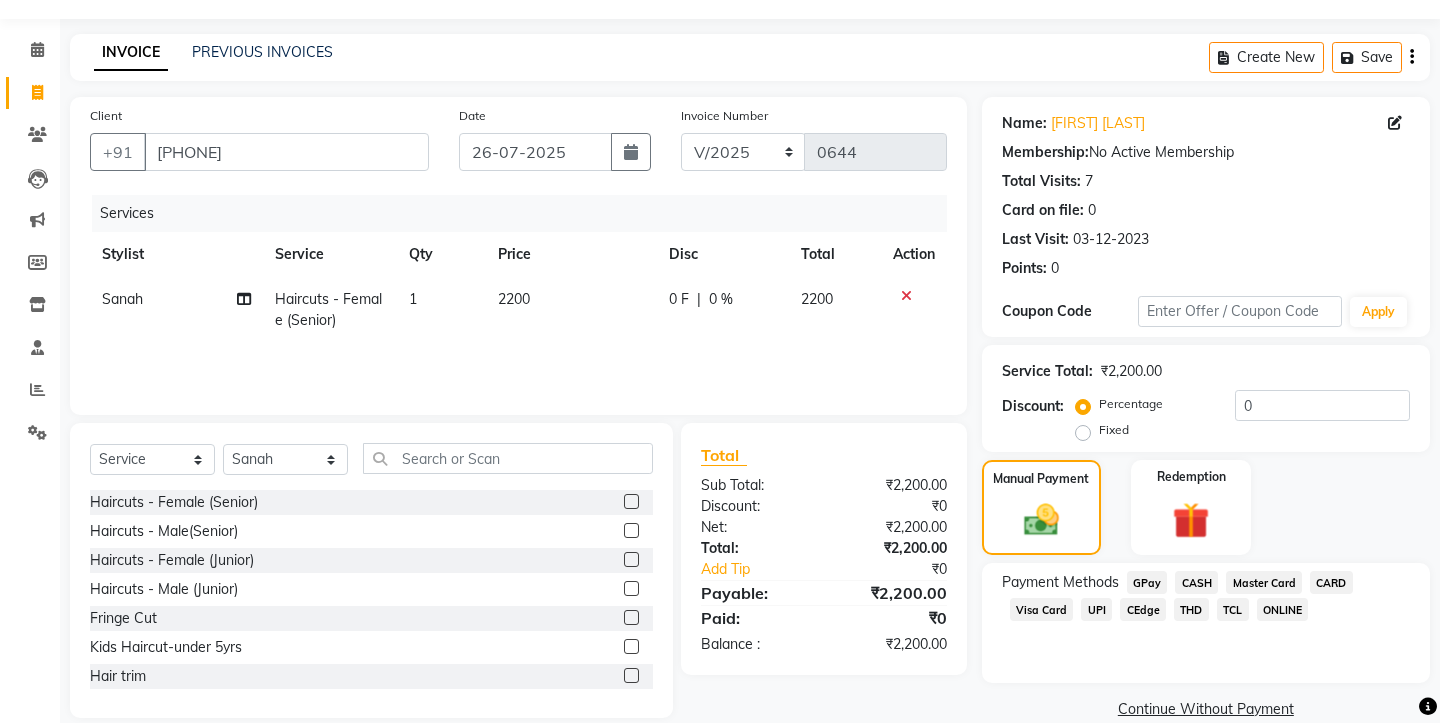 scroll, scrollTop: 78, scrollLeft: 0, axis: vertical 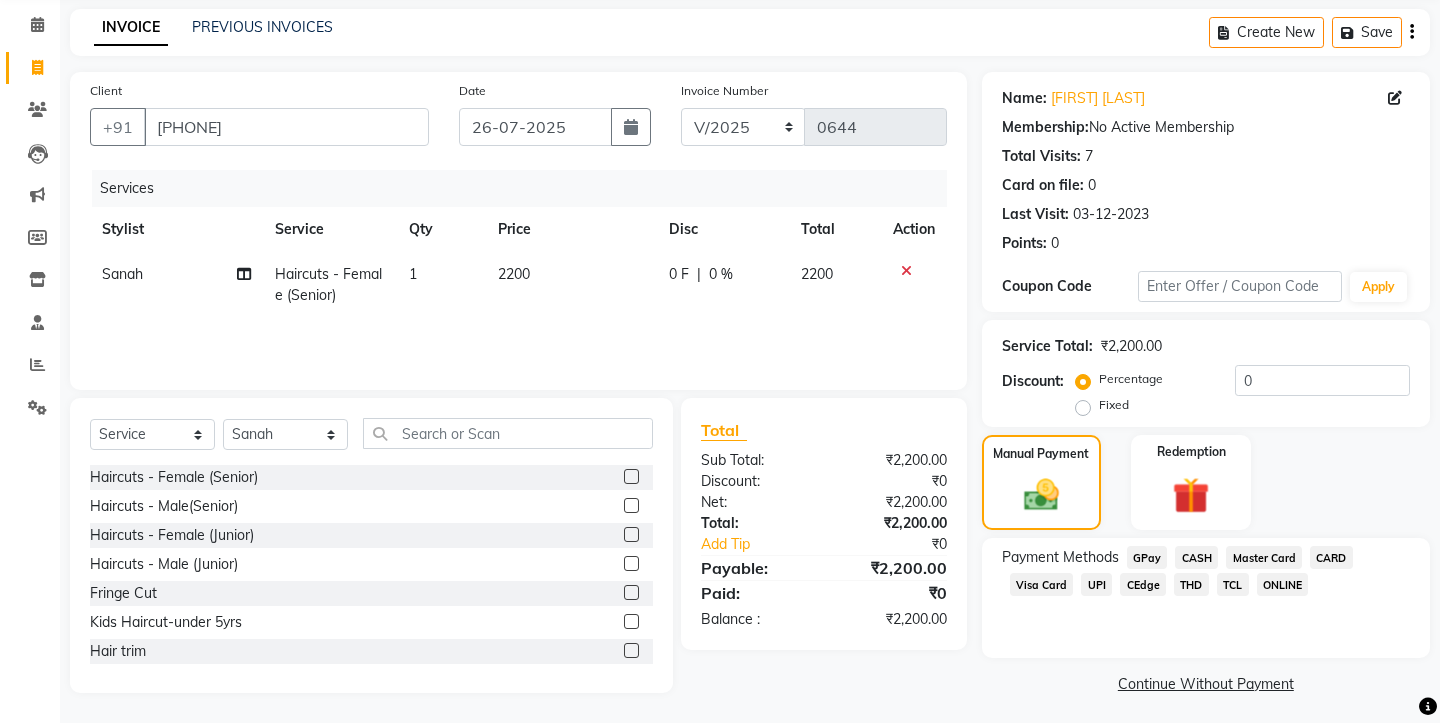 click on "TCL" 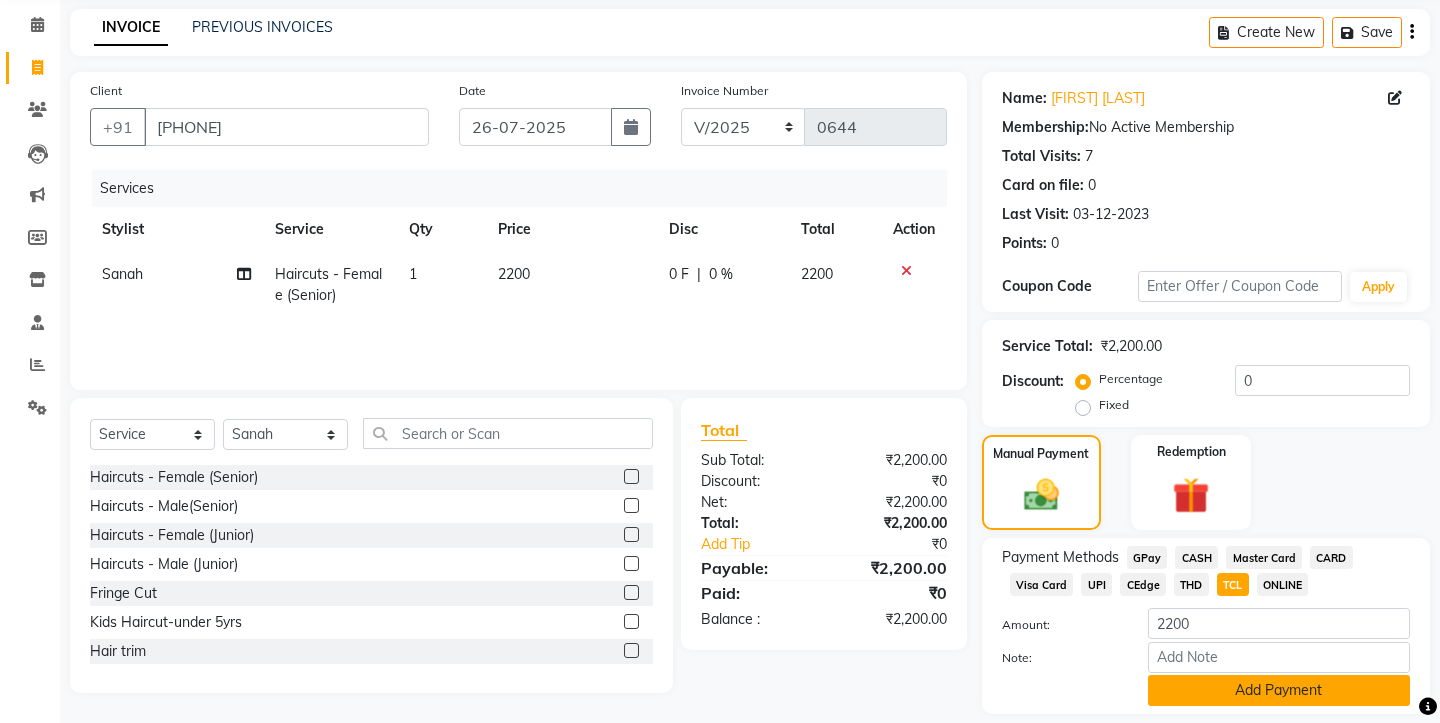 click on "Add Payment" 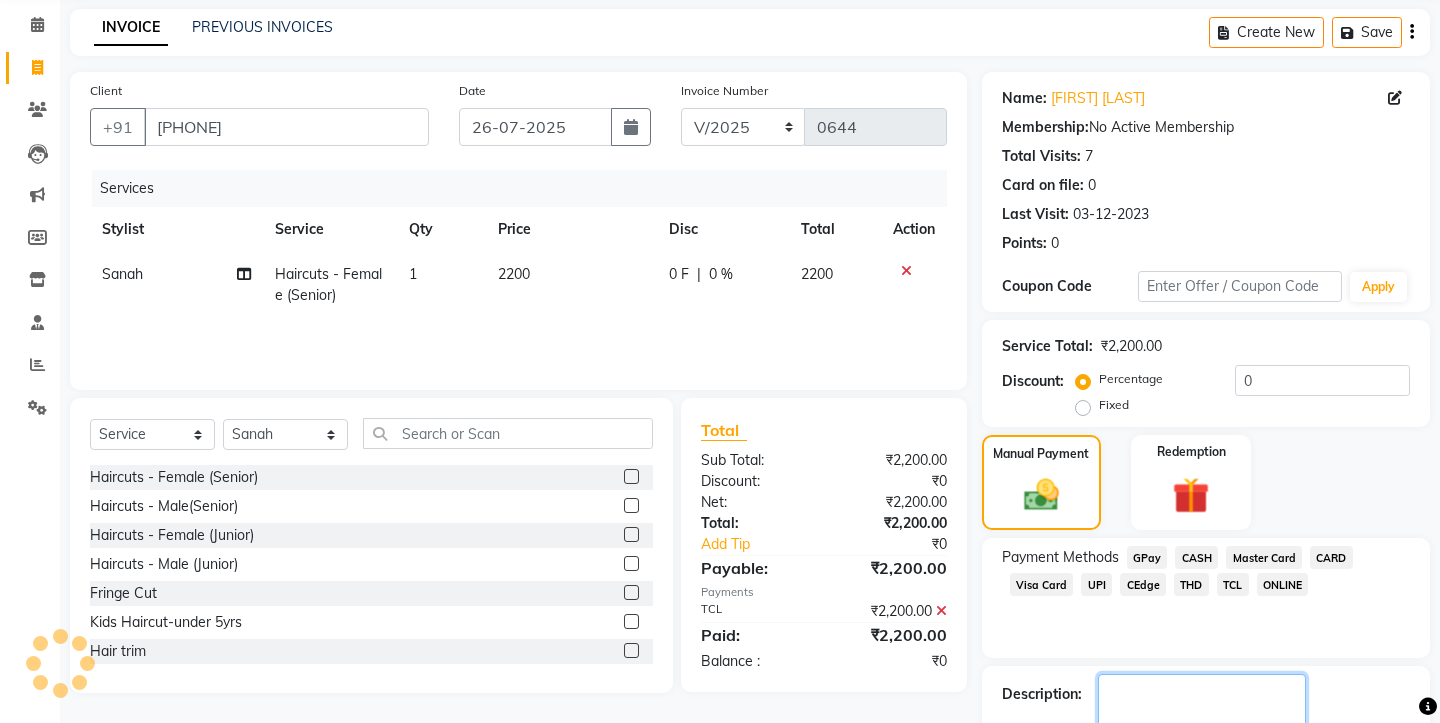 click 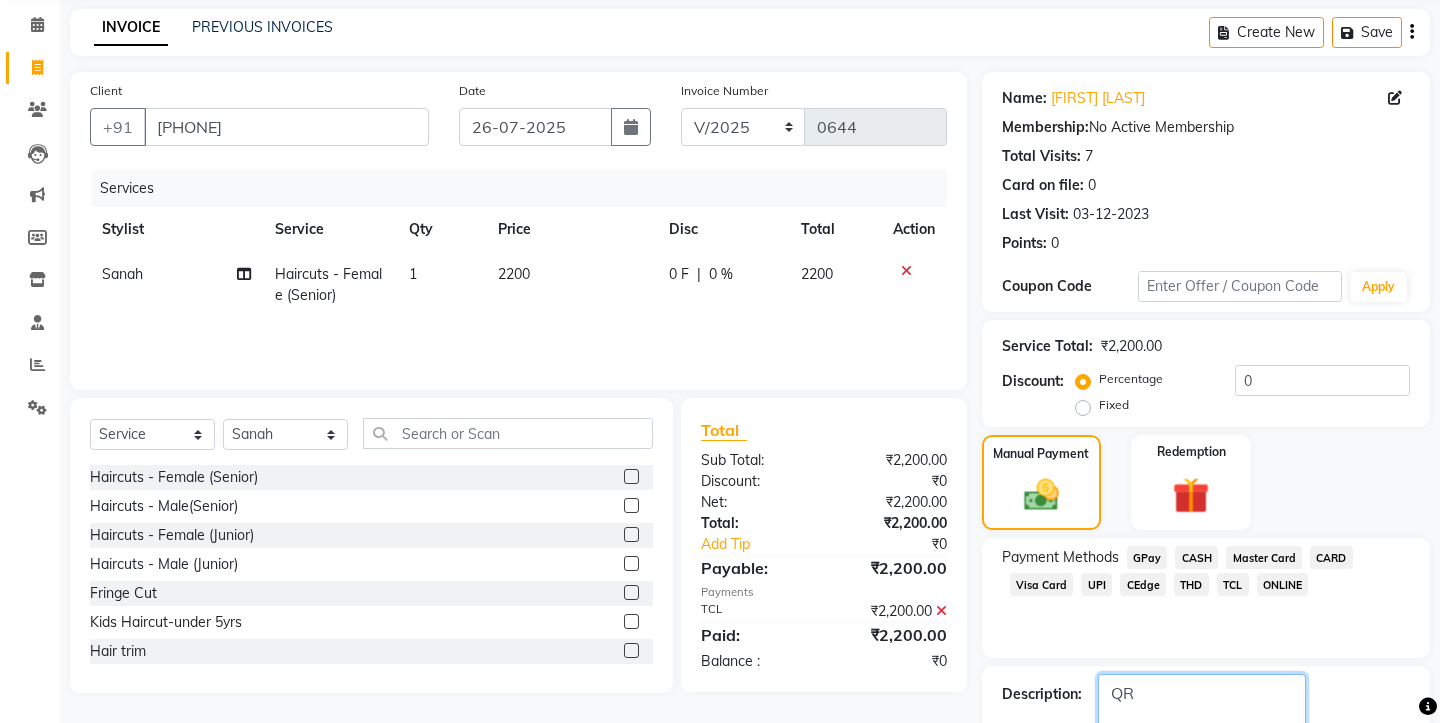 scroll, scrollTop: 175, scrollLeft: 0, axis: vertical 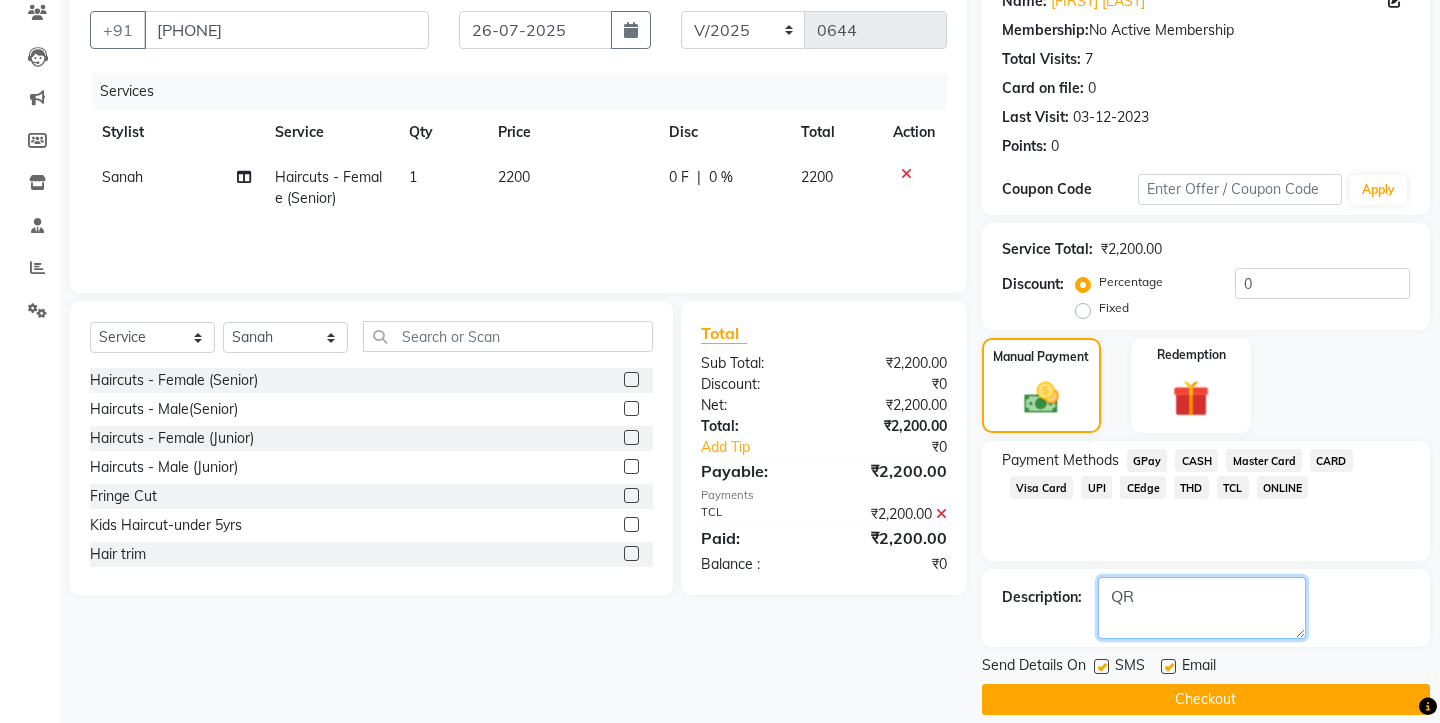 type on "QR" 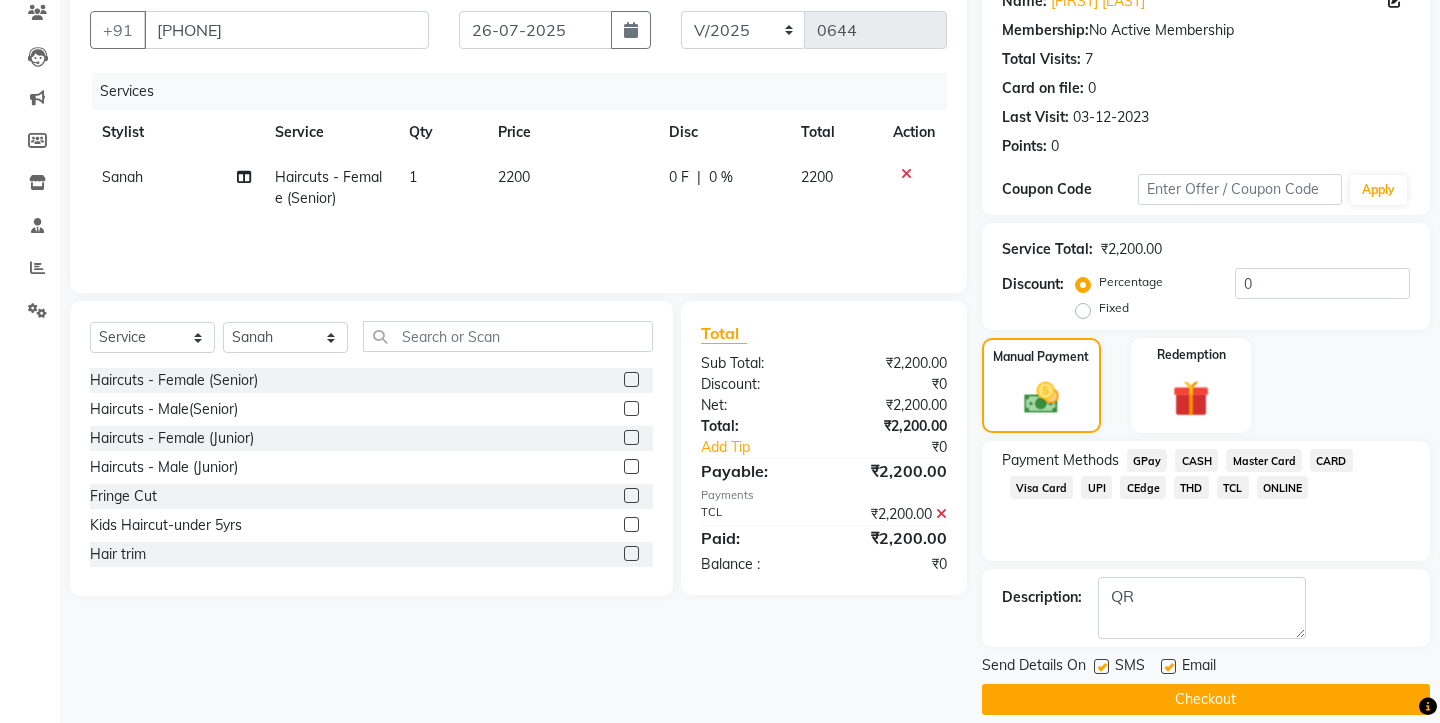 click 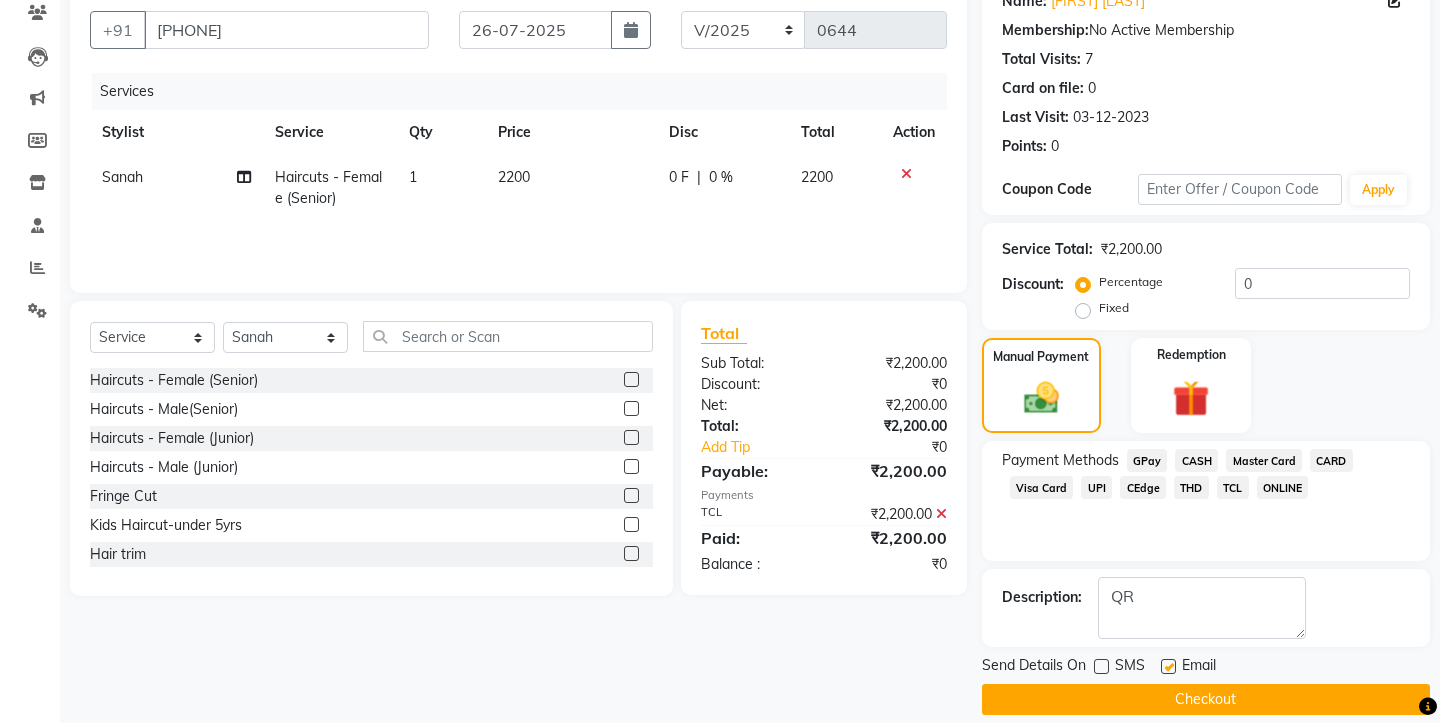 click 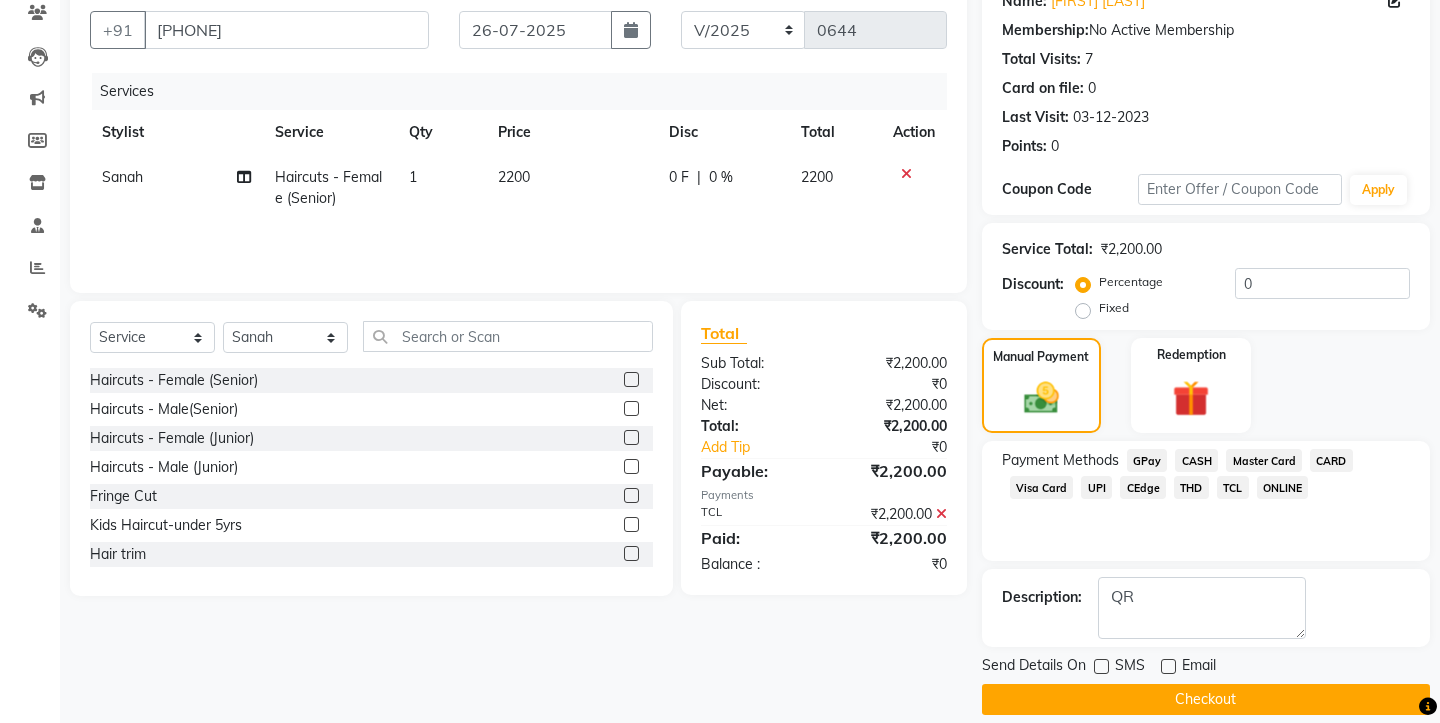 click on "Checkout" 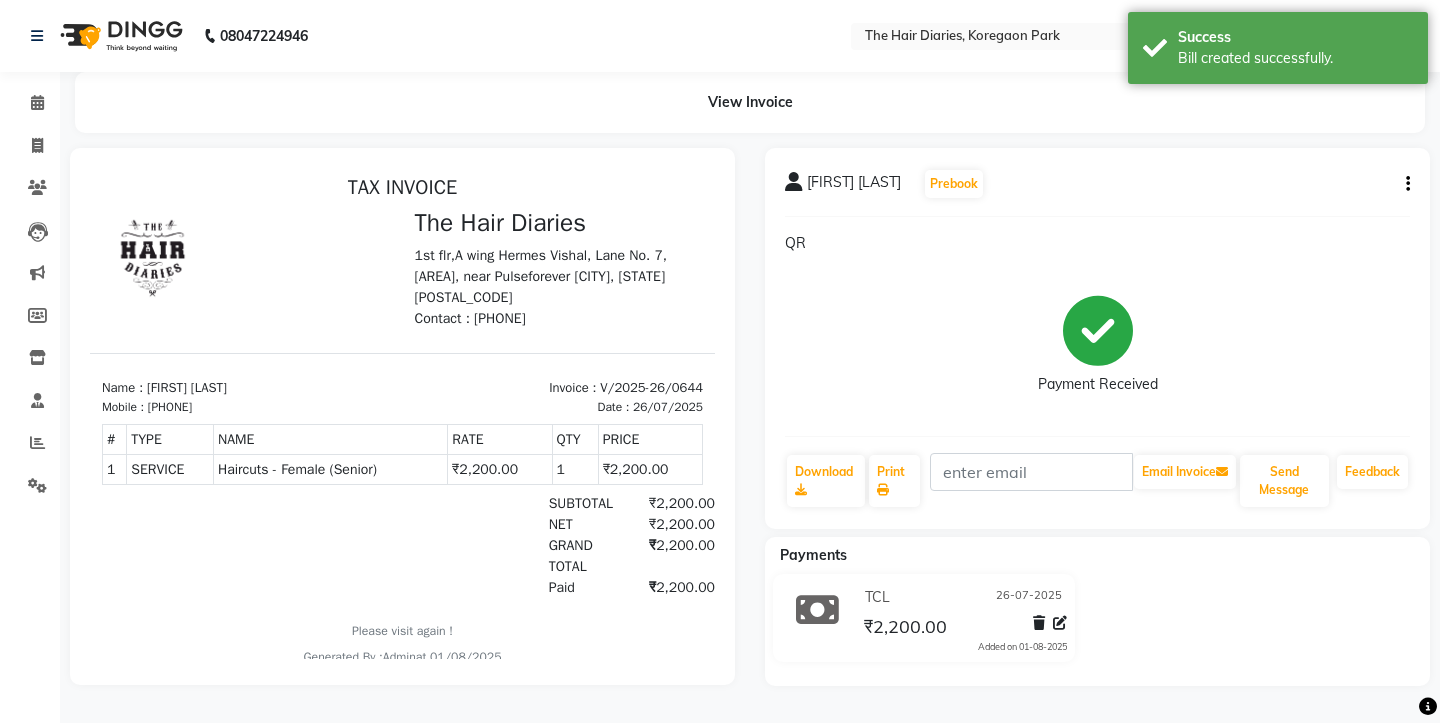 scroll, scrollTop: 0, scrollLeft: 0, axis: both 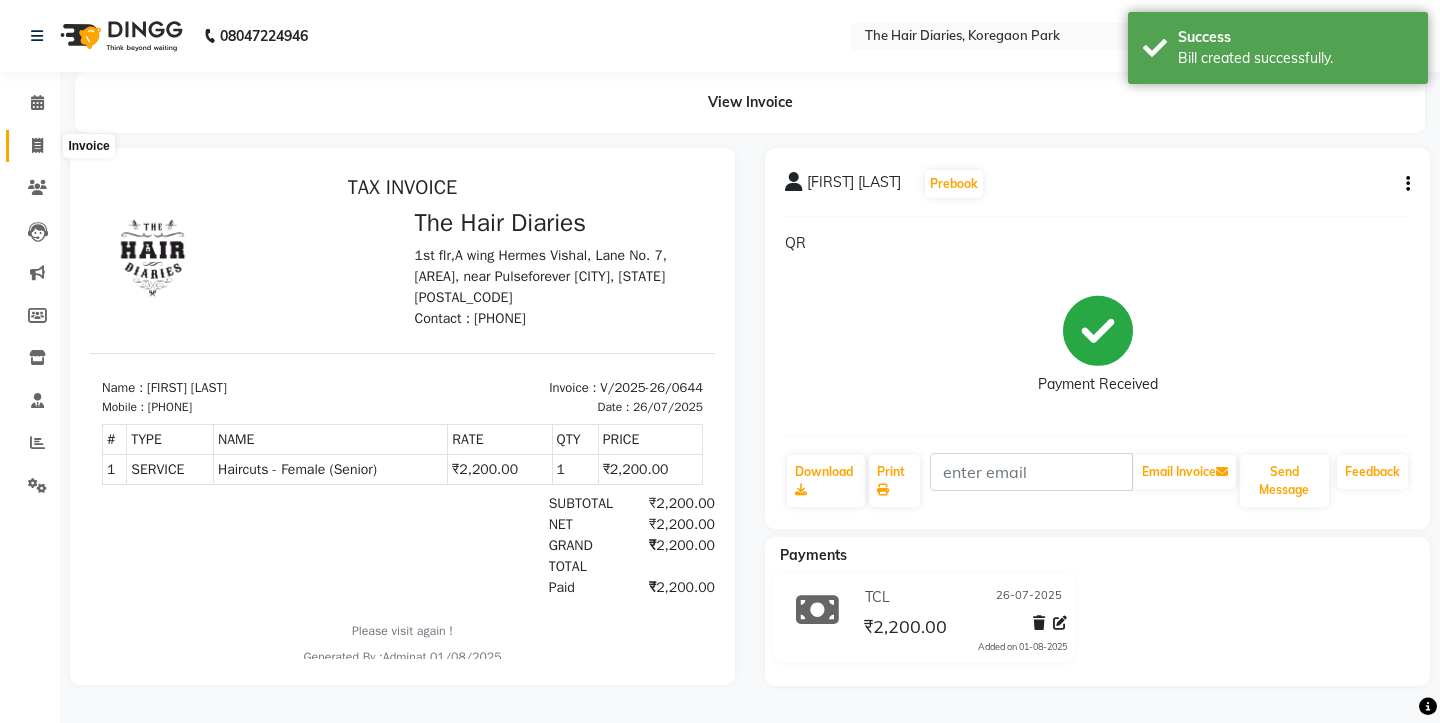 click 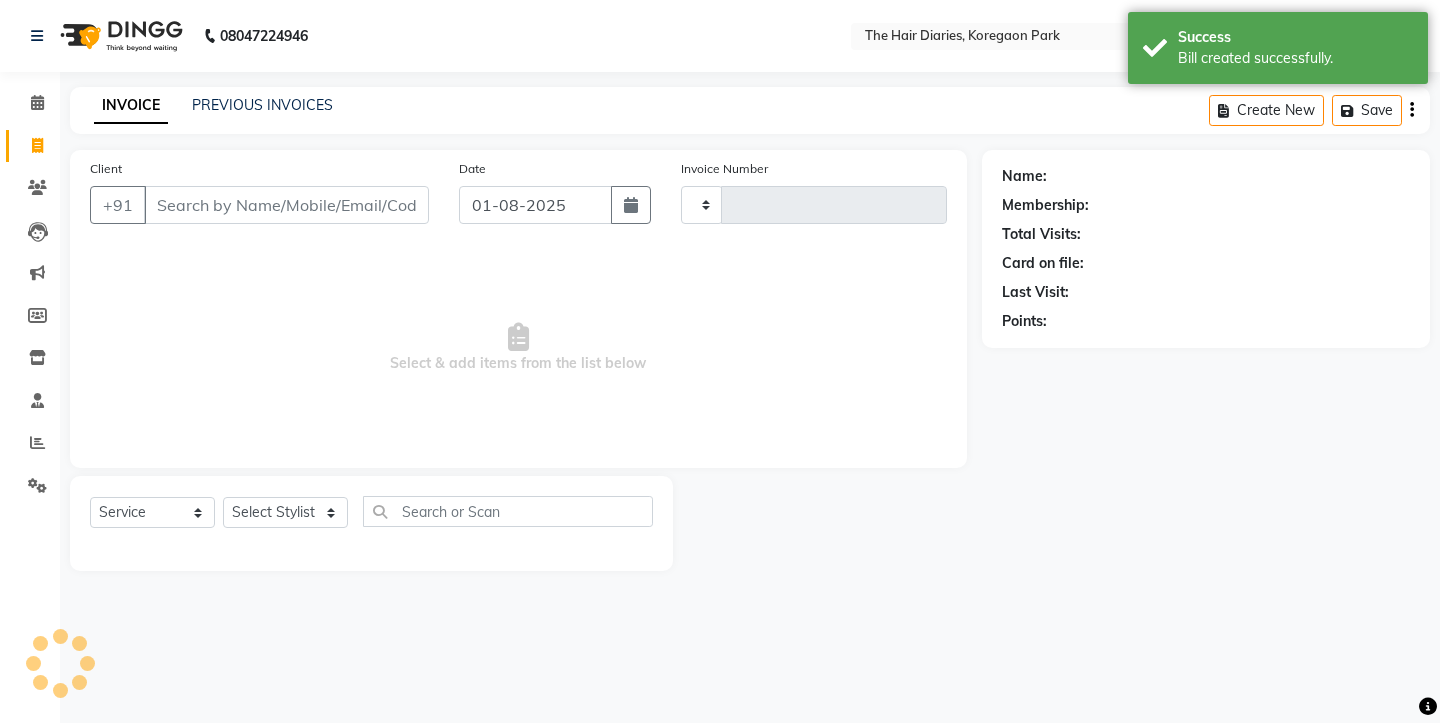 type on "0645" 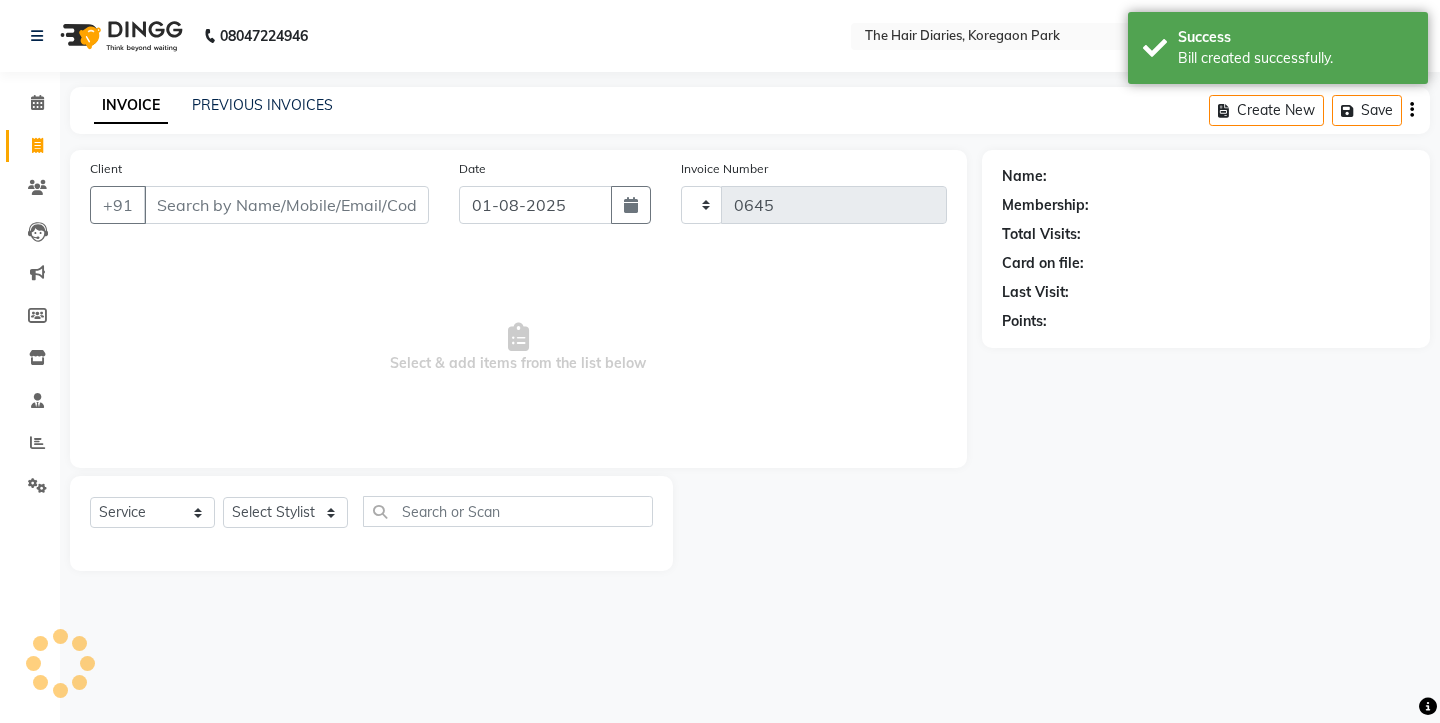 select on "782" 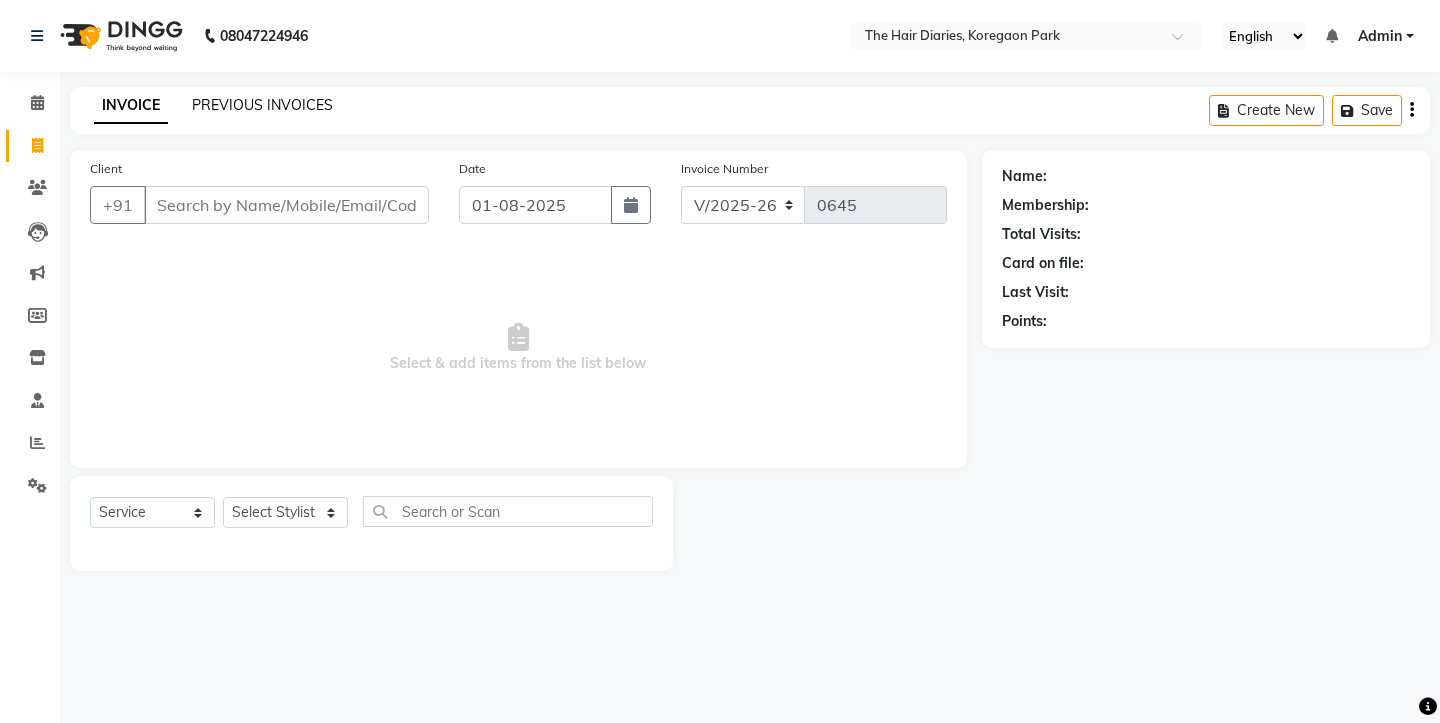 click on "PREVIOUS INVOICES" 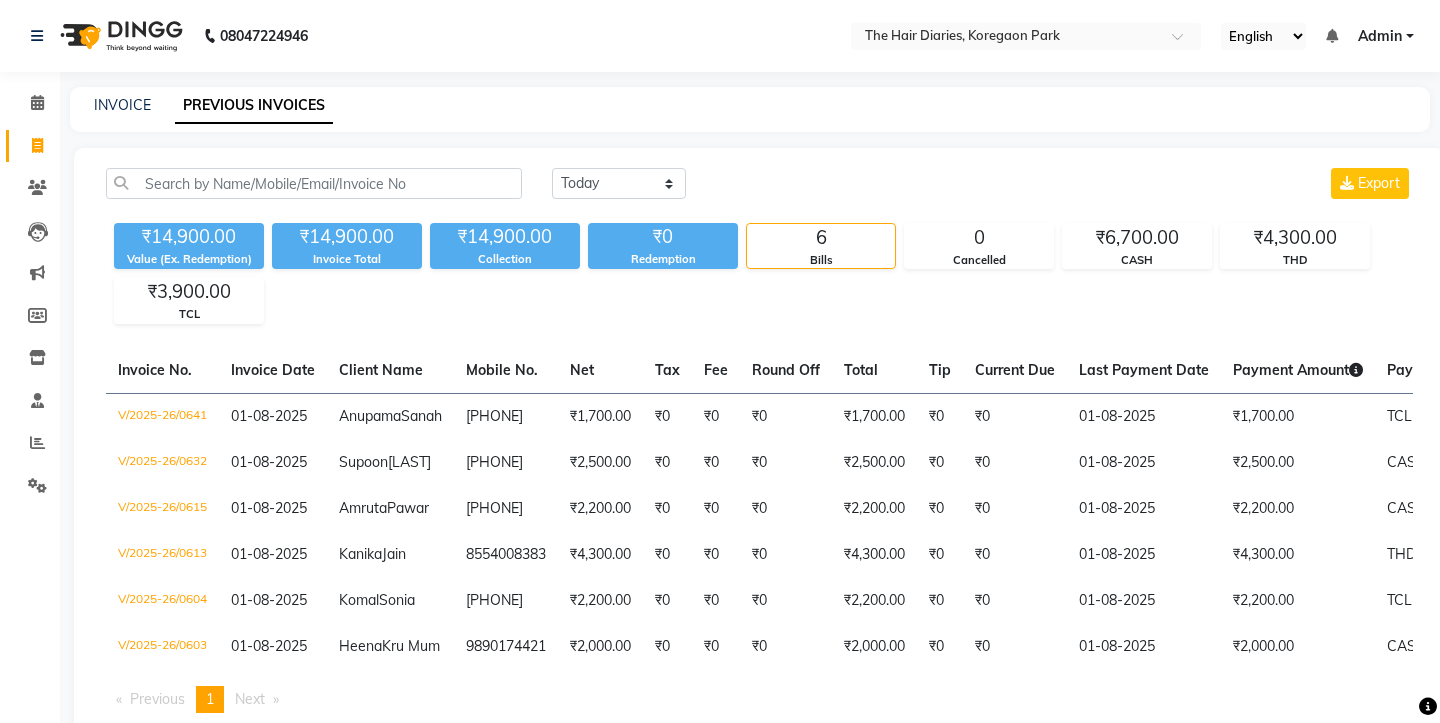 click on "PREVIOUS INVOICES" 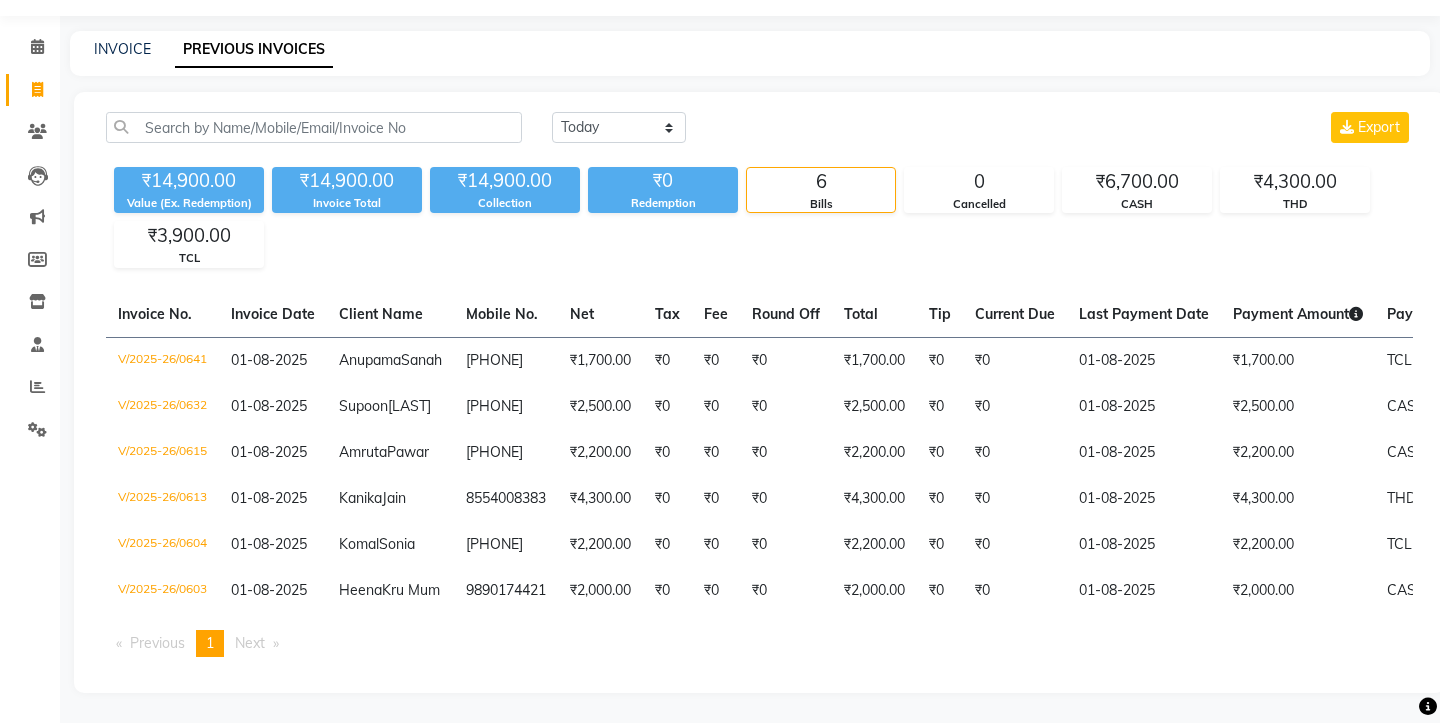 scroll, scrollTop: 0, scrollLeft: 0, axis: both 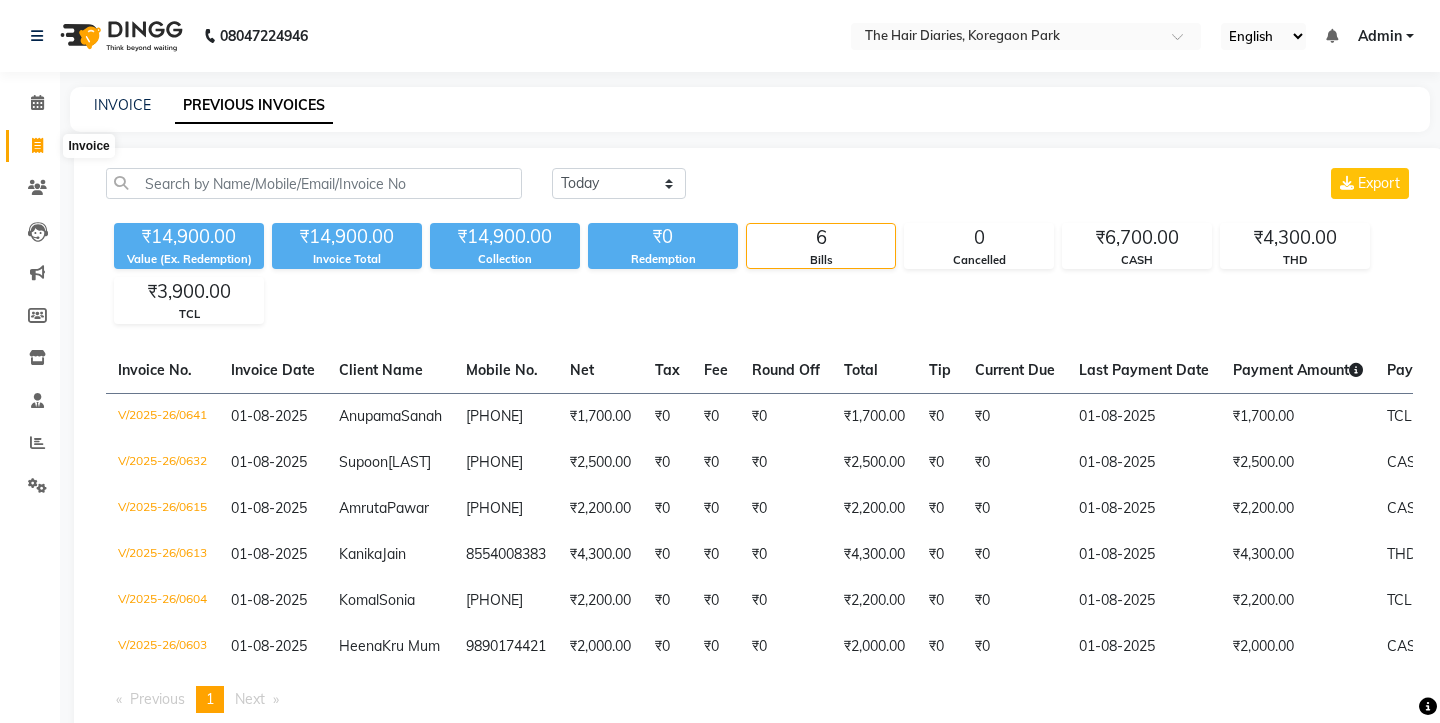 click 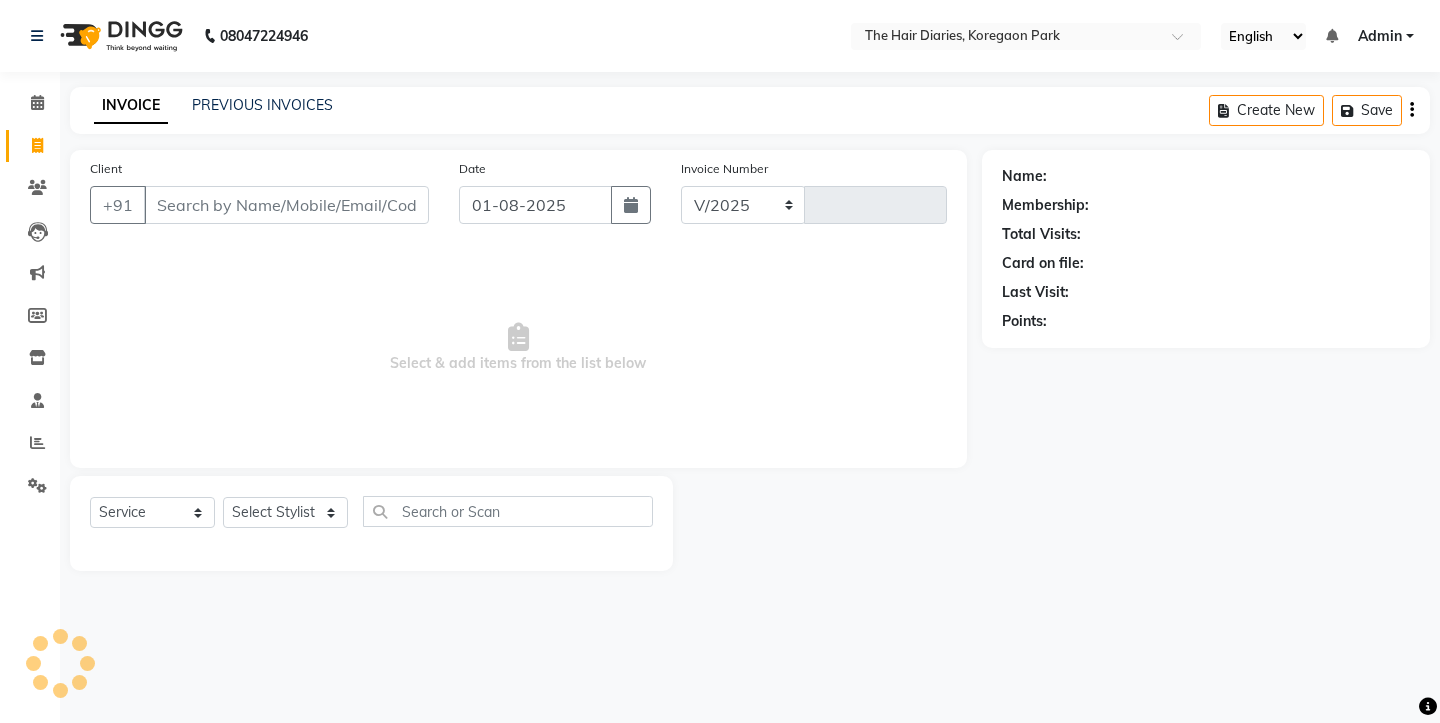 select on "782" 